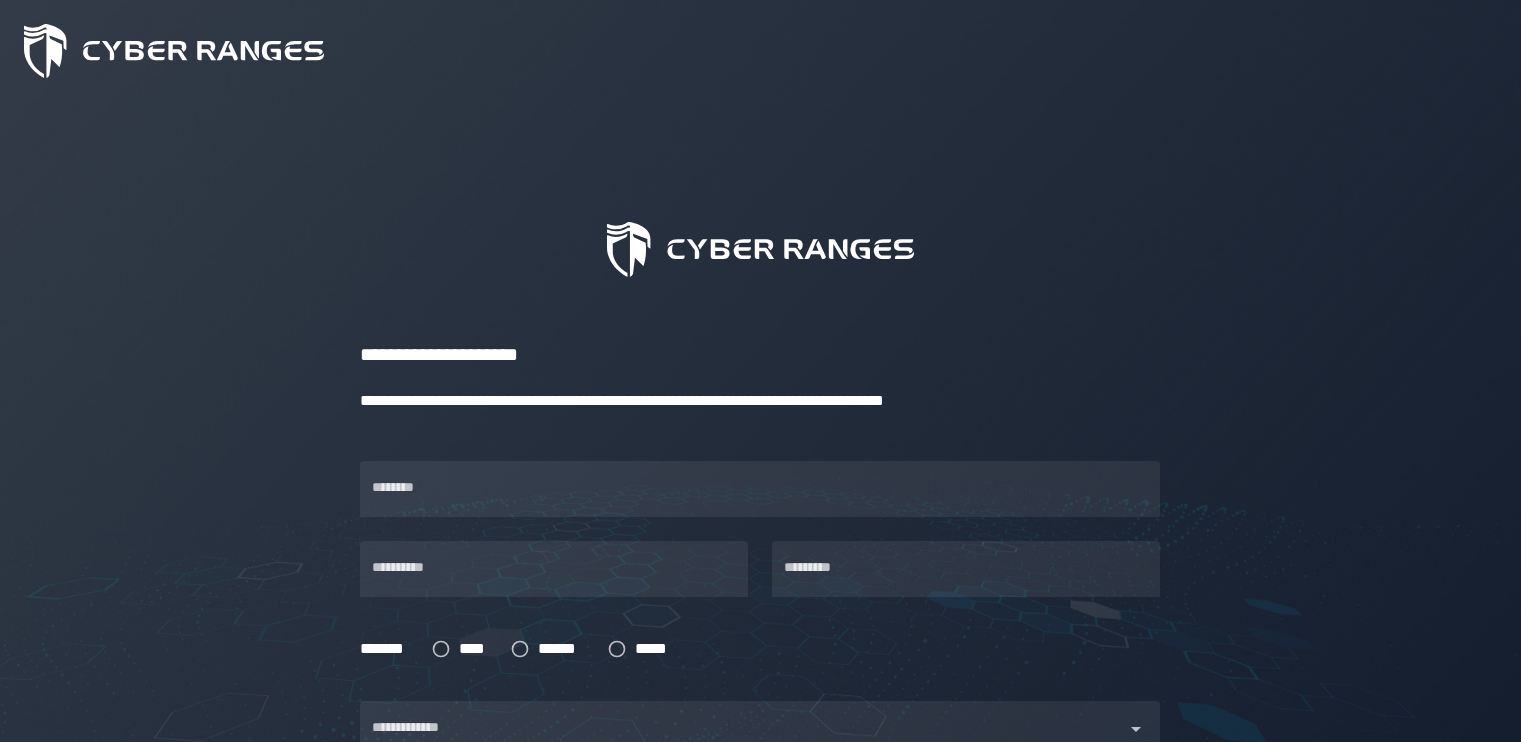 scroll, scrollTop: 0, scrollLeft: 0, axis: both 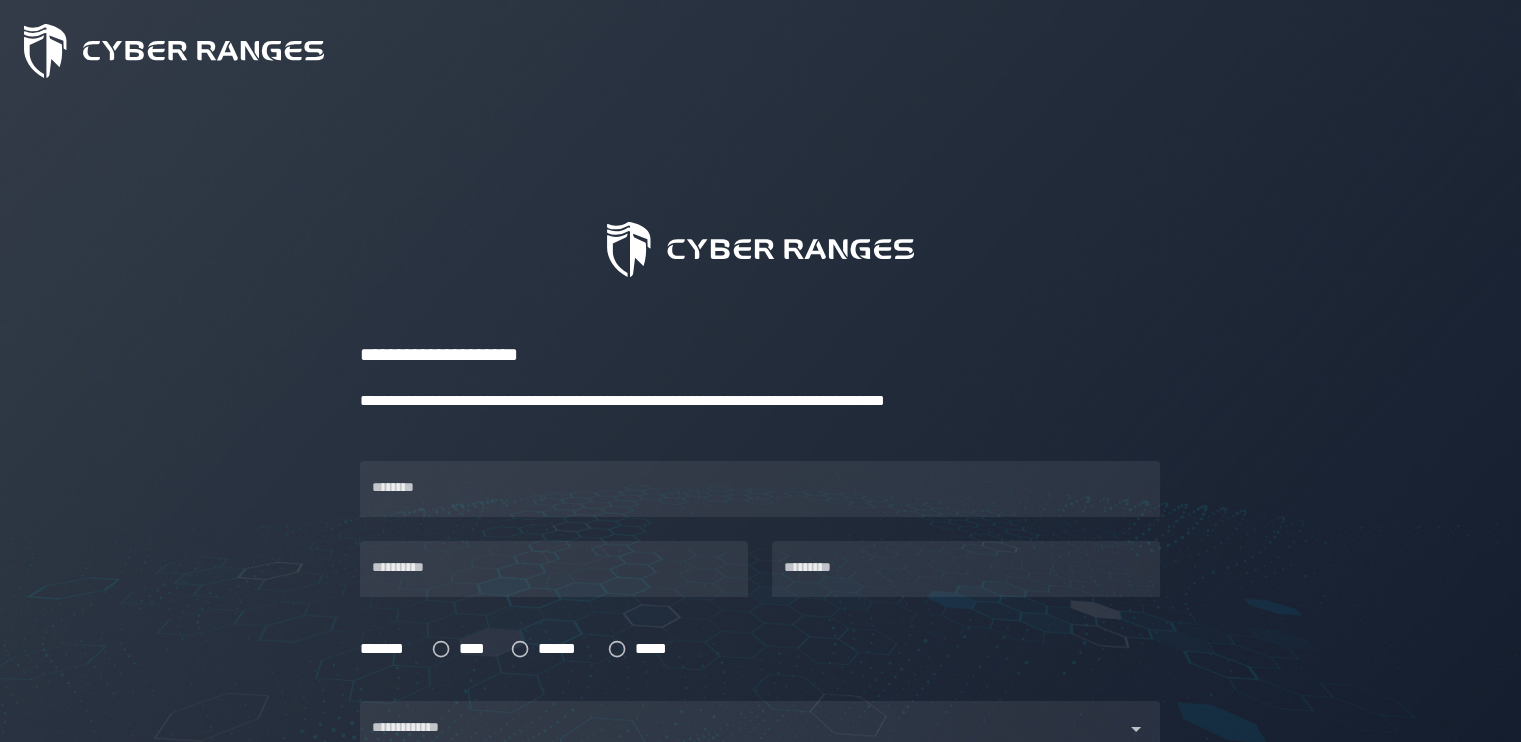 click on "********" at bounding box center (748, 477) 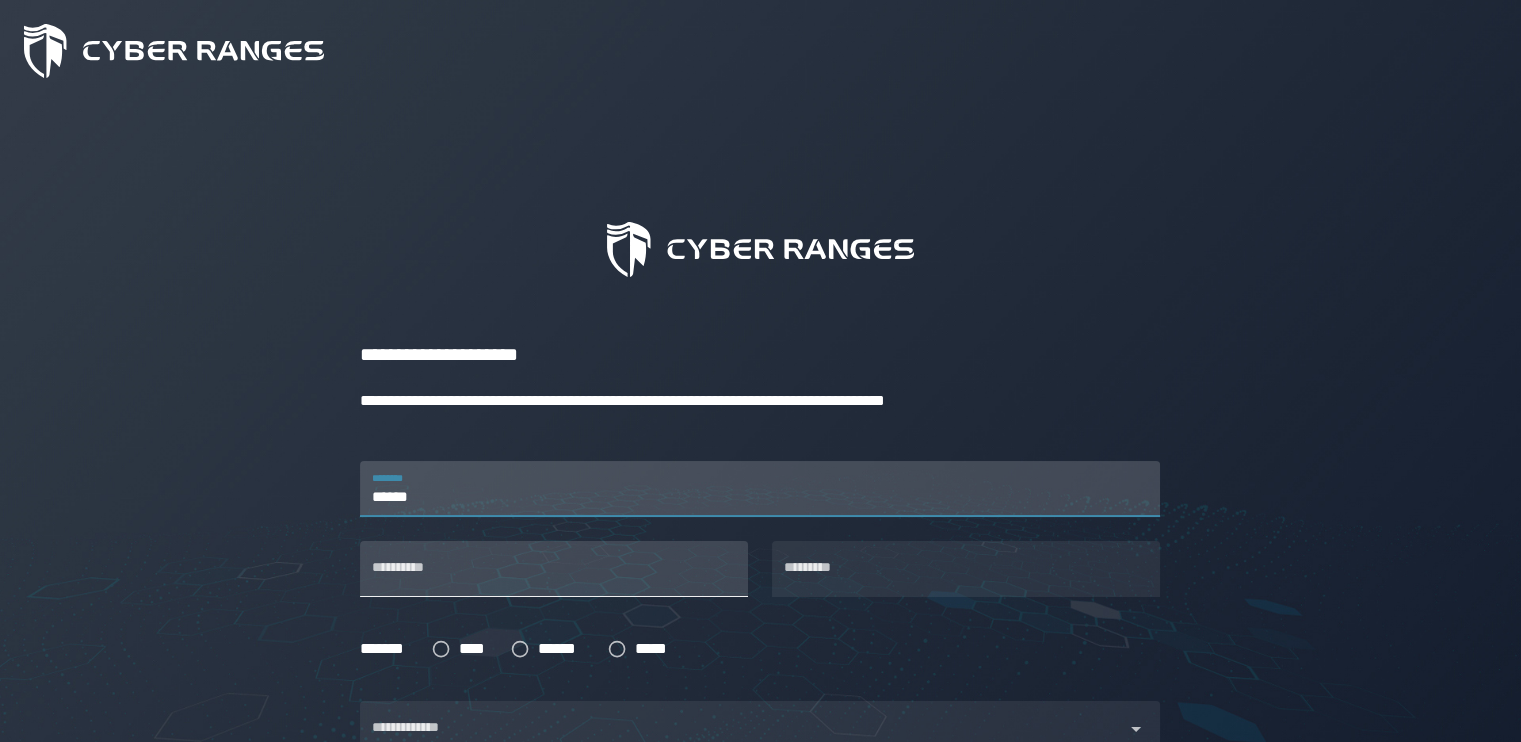 type on "******" 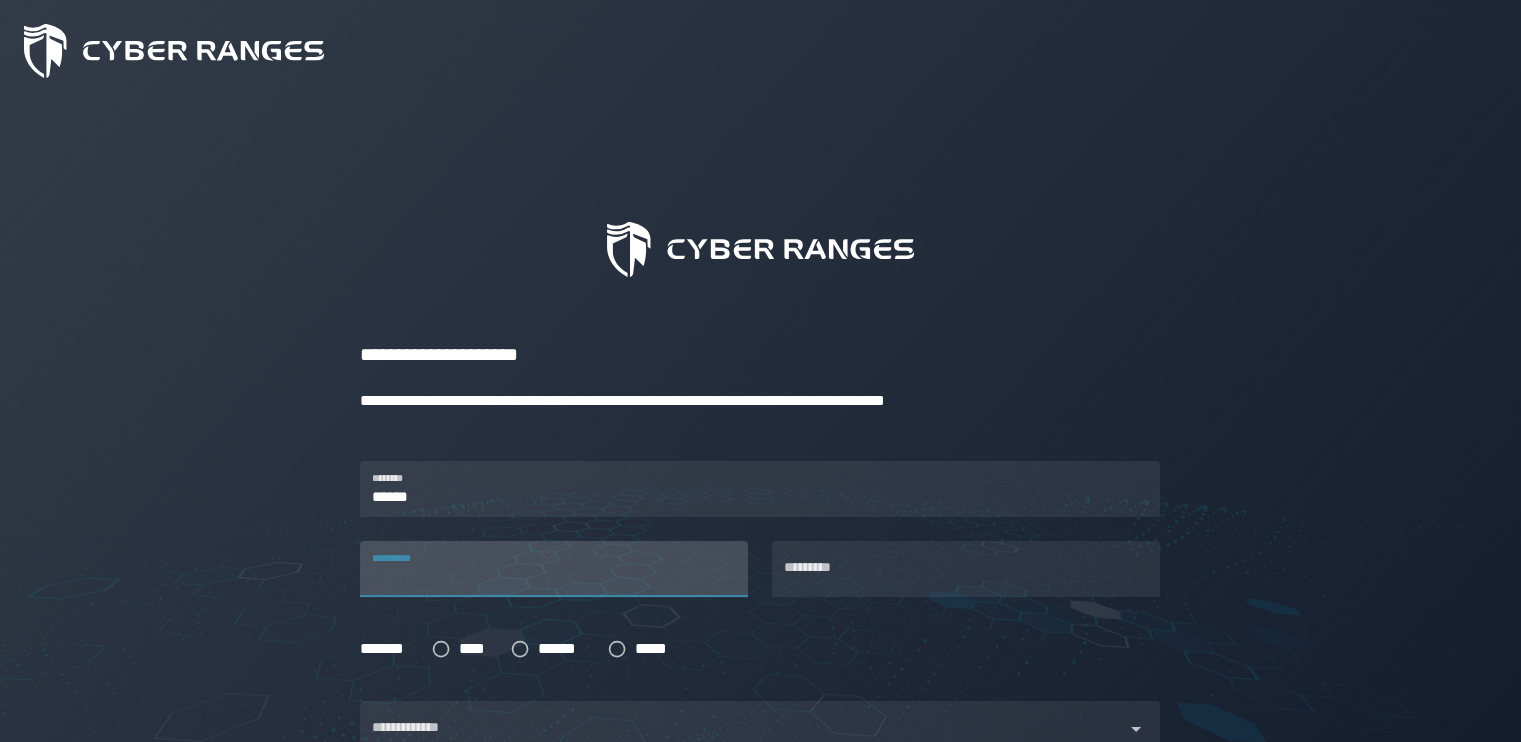 click on "**********" at bounding box center [554, 569] 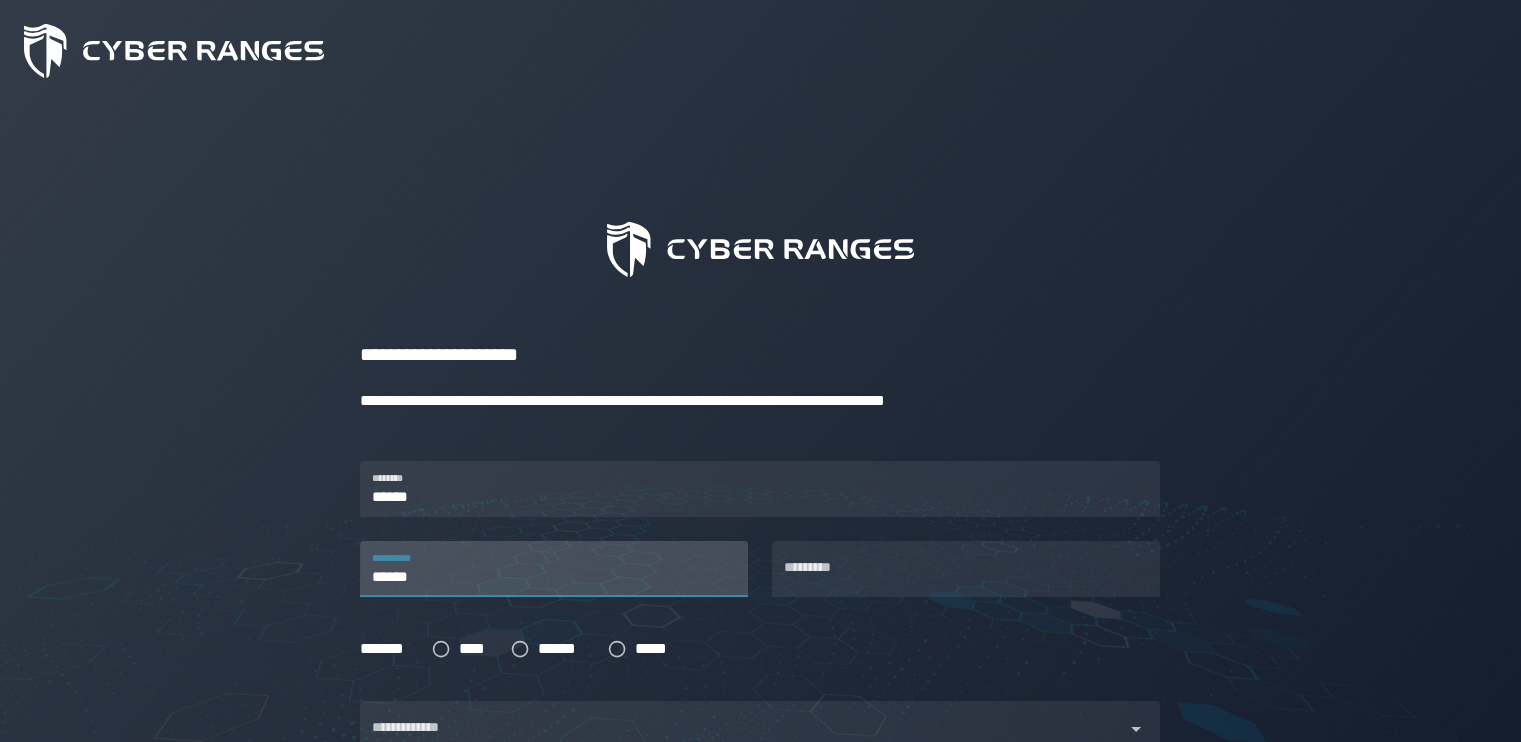 type on "*****" 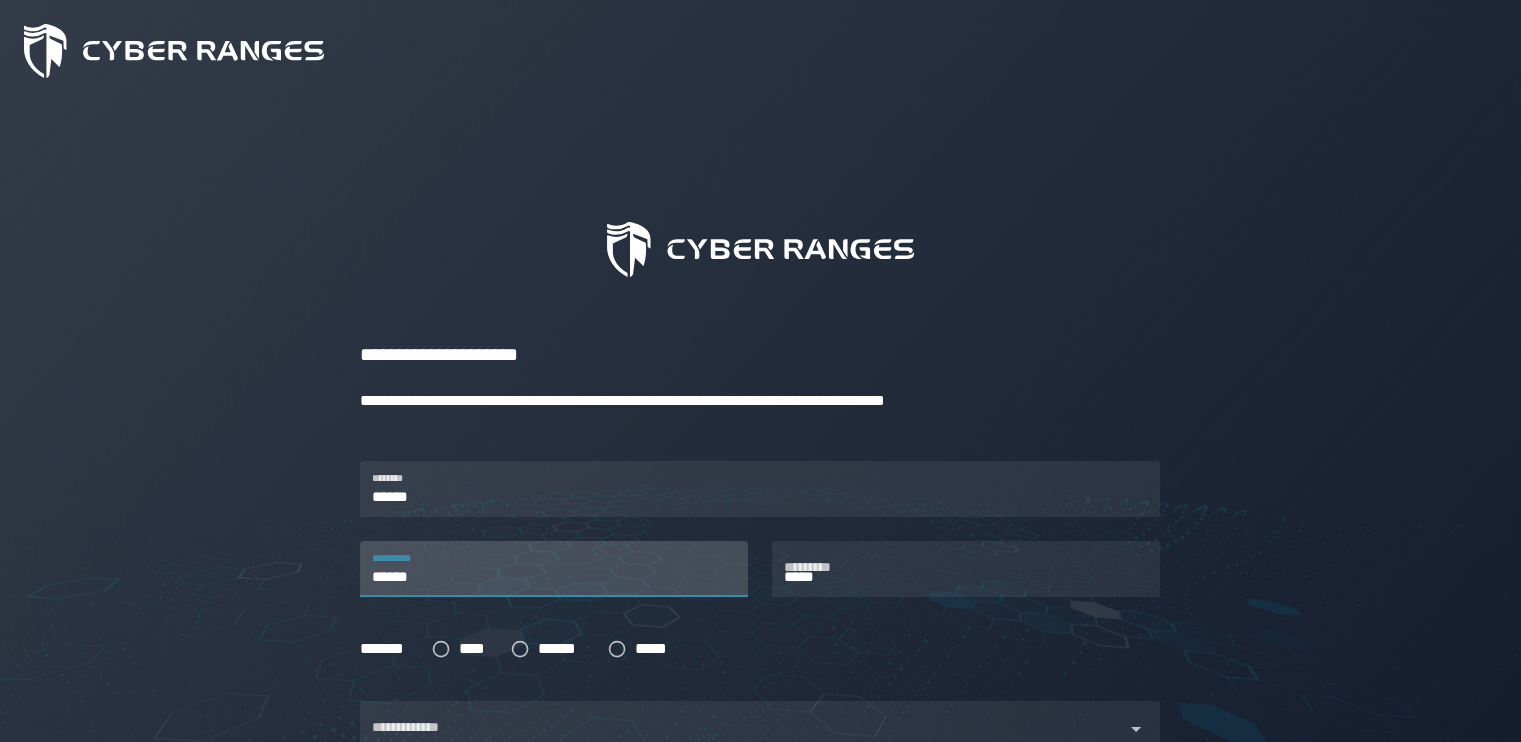 type on "*****" 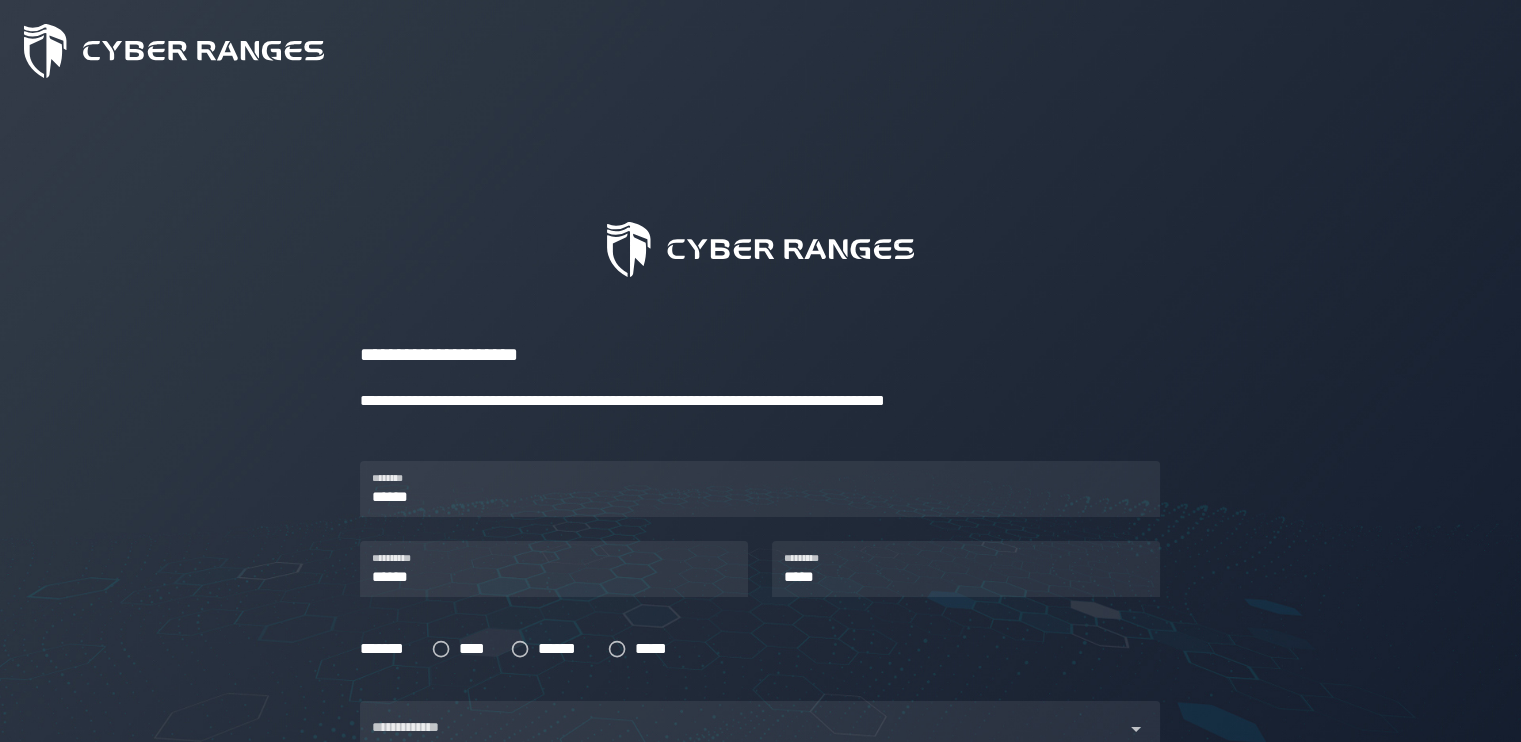 type on "*****" 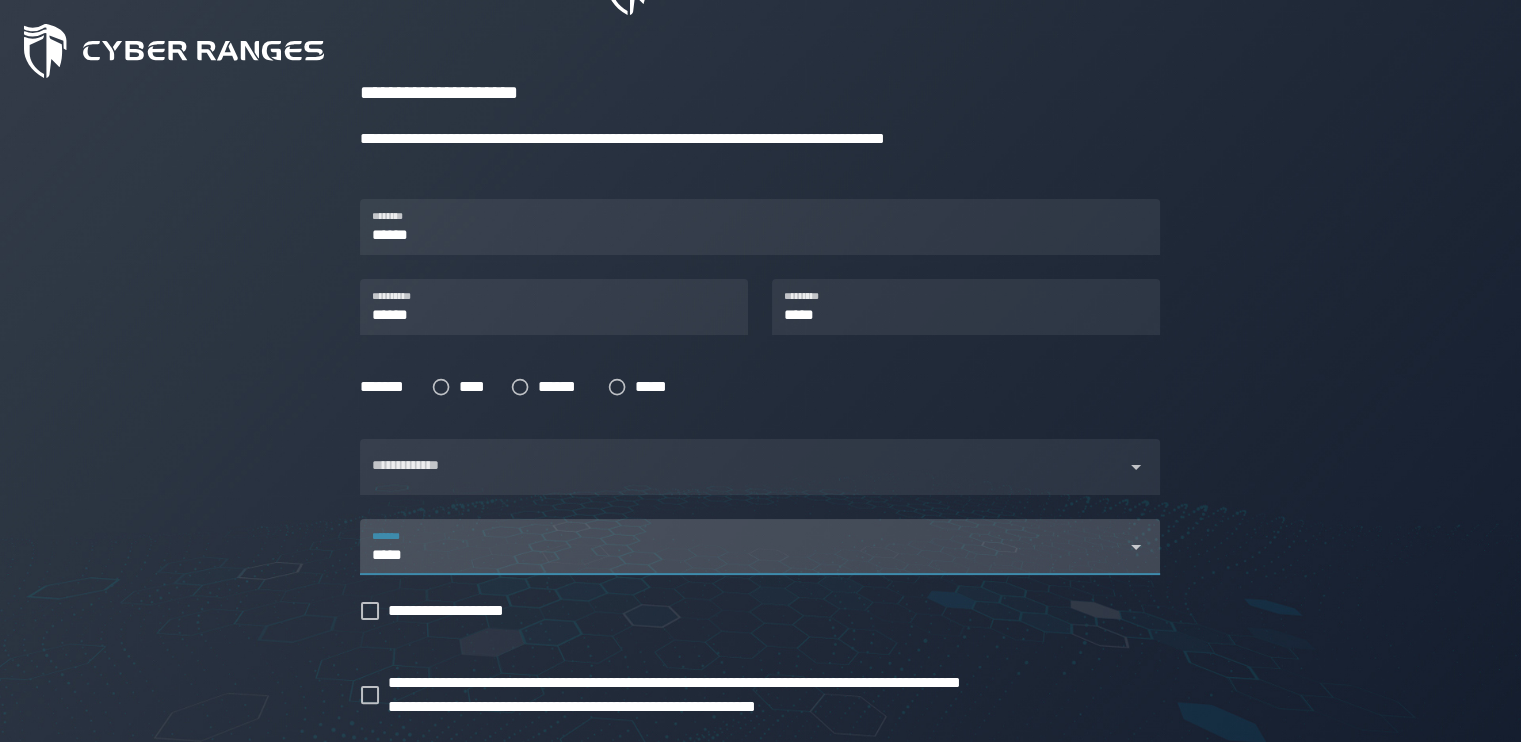 scroll, scrollTop: 280, scrollLeft: 0, axis: vertical 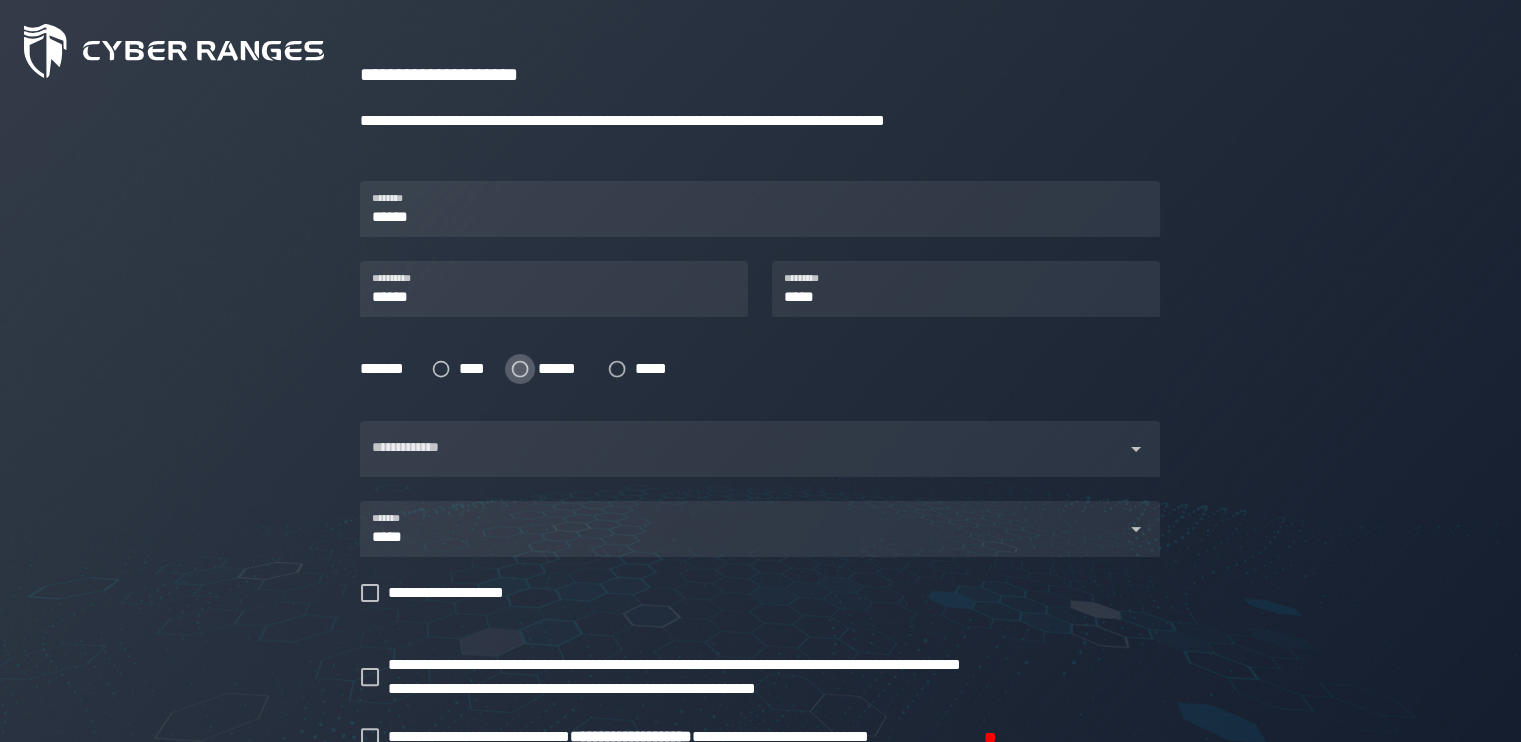 click on "******" at bounding box center [560, 369] 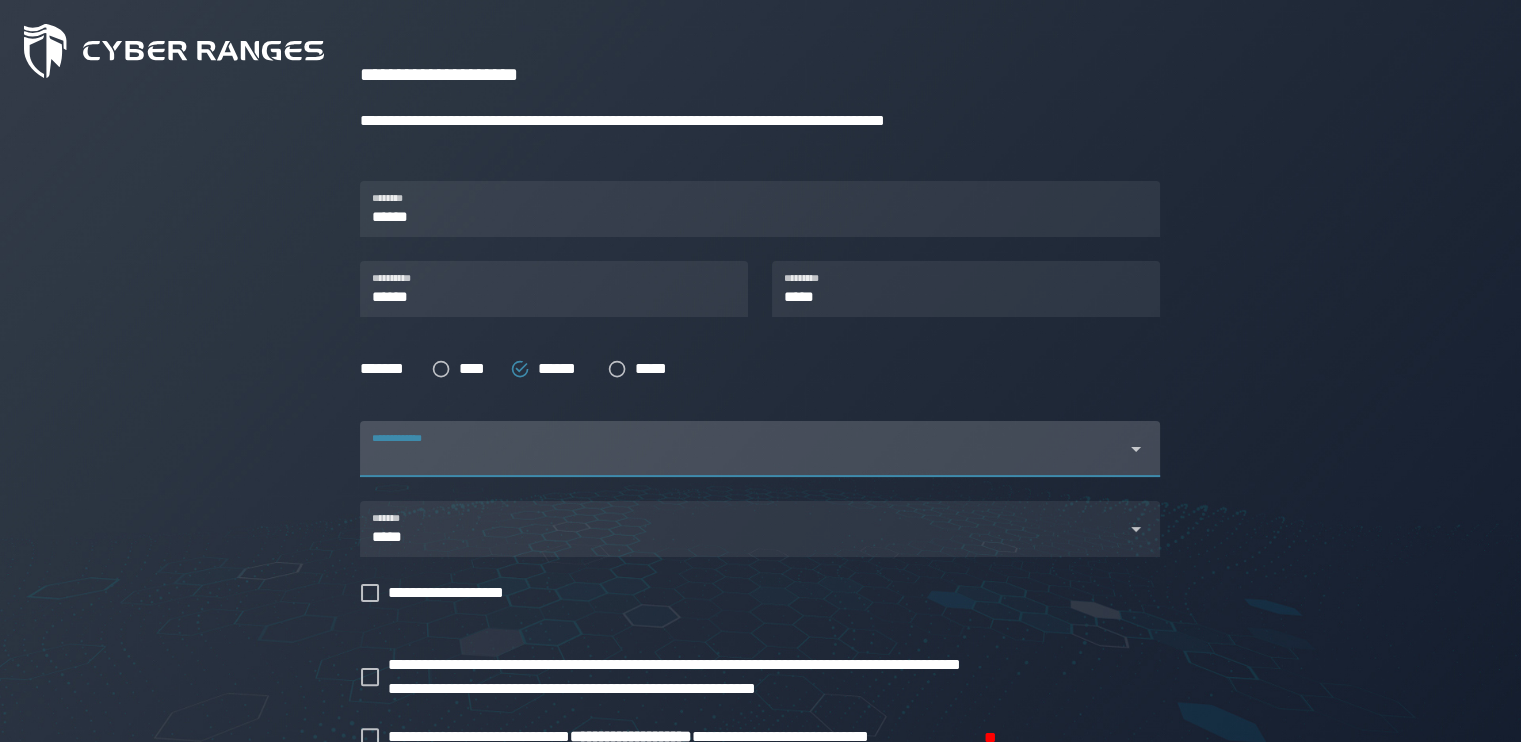 click at bounding box center [742, 461] 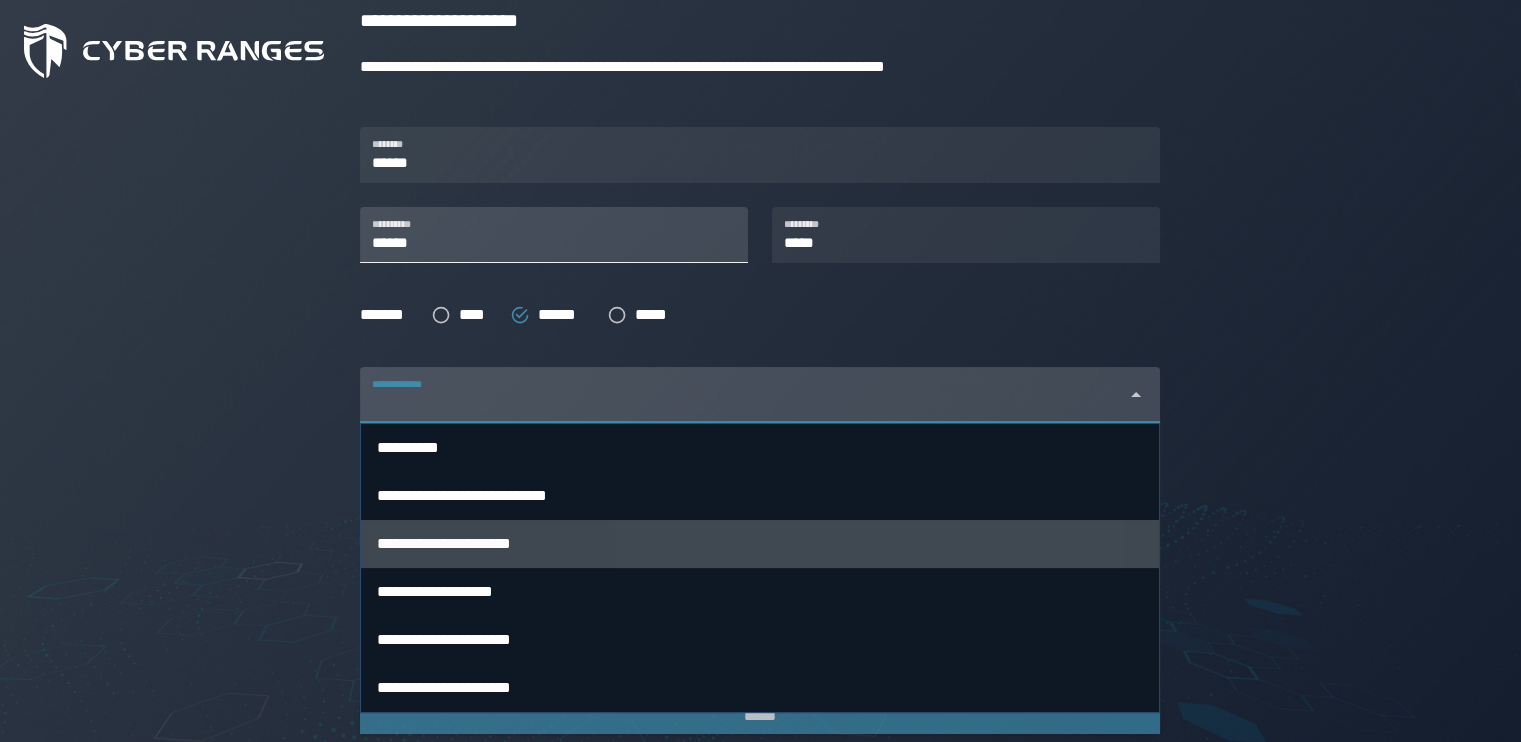scroll, scrollTop: 323, scrollLeft: 0, axis: vertical 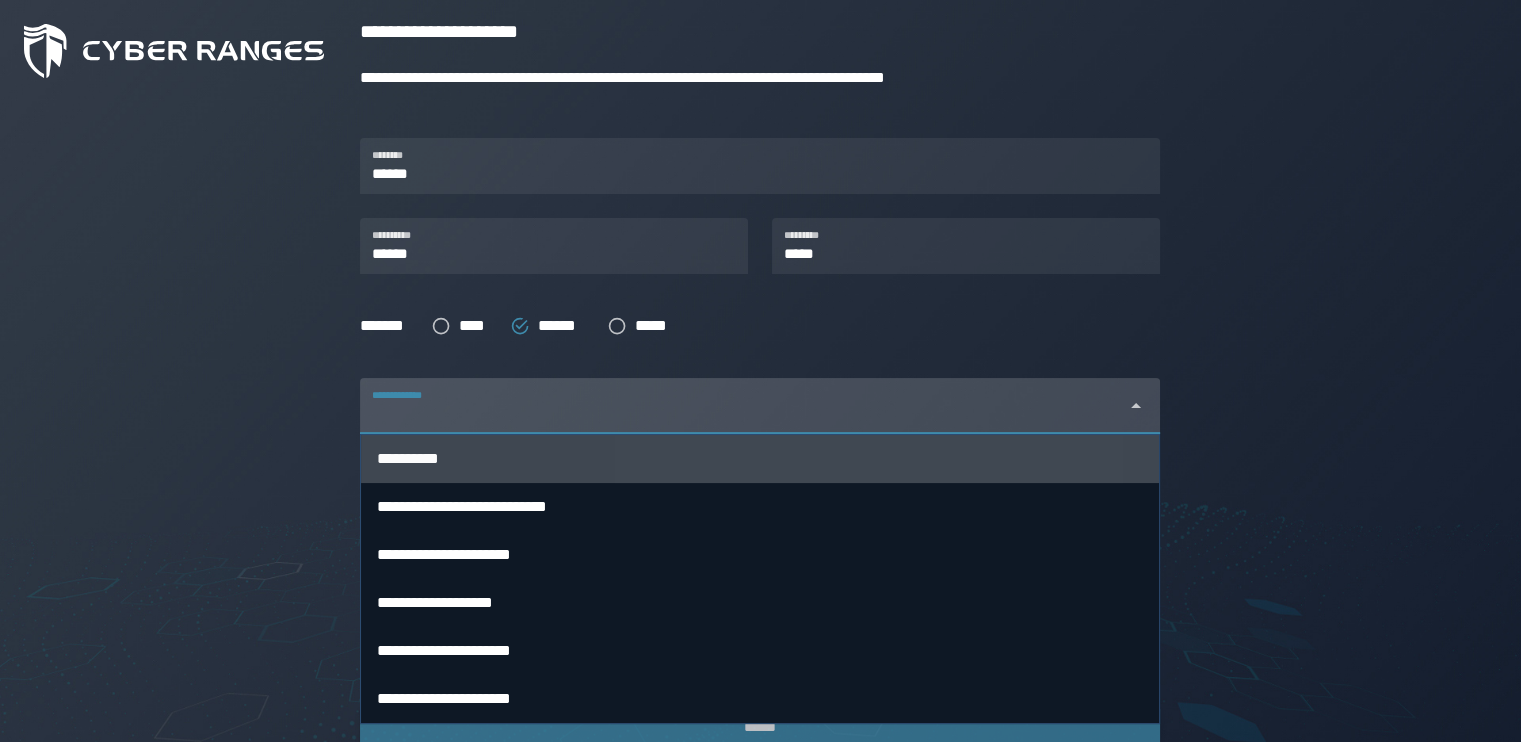 click on "**********" at bounding box center (760, 458) 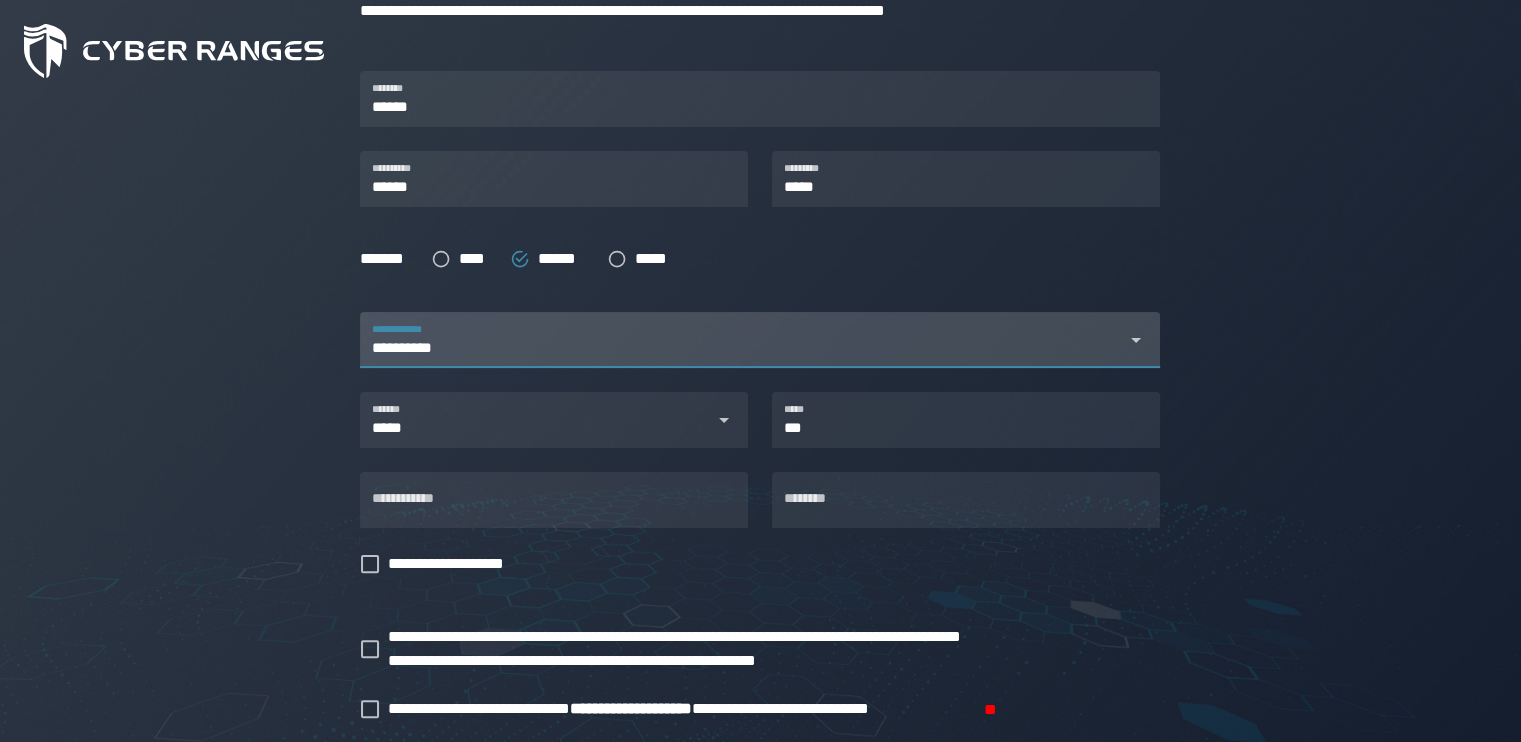 scroll, scrollTop: 387, scrollLeft: 0, axis: vertical 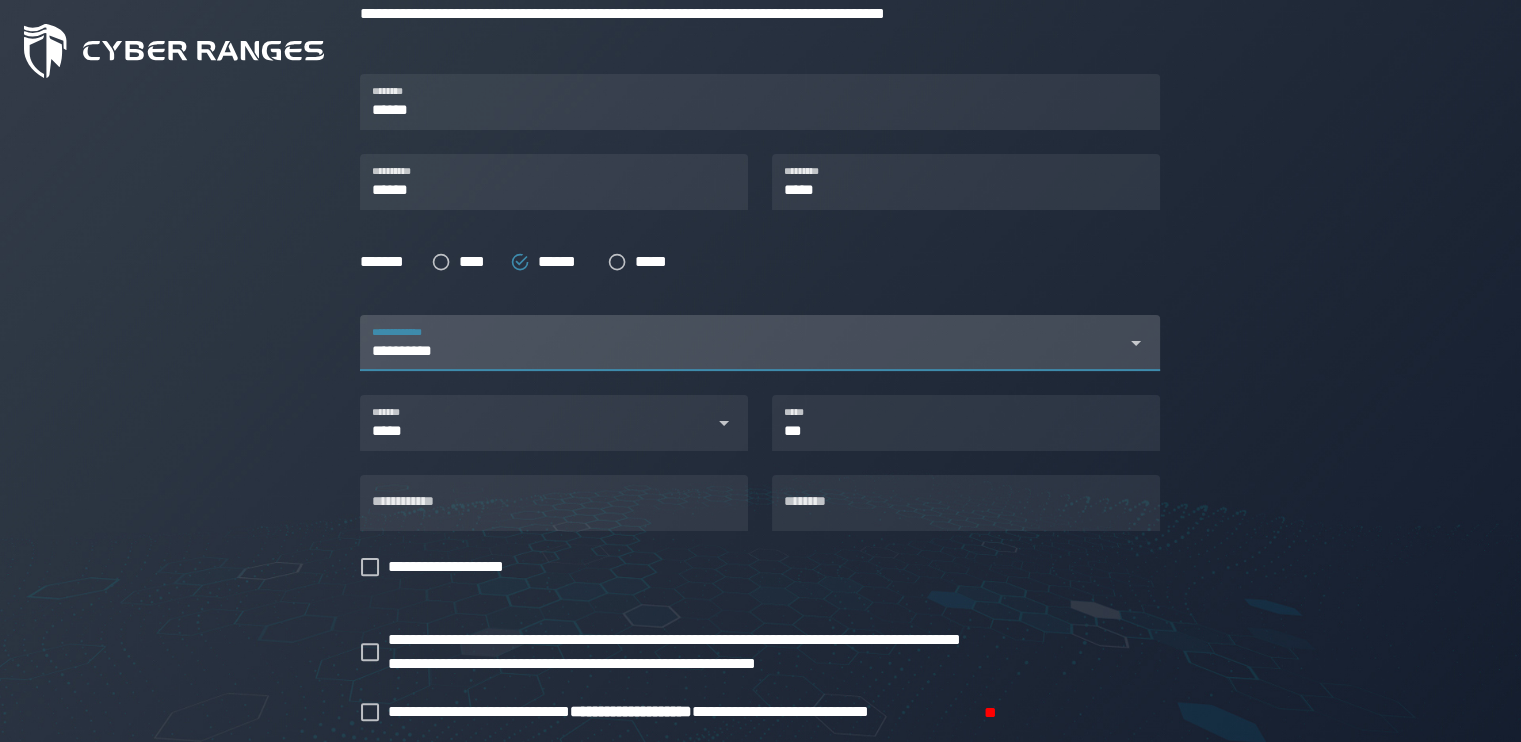 click on "[FIRST] [LAST]" at bounding box center [742, 355] 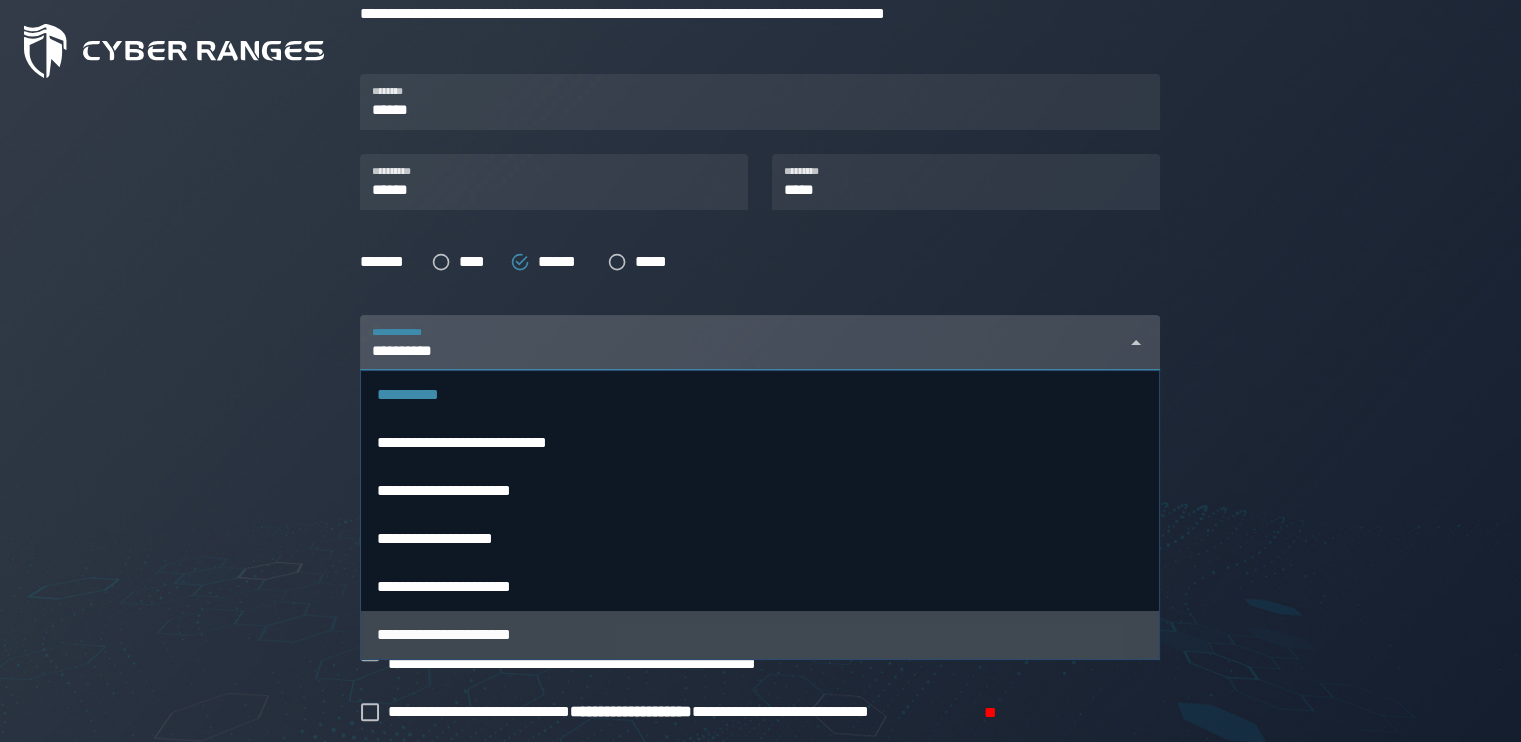 click on "**********" at bounding box center [444, 634] 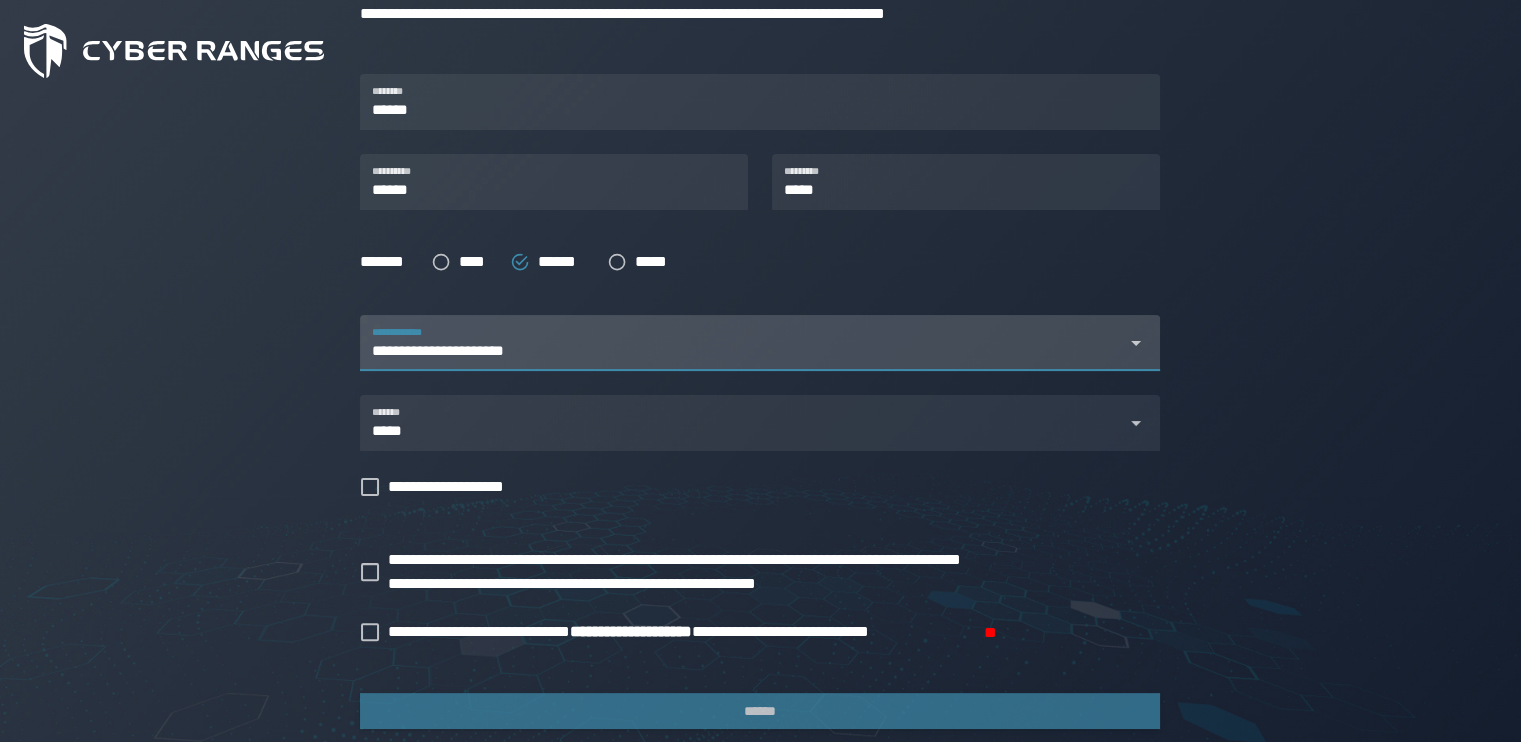 scroll, scrollTop: 0, scrollLeft: 80, axis: horizontal 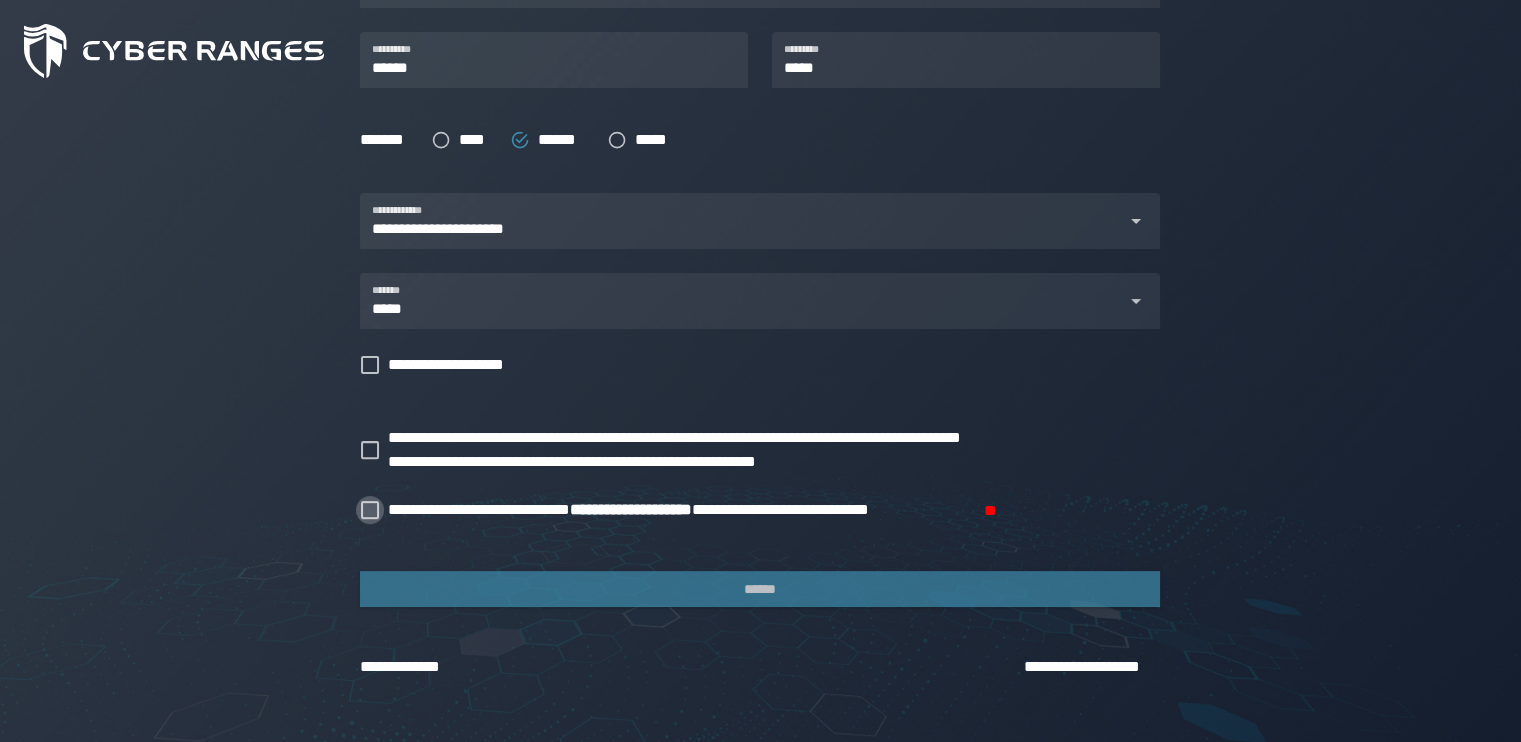 click at bounding box center (370, 510) 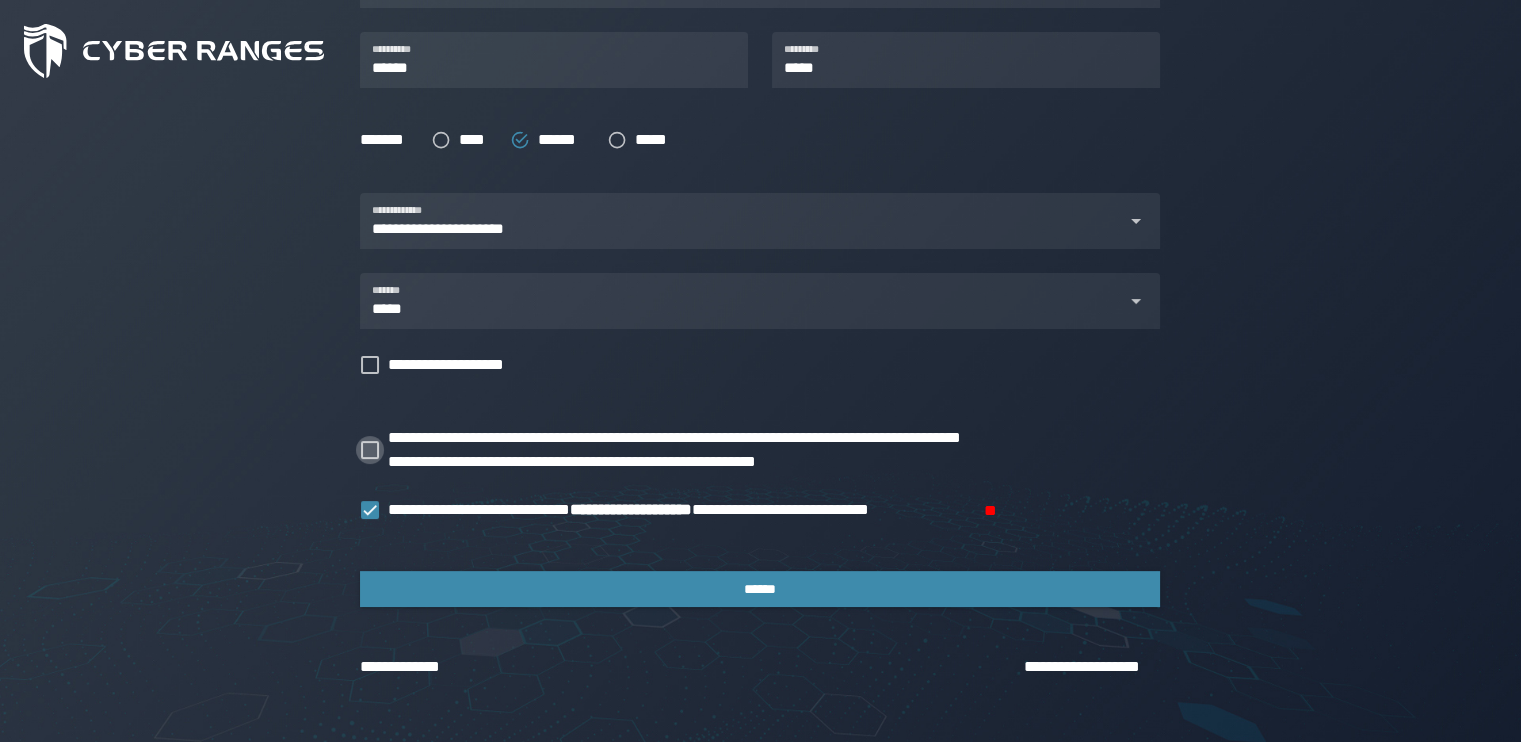 click on "**********" at bounding box center [723, 450] 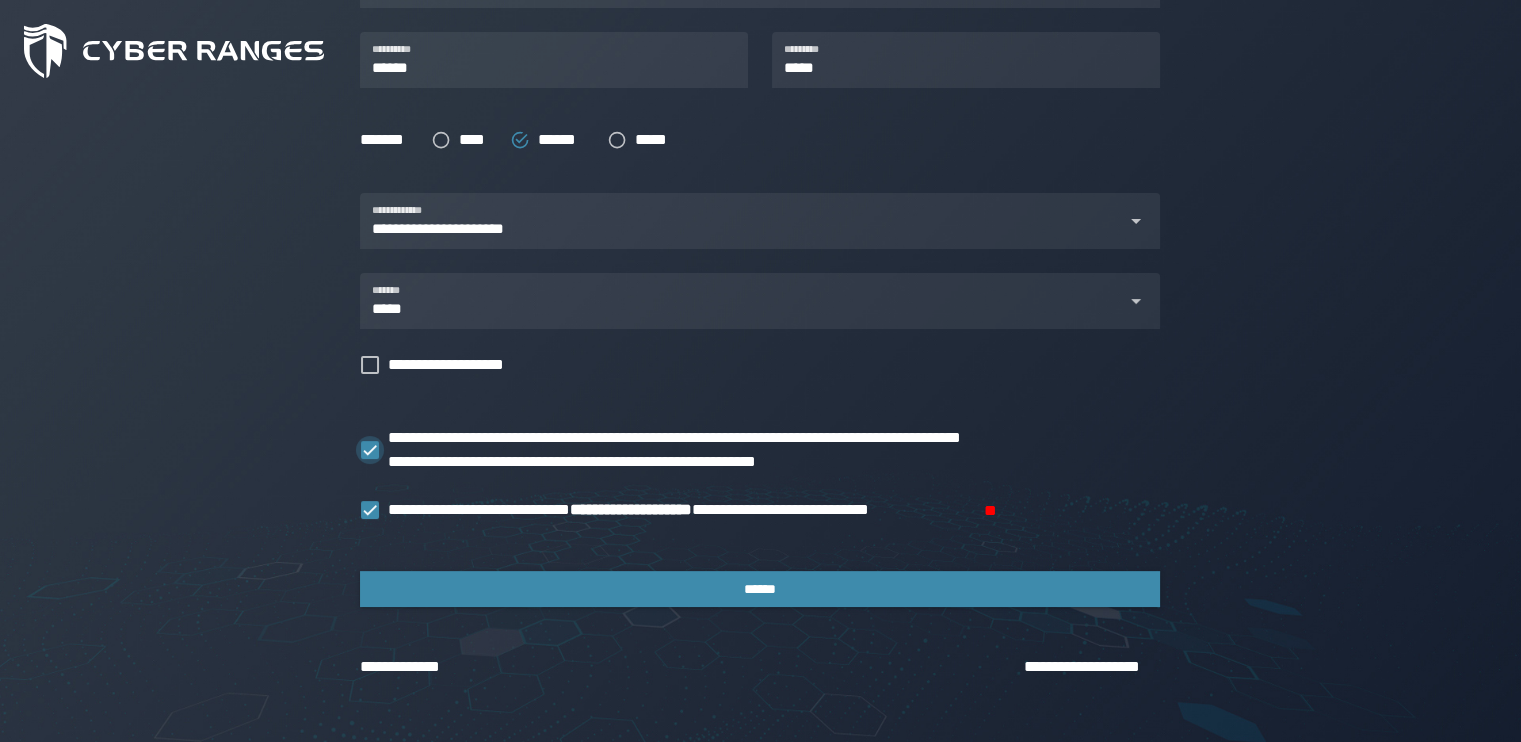 click at bounding box center [370, 450] 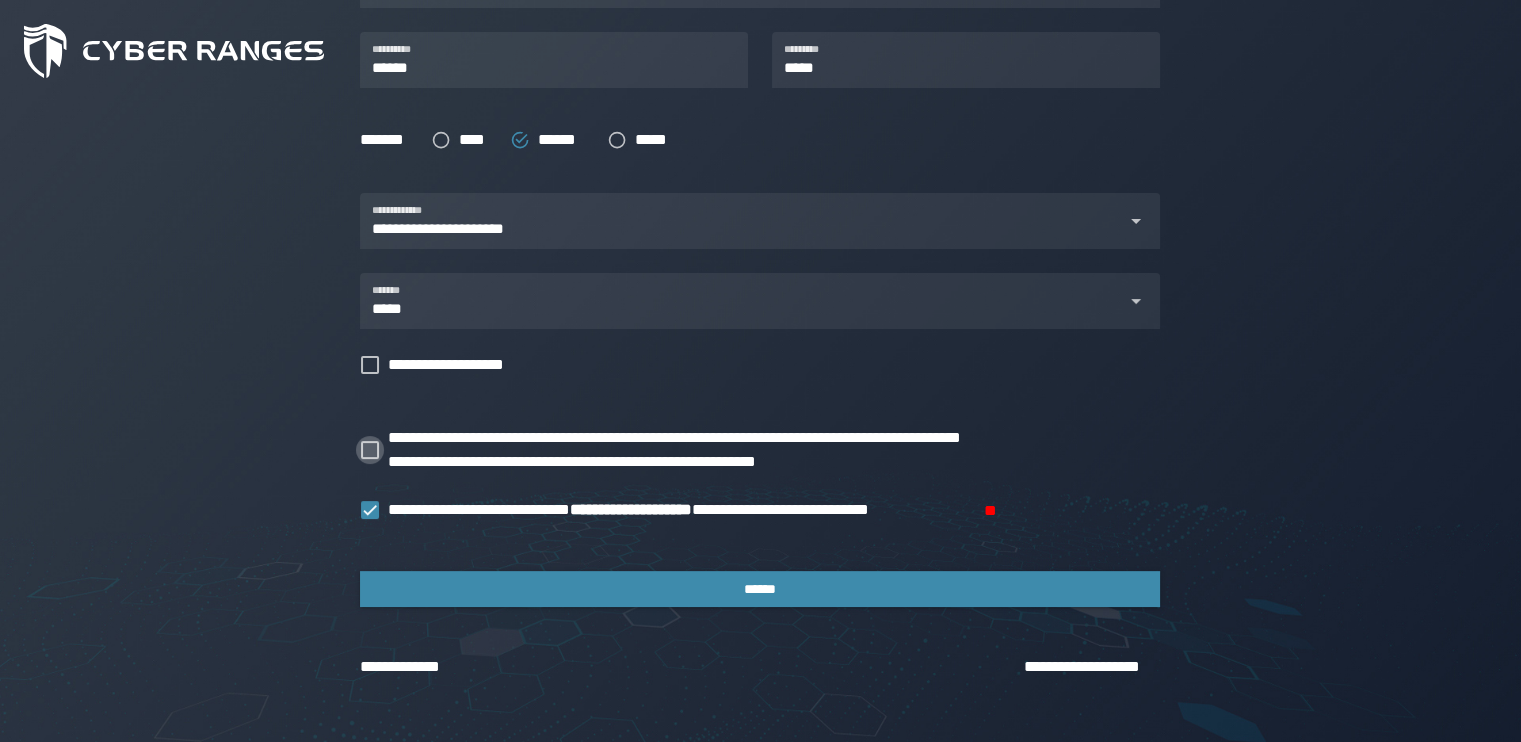 click at bounding box center [370, 450] 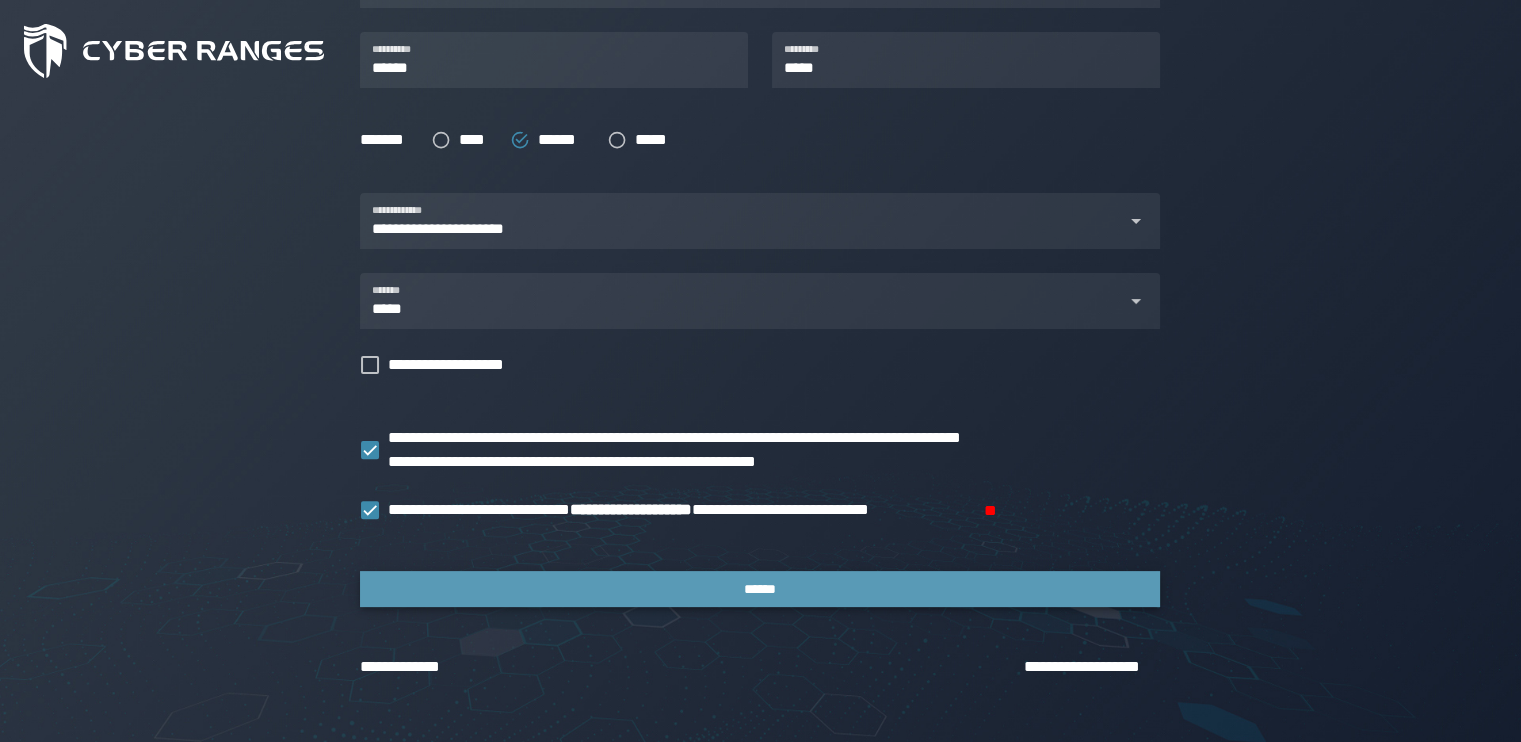 click on "******" 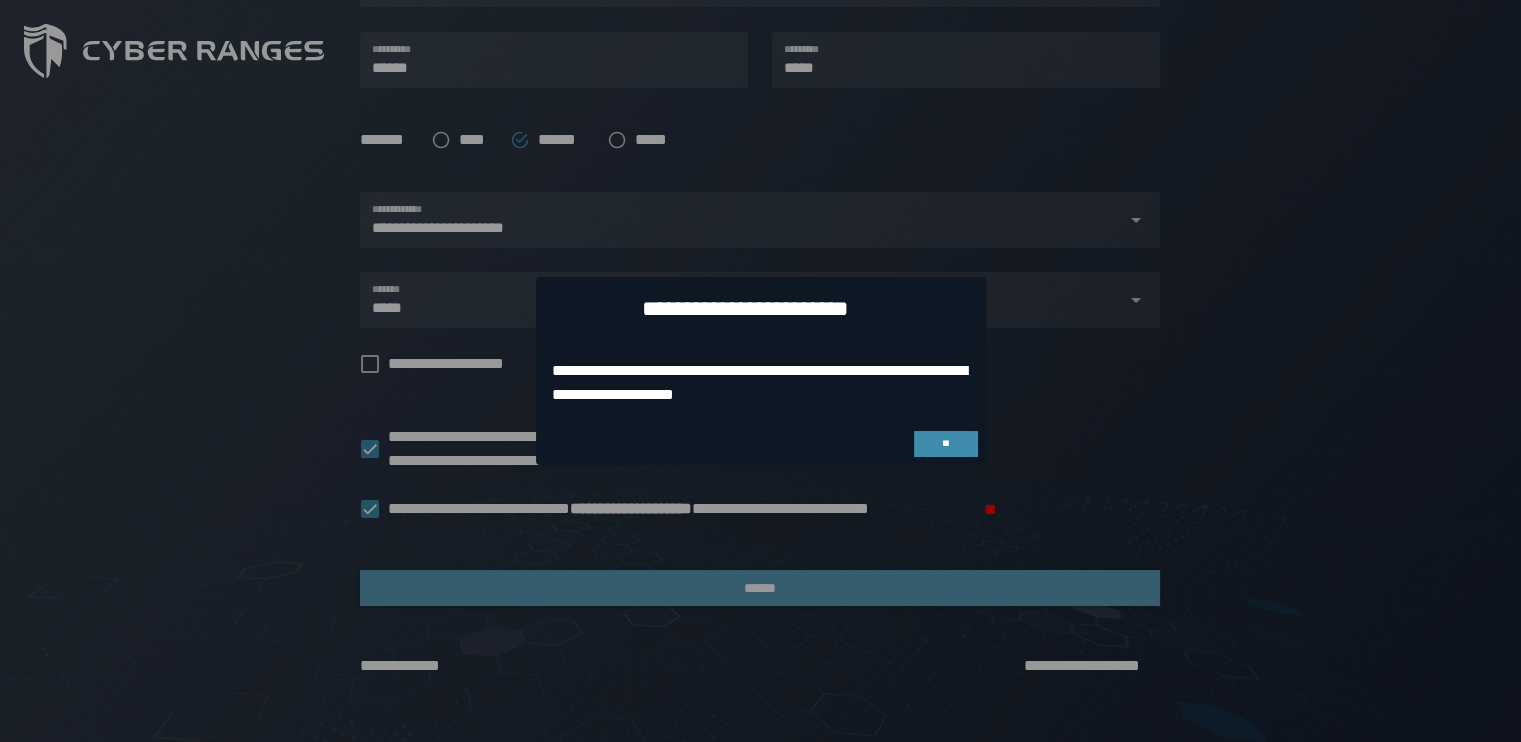 scroll, scrollTop: 0, scrollLeft: 0, axis: both 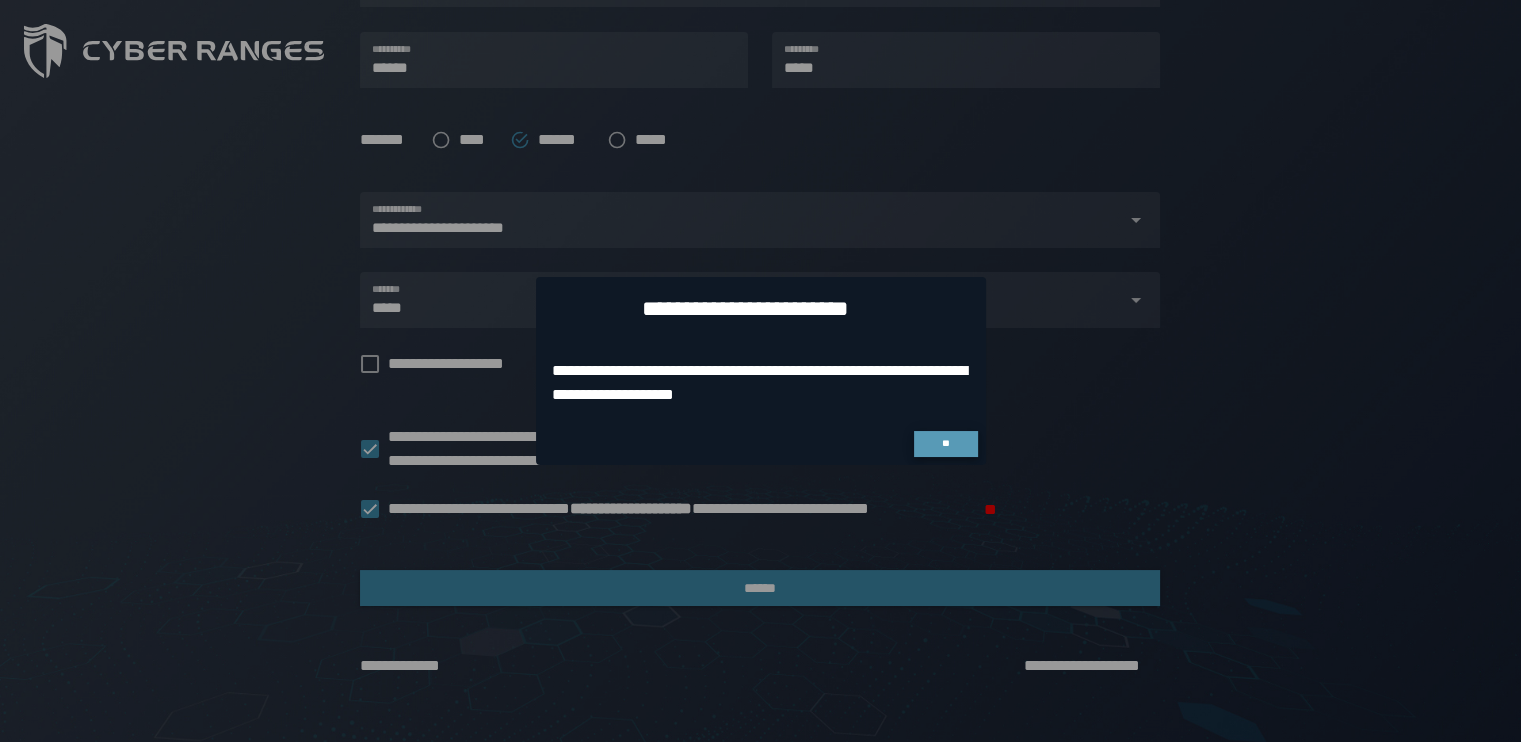 click on "**" at bounding box center [946, 444] 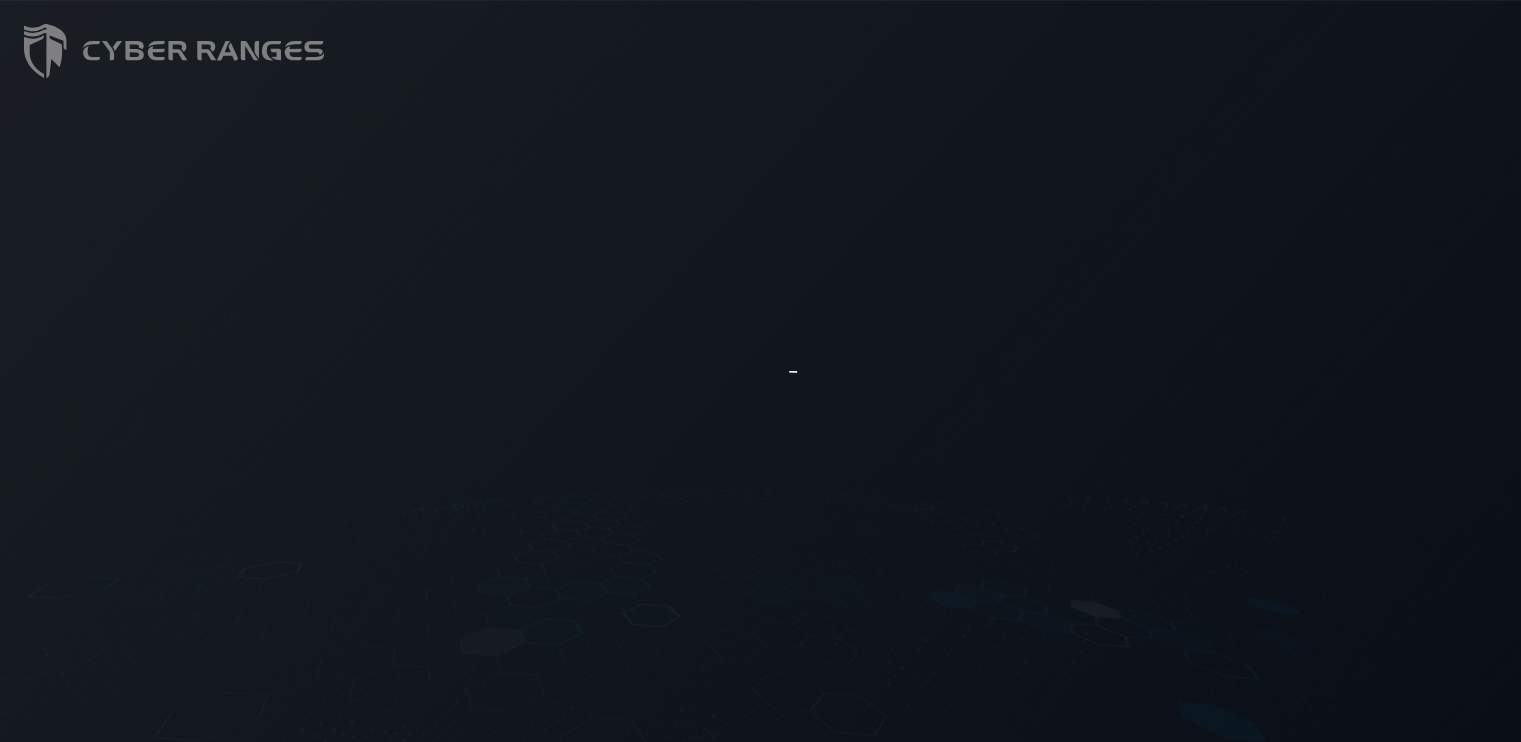 scroll, scrollTop: 0, scrollLeft: 0, axis: both 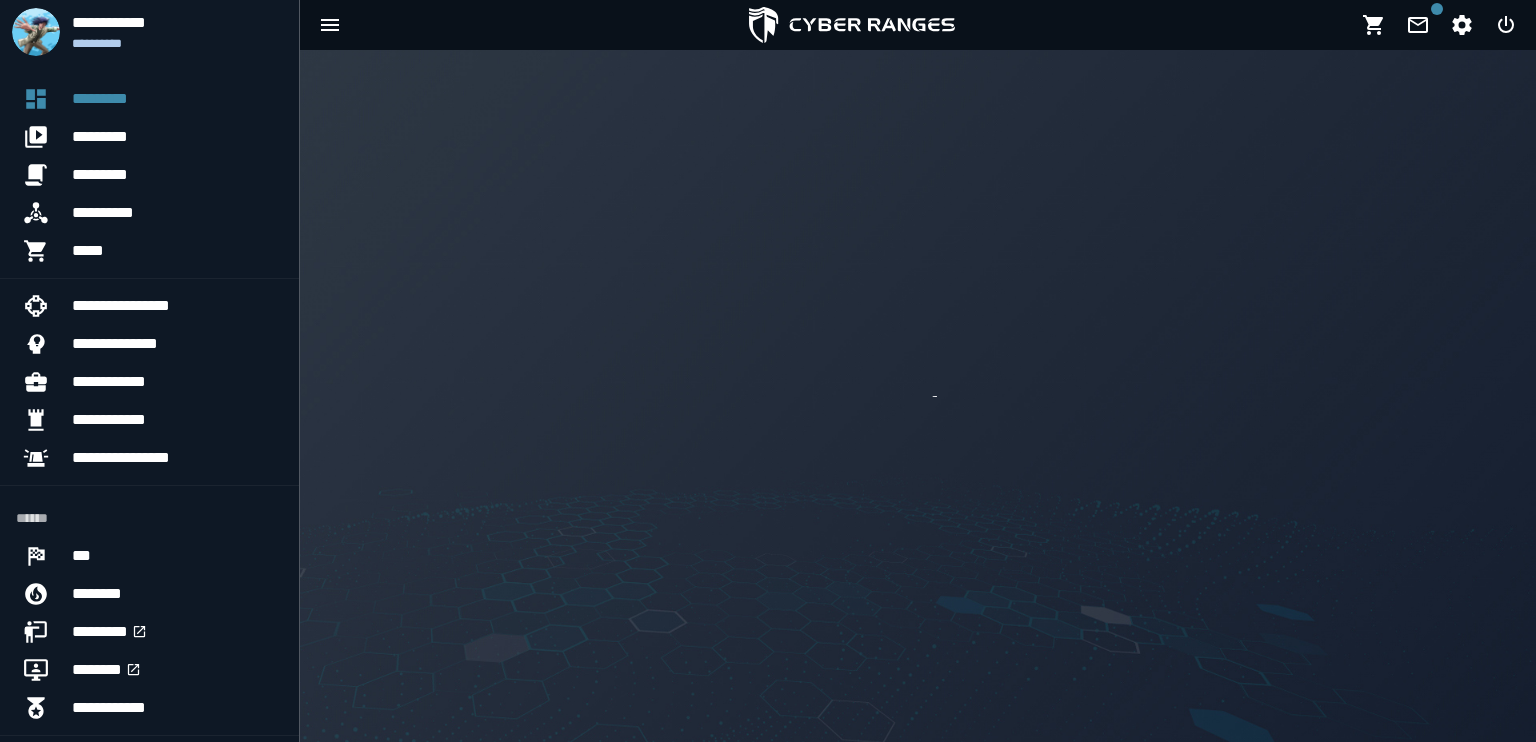 click on "*" at bounding box center (768, 2670) 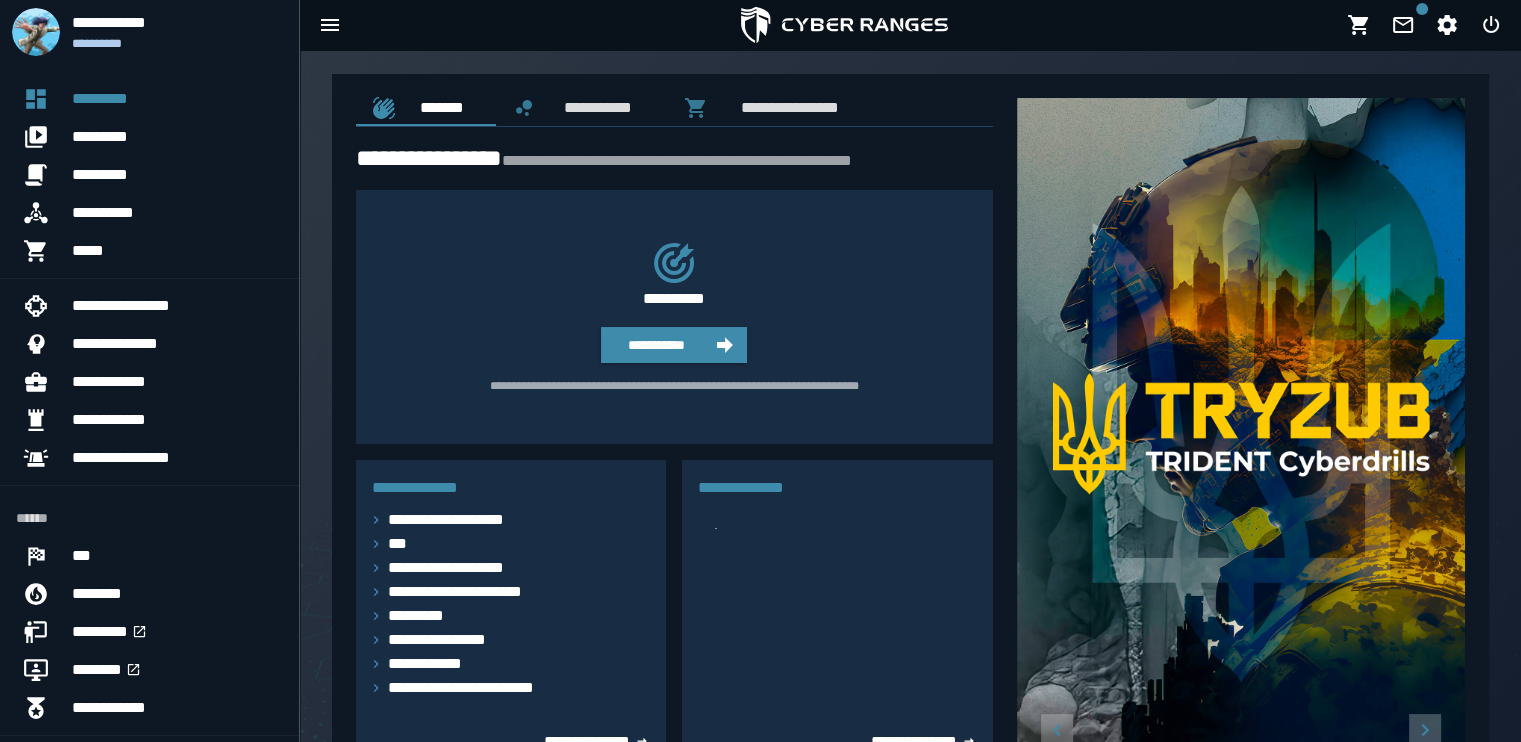 scroll, scrollTop: 0, scrollLeft: 0, axis: both 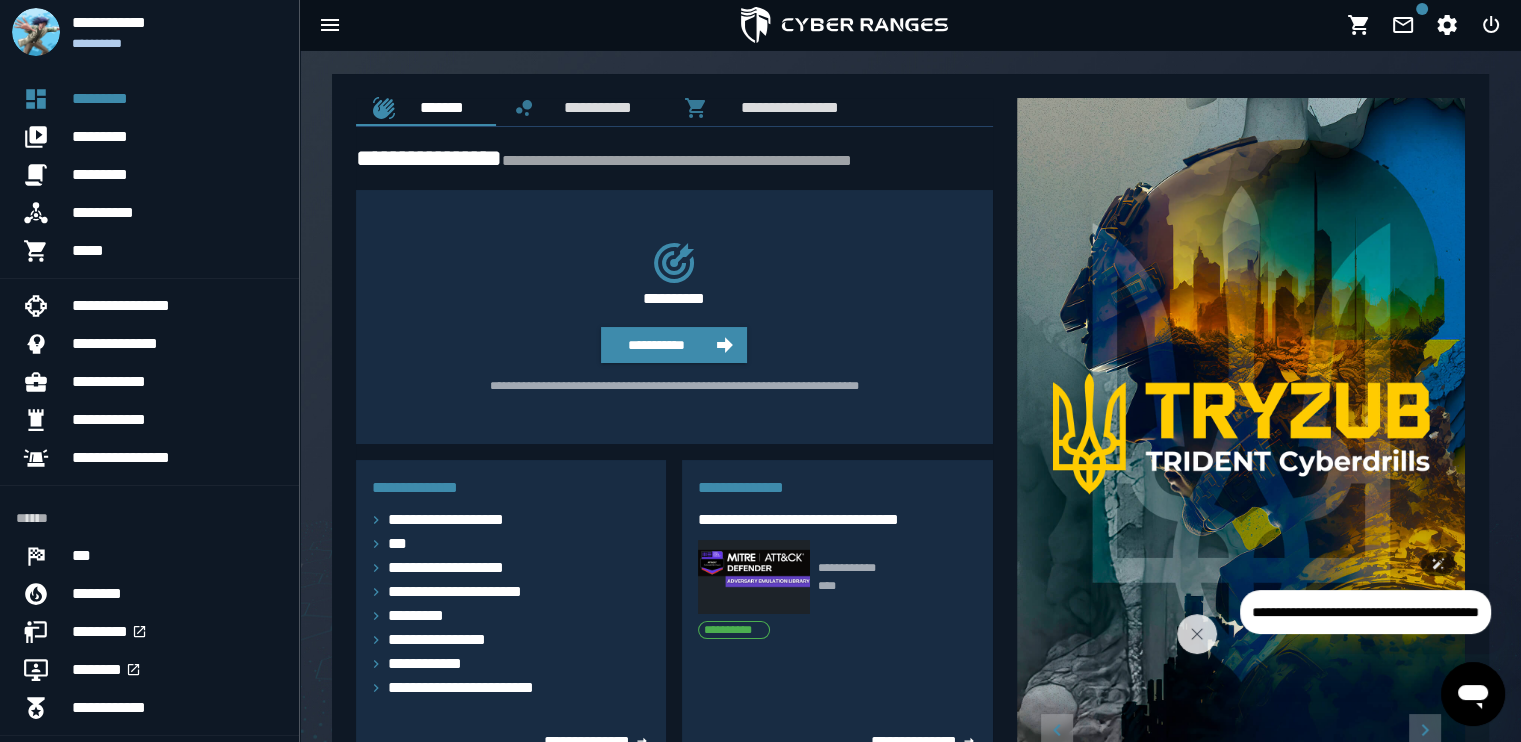 click at bounding box center [1241, 434] 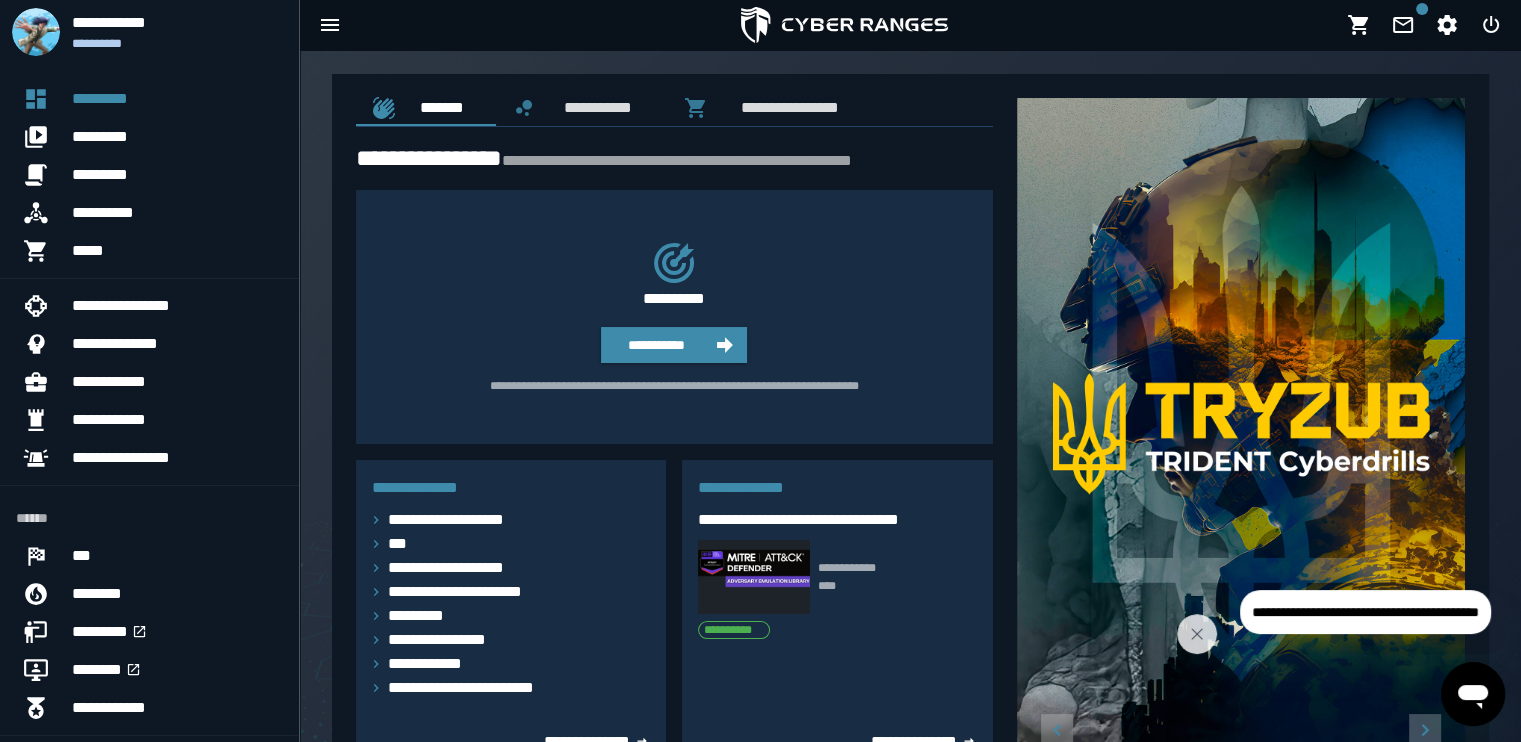 click at bounding box center [1473, 694] 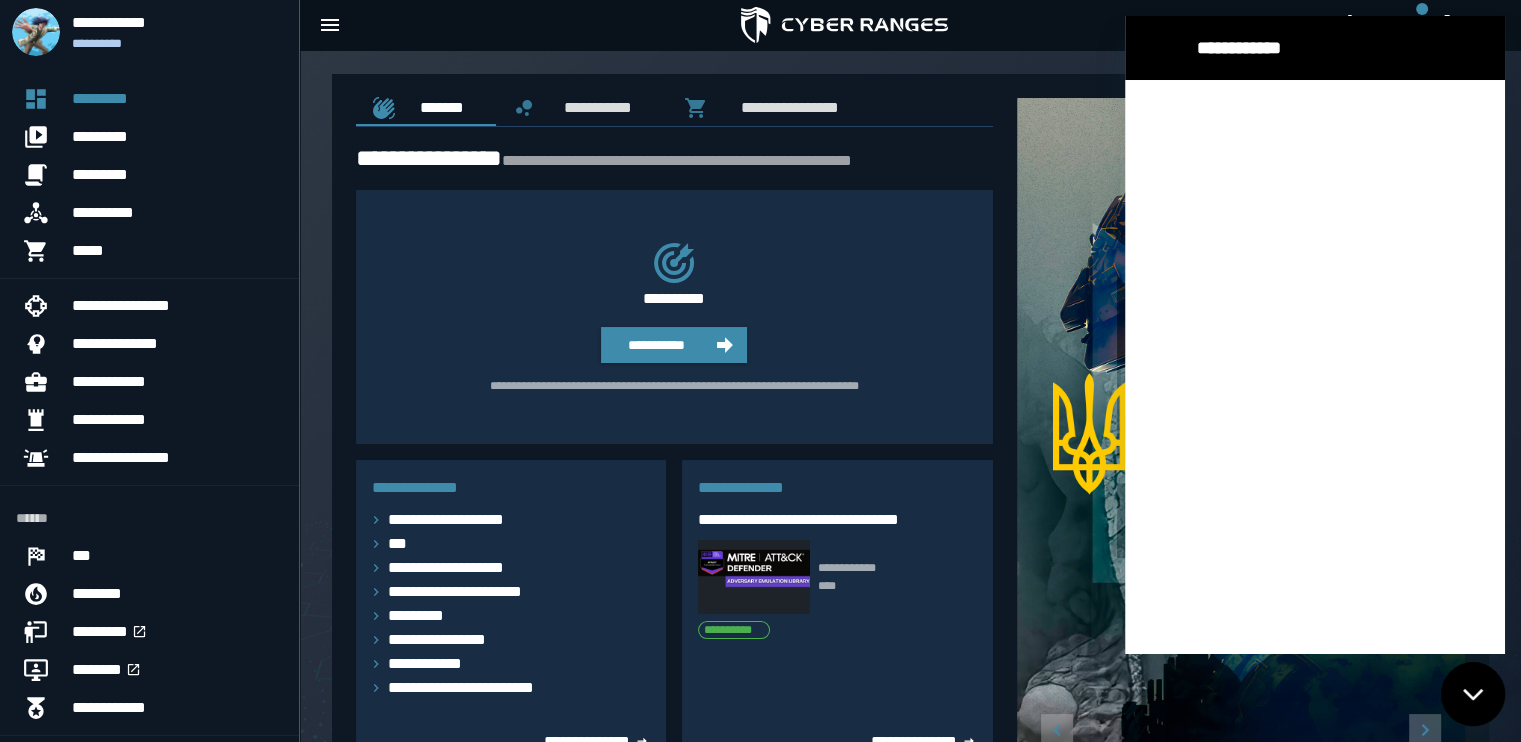 scroll, scrollTop: 0, scrollLeft: 0, axis: both 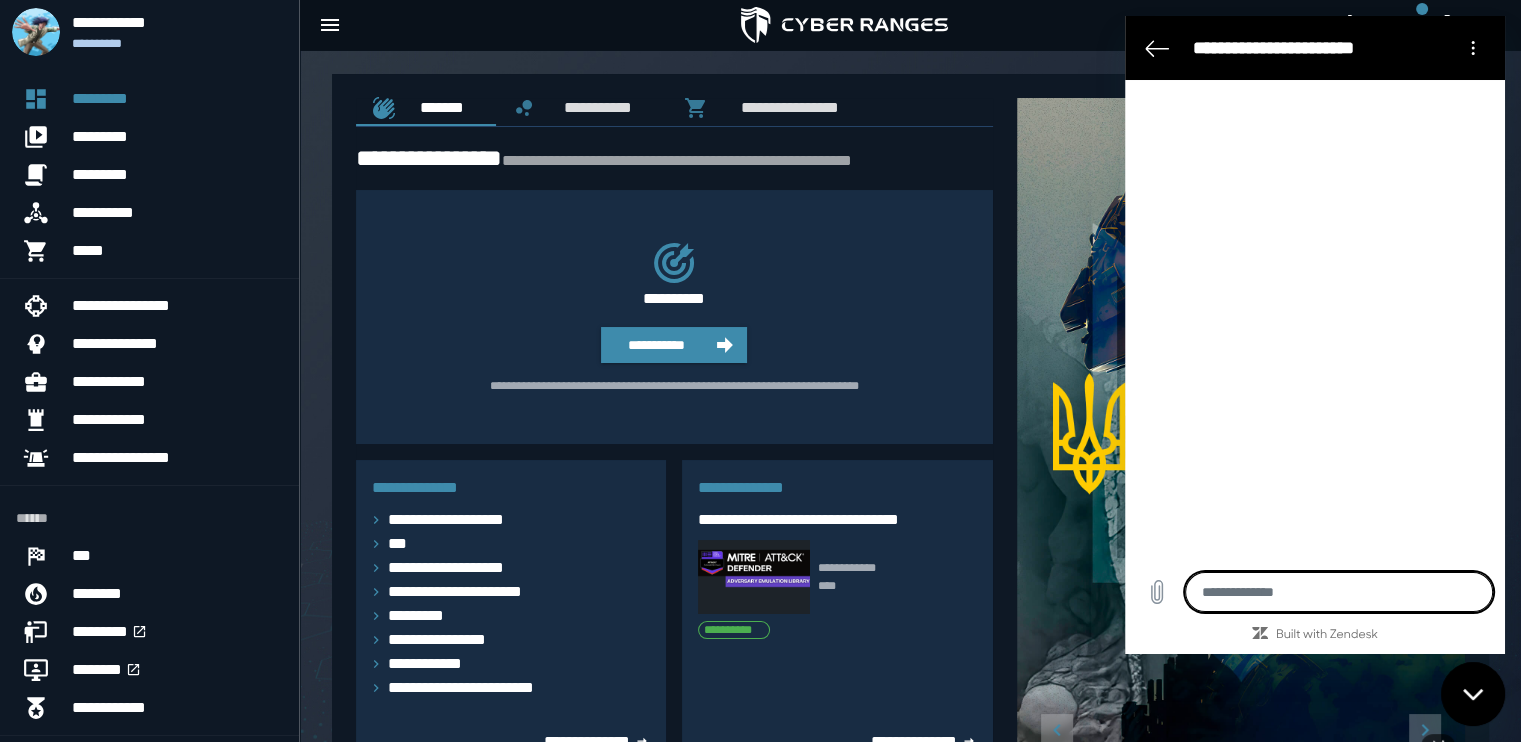 type on "*" 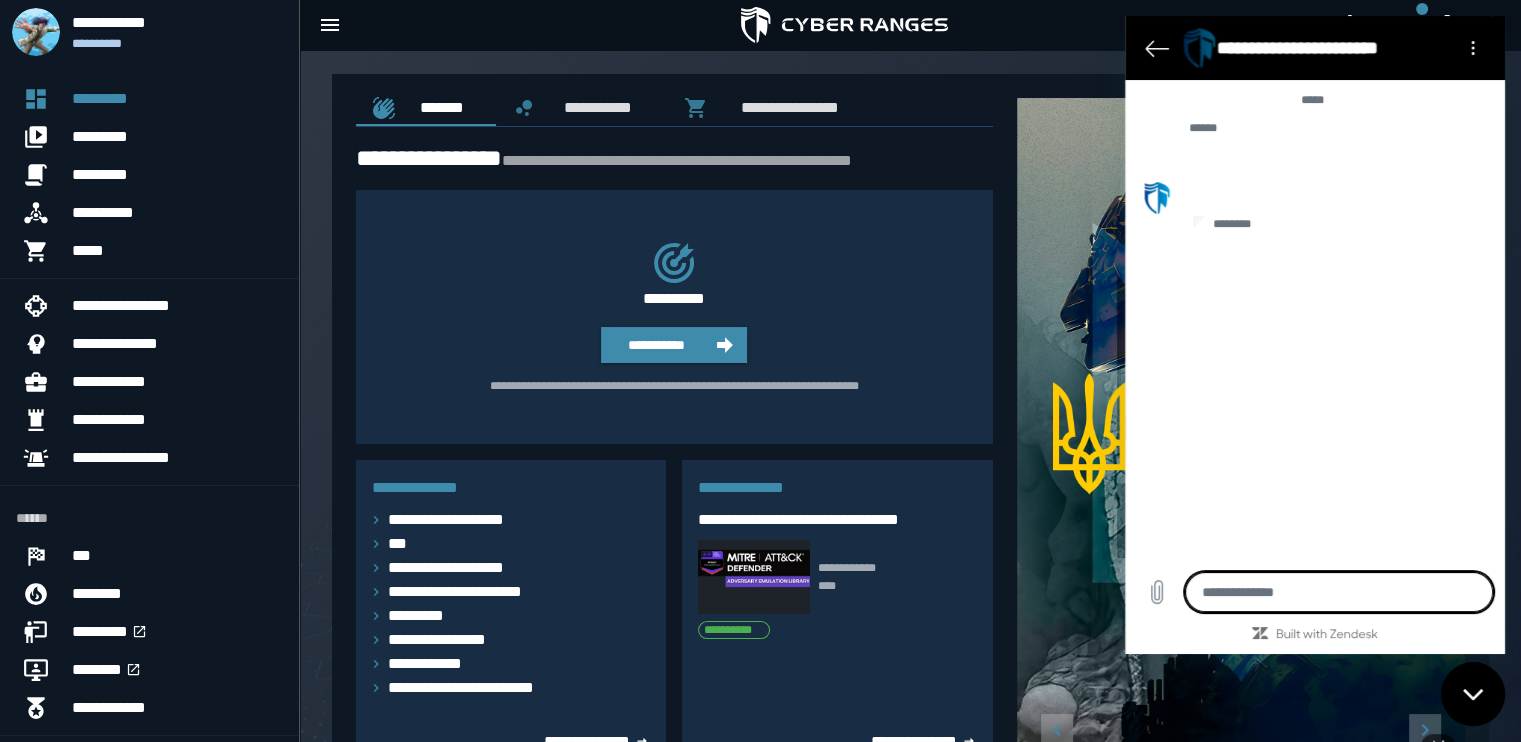 type on "*" 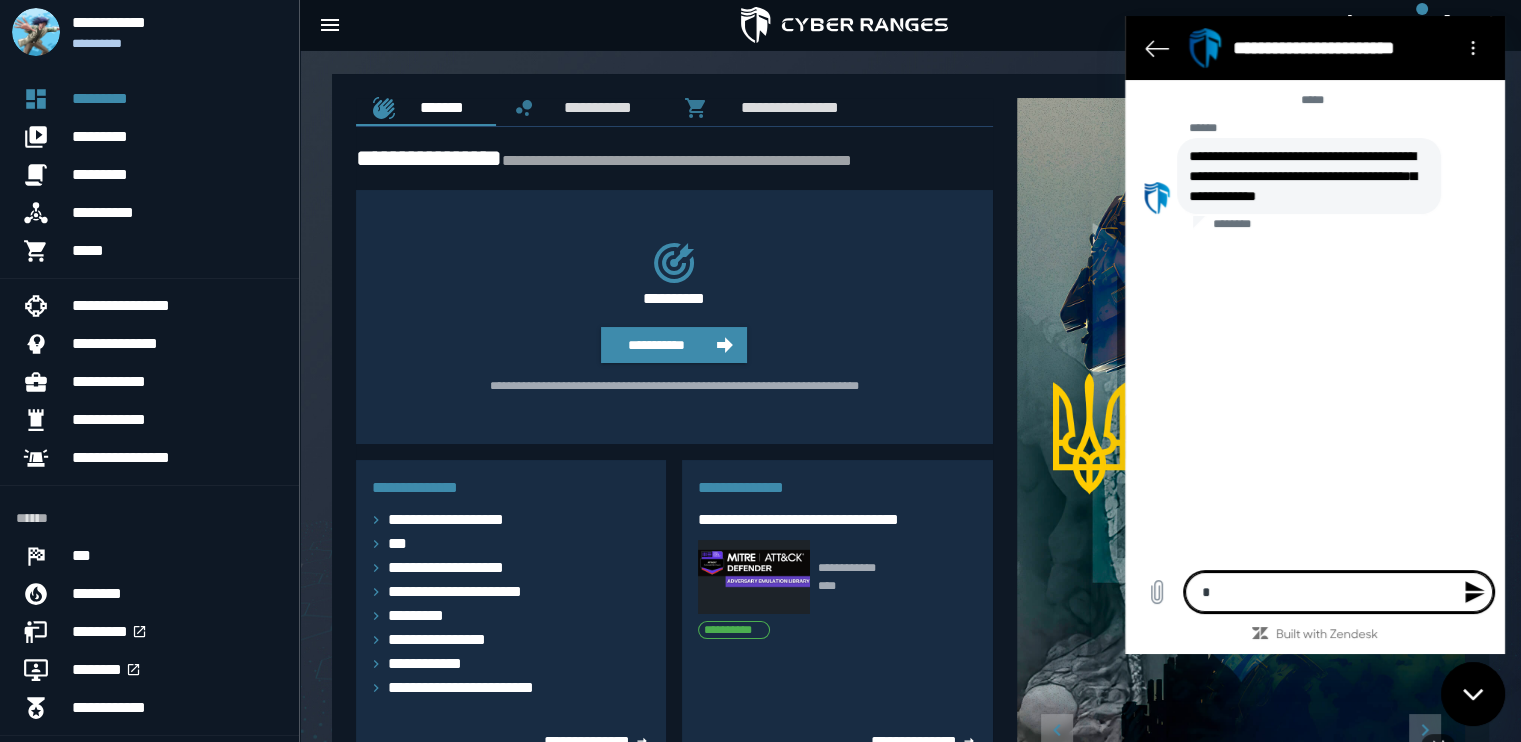 type on "**" 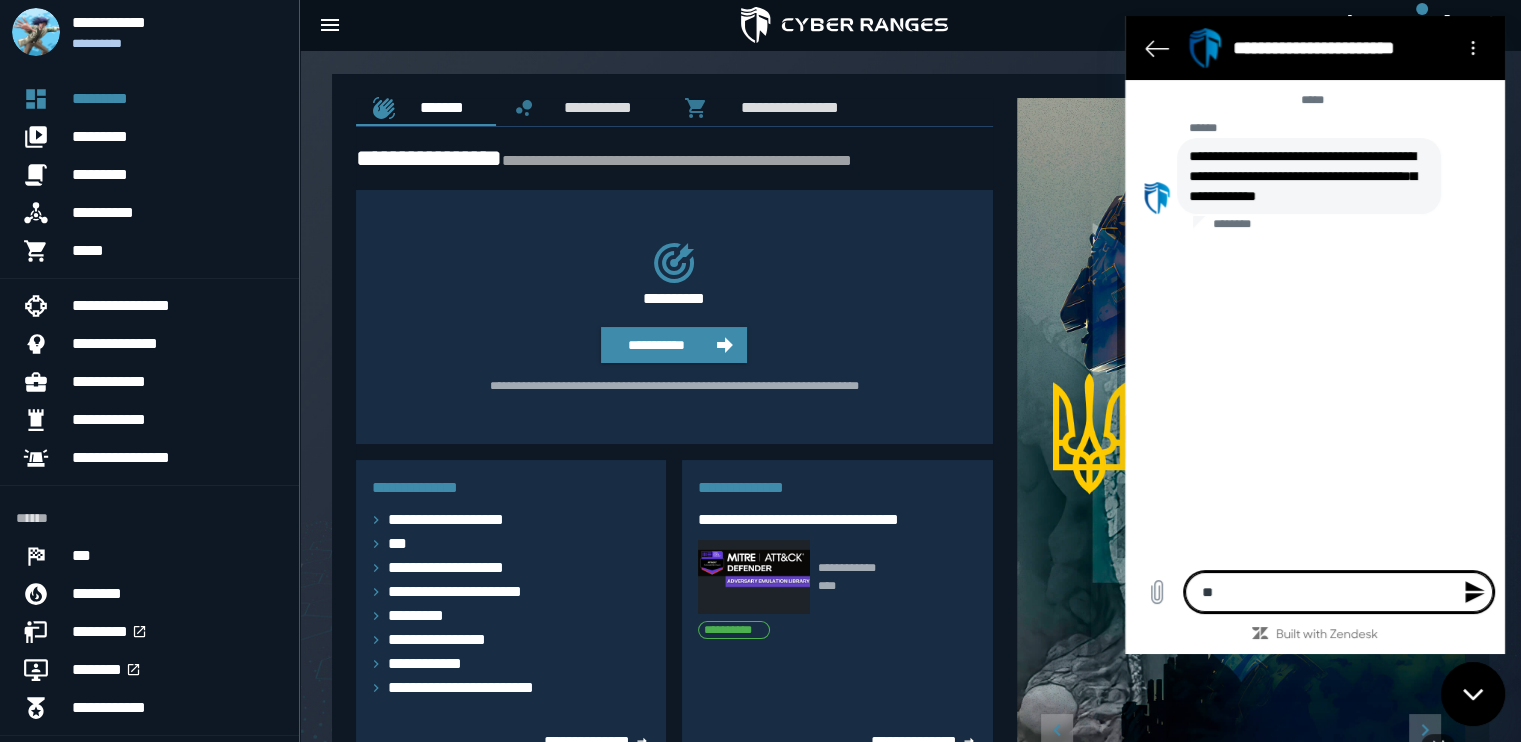 type on "***" 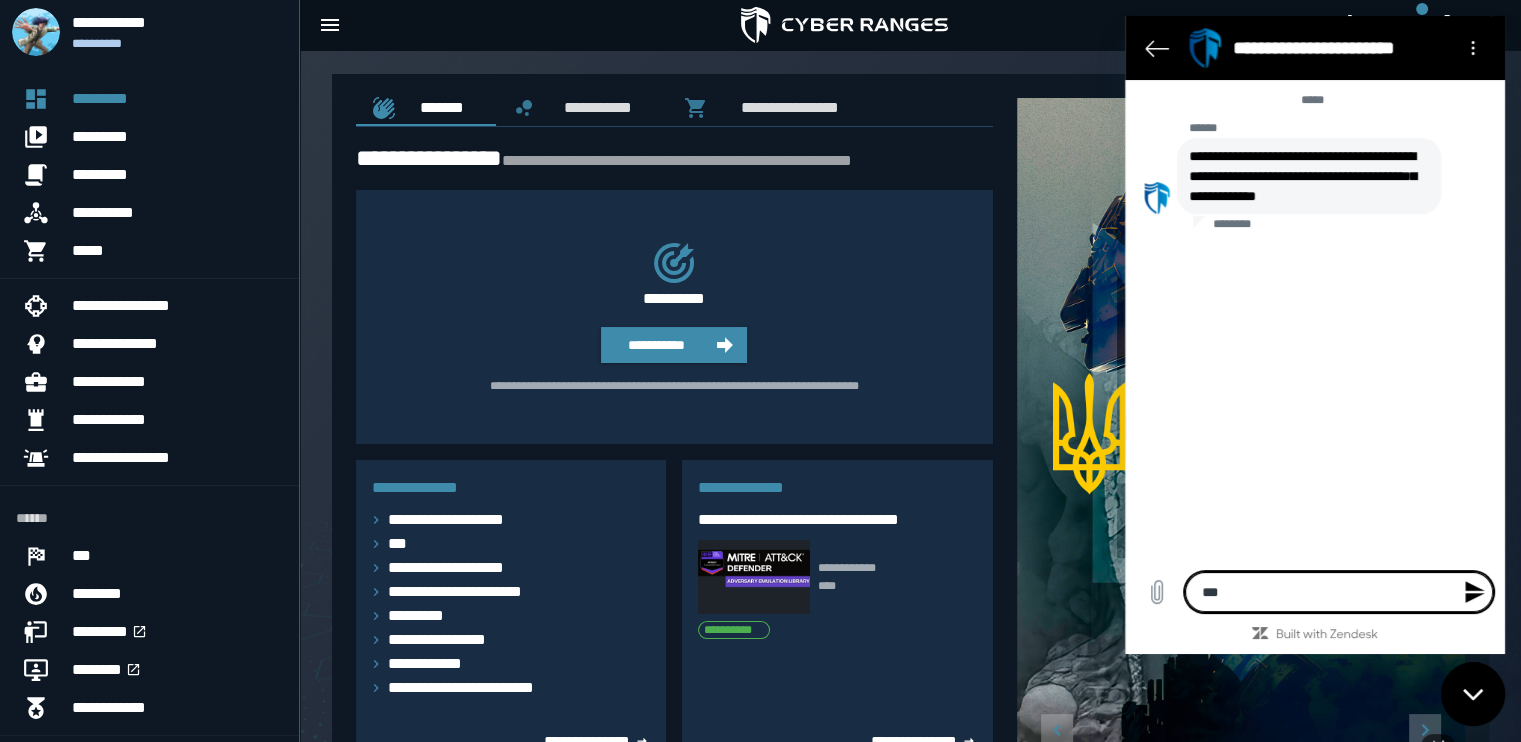 type on "***" 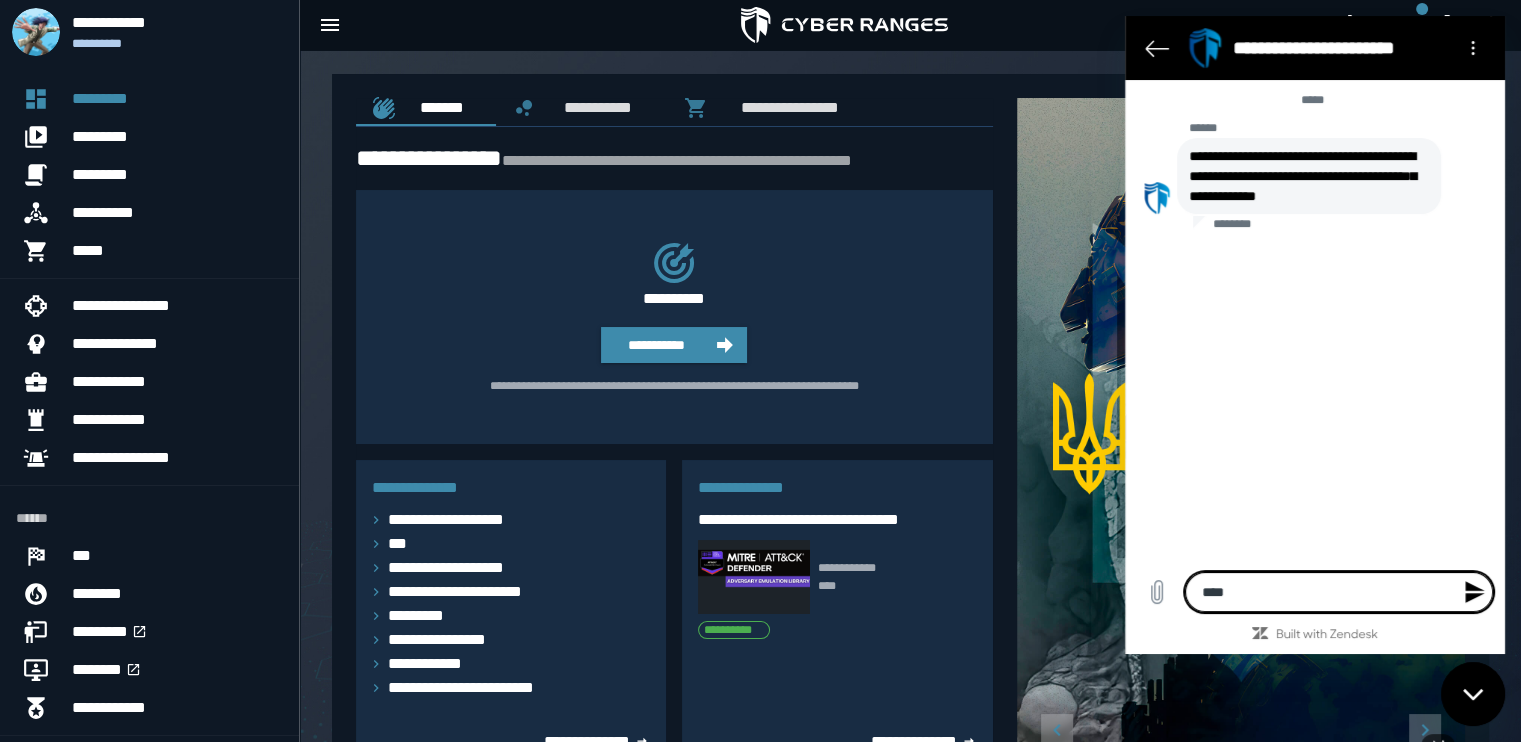 type on "*****" 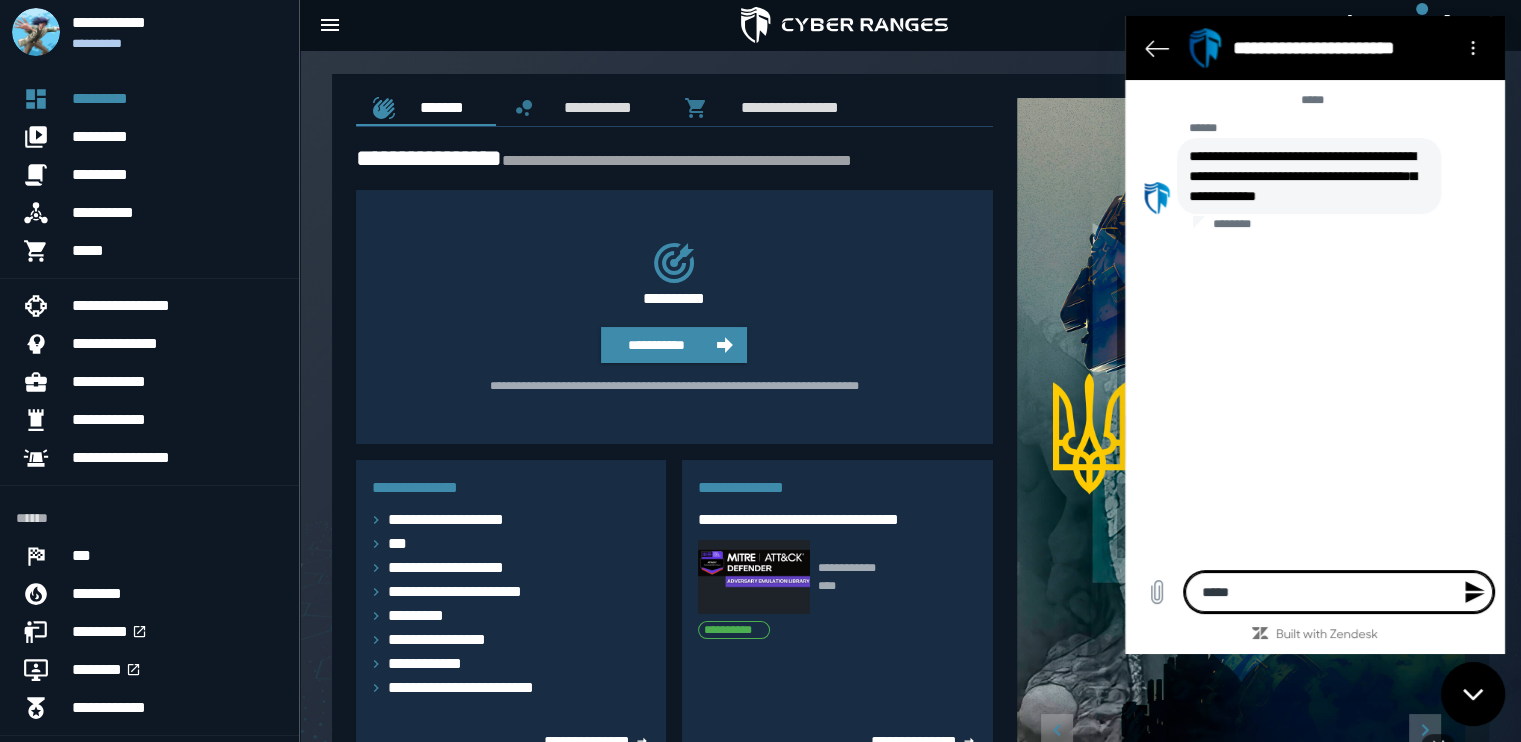 type on "******" 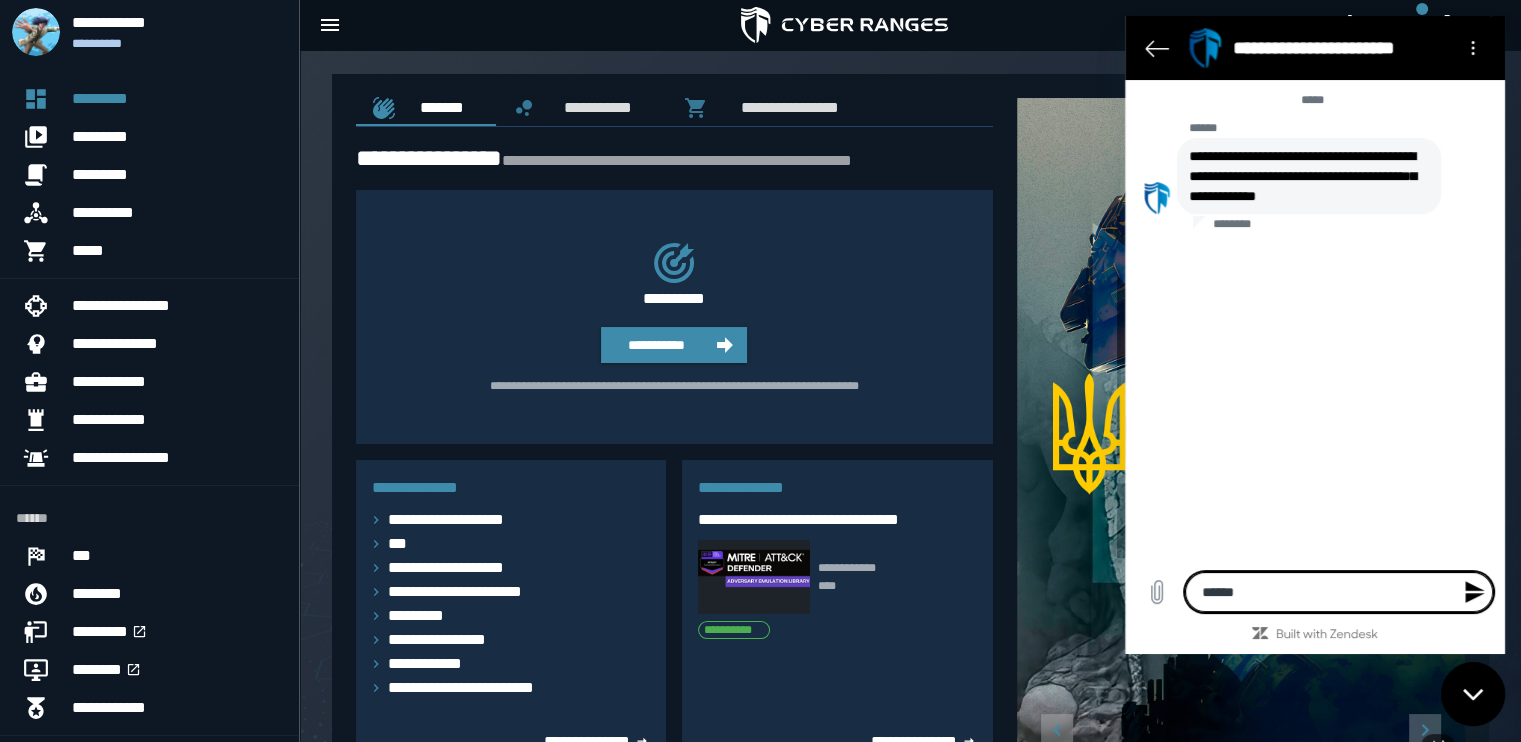 type on "*" 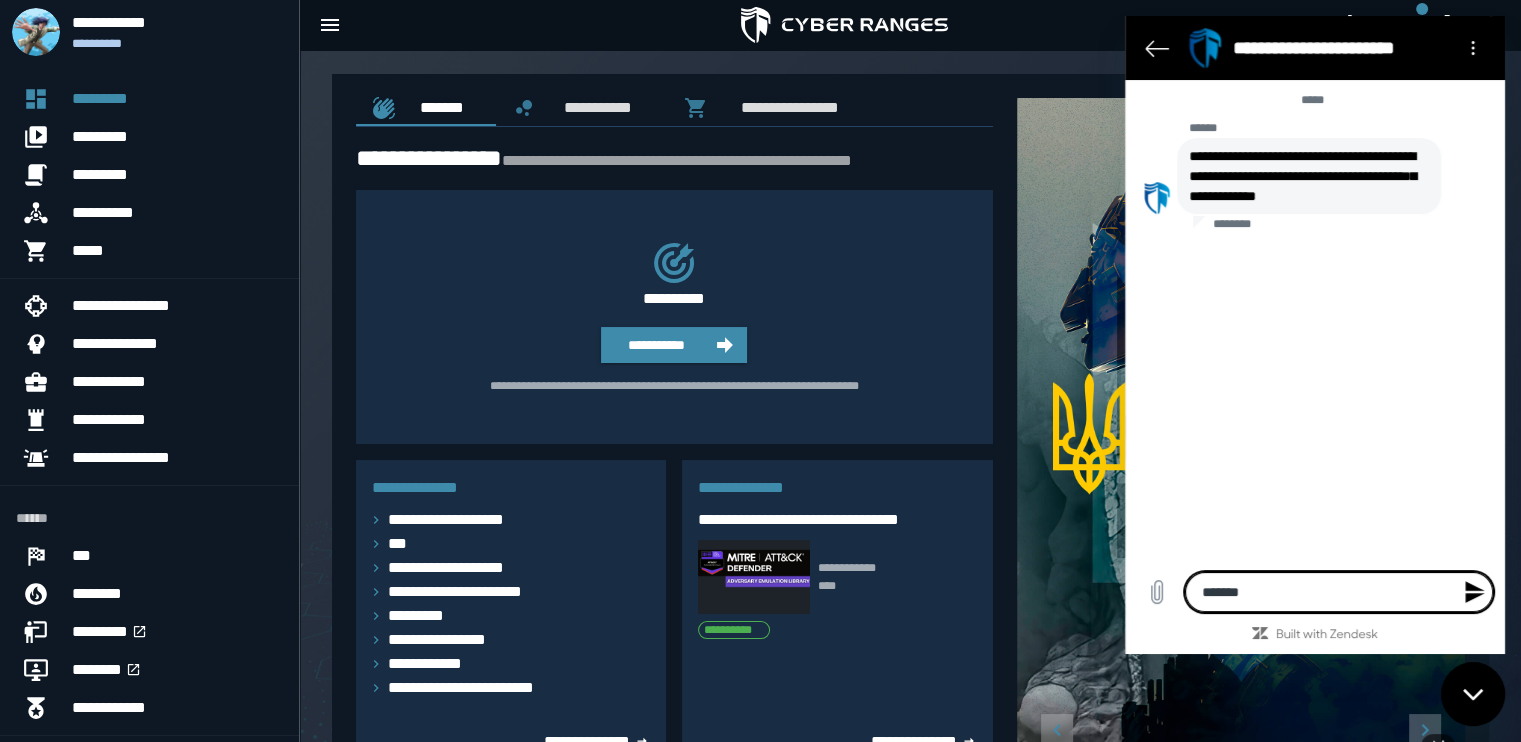 type on "*******" 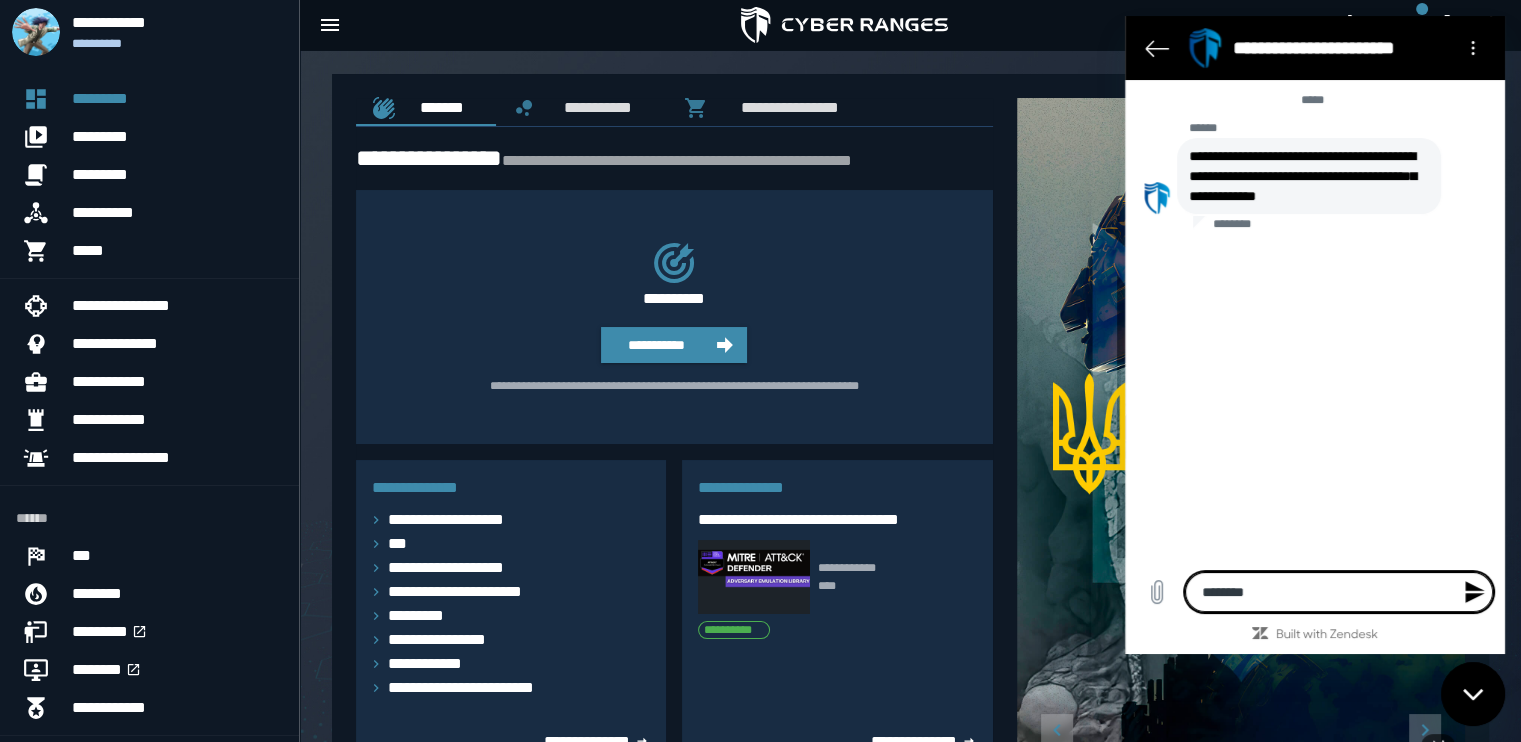 type on "*********" 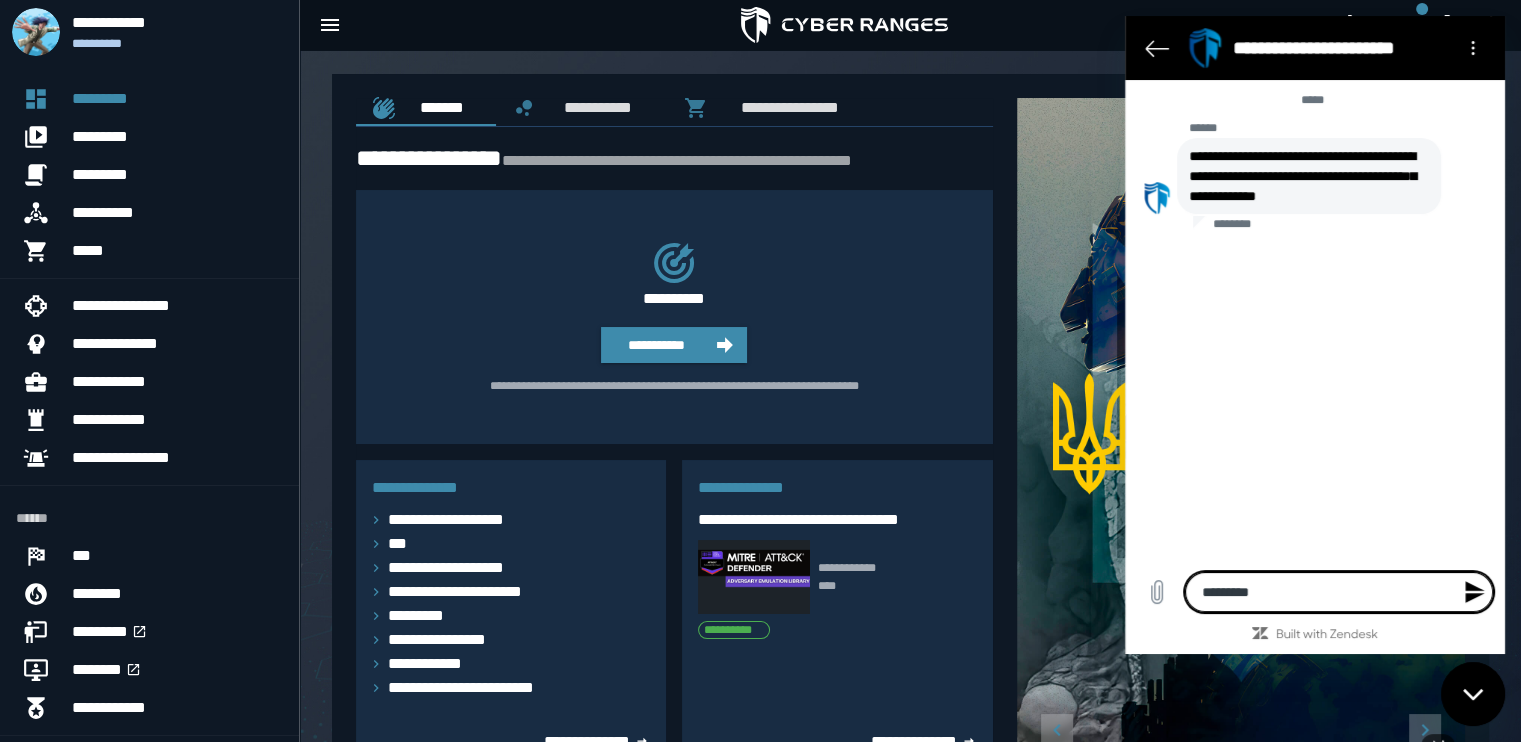 type on "**********" 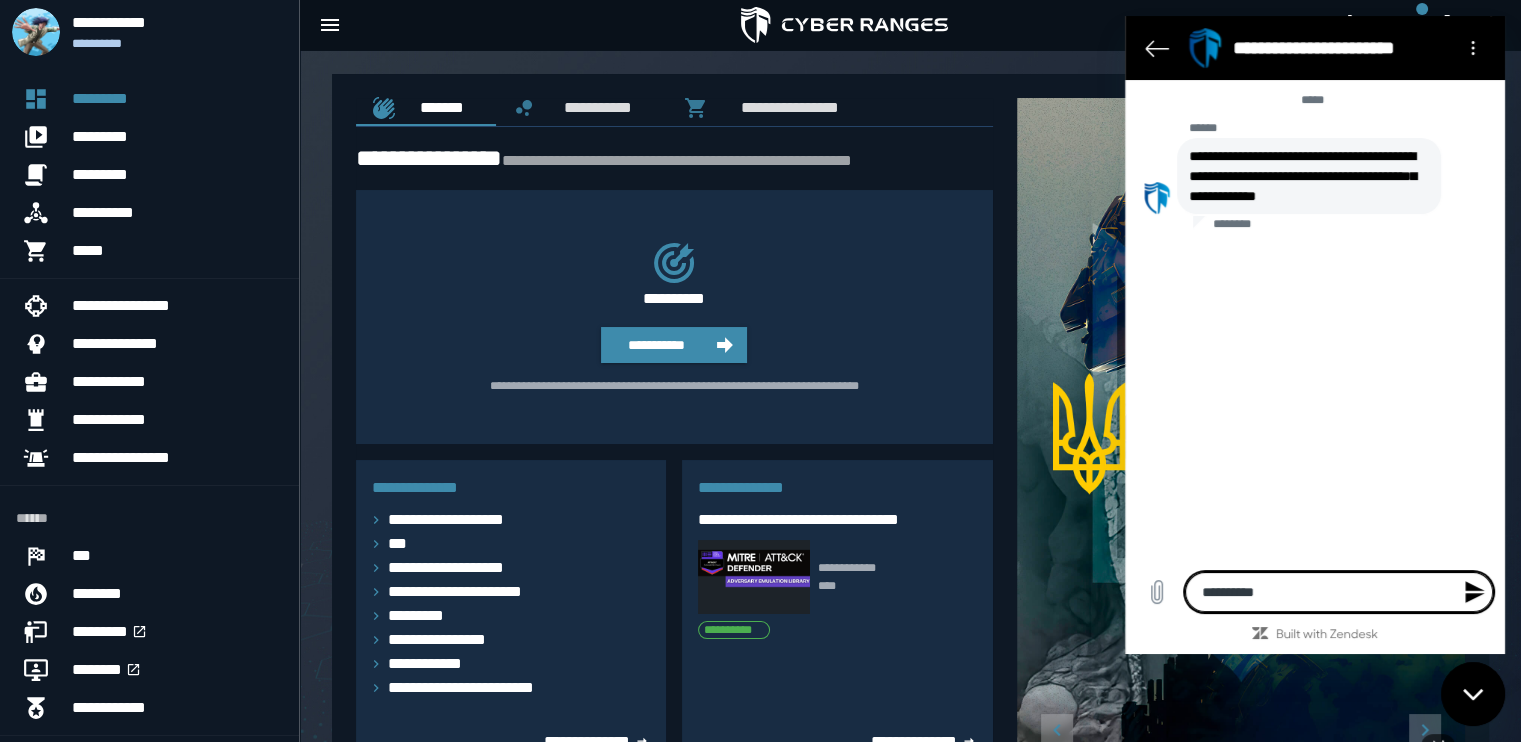 type on "**********" 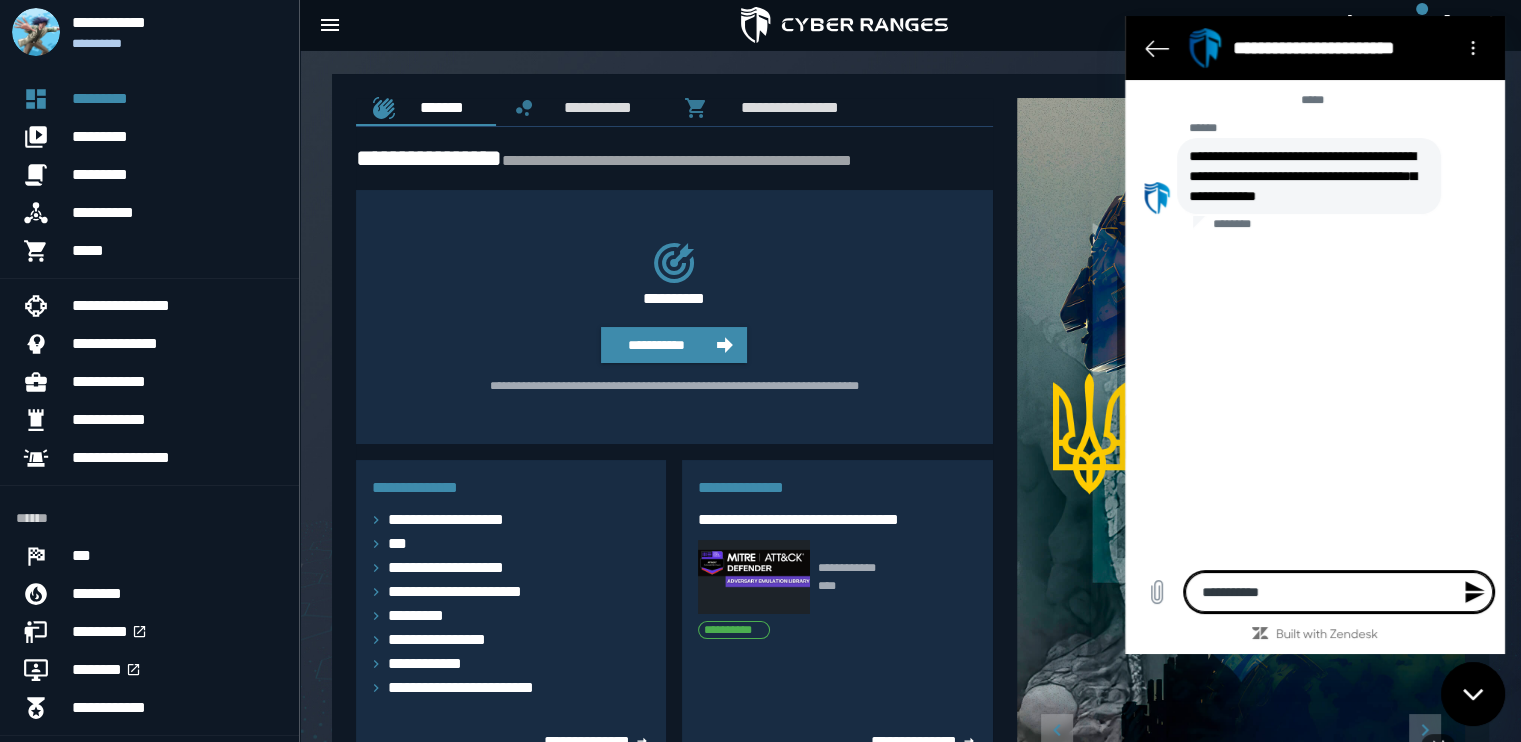 type on "*" 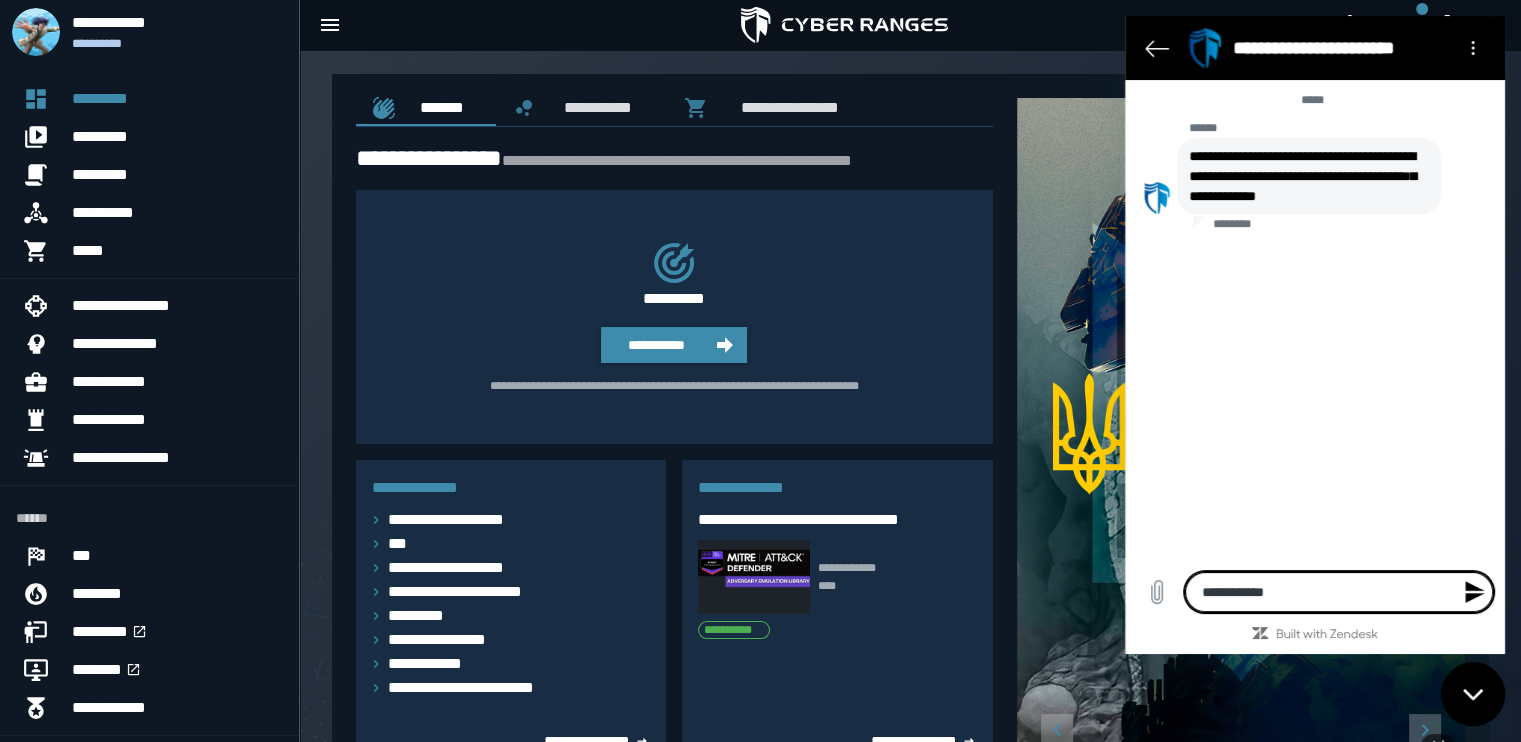 type on "**********" 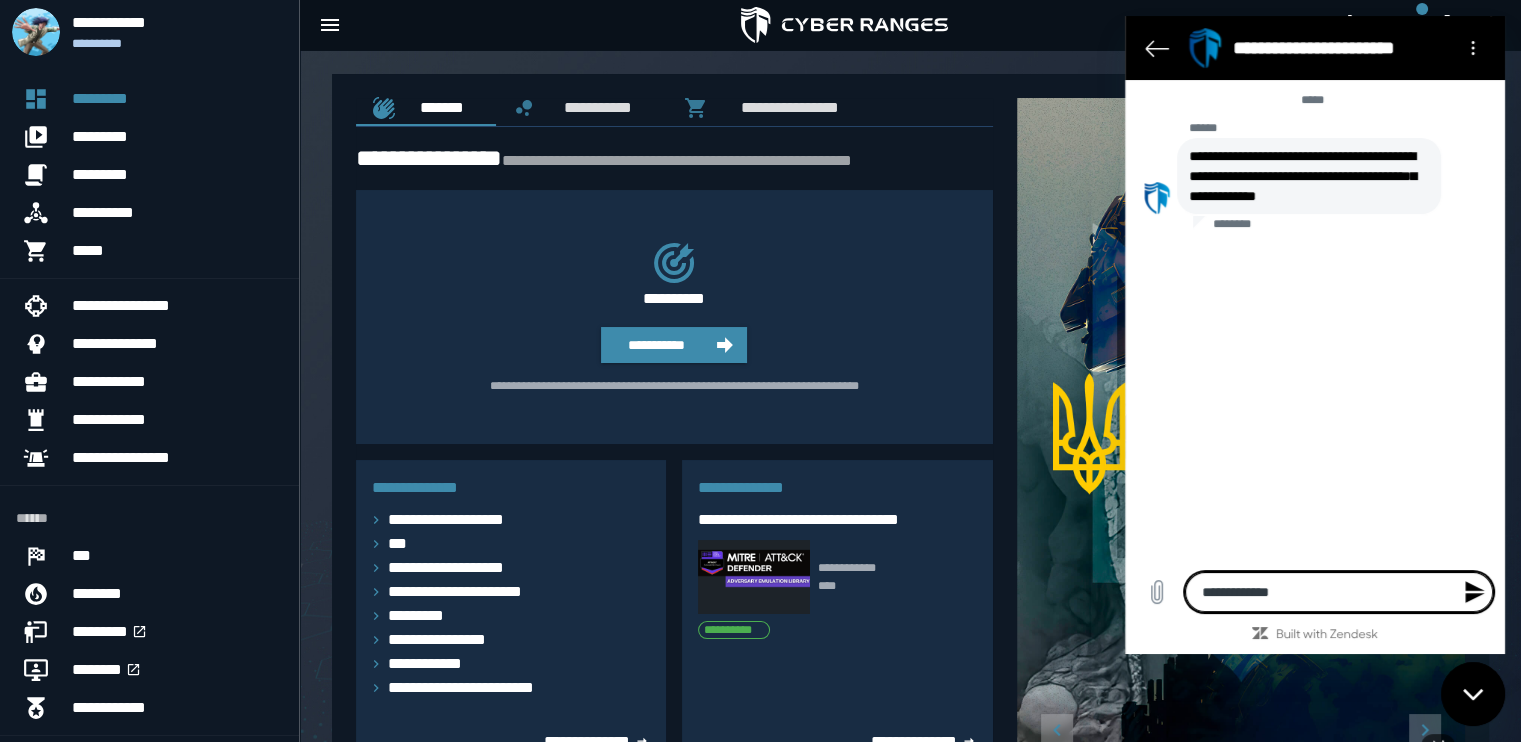 type on "**********" 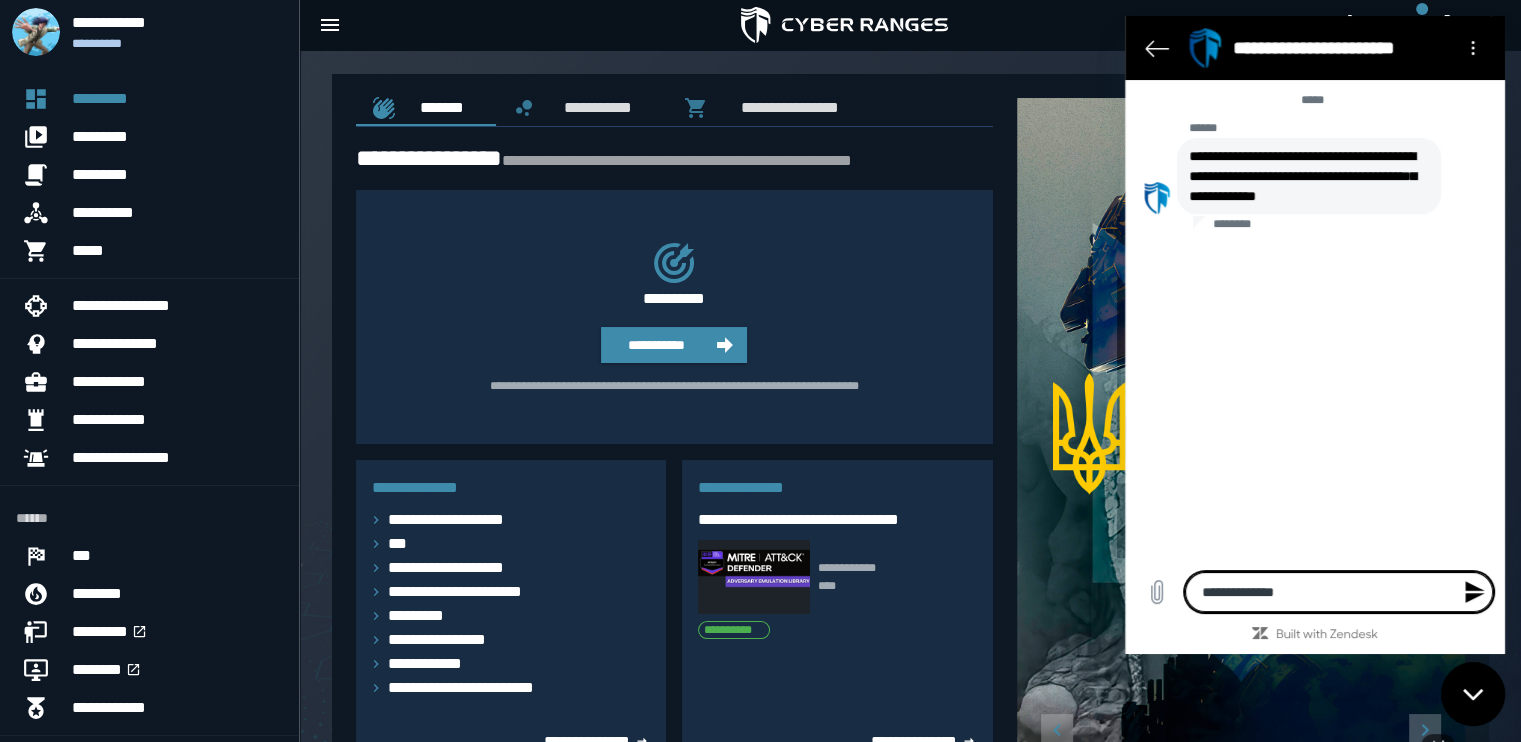 type on "**********" 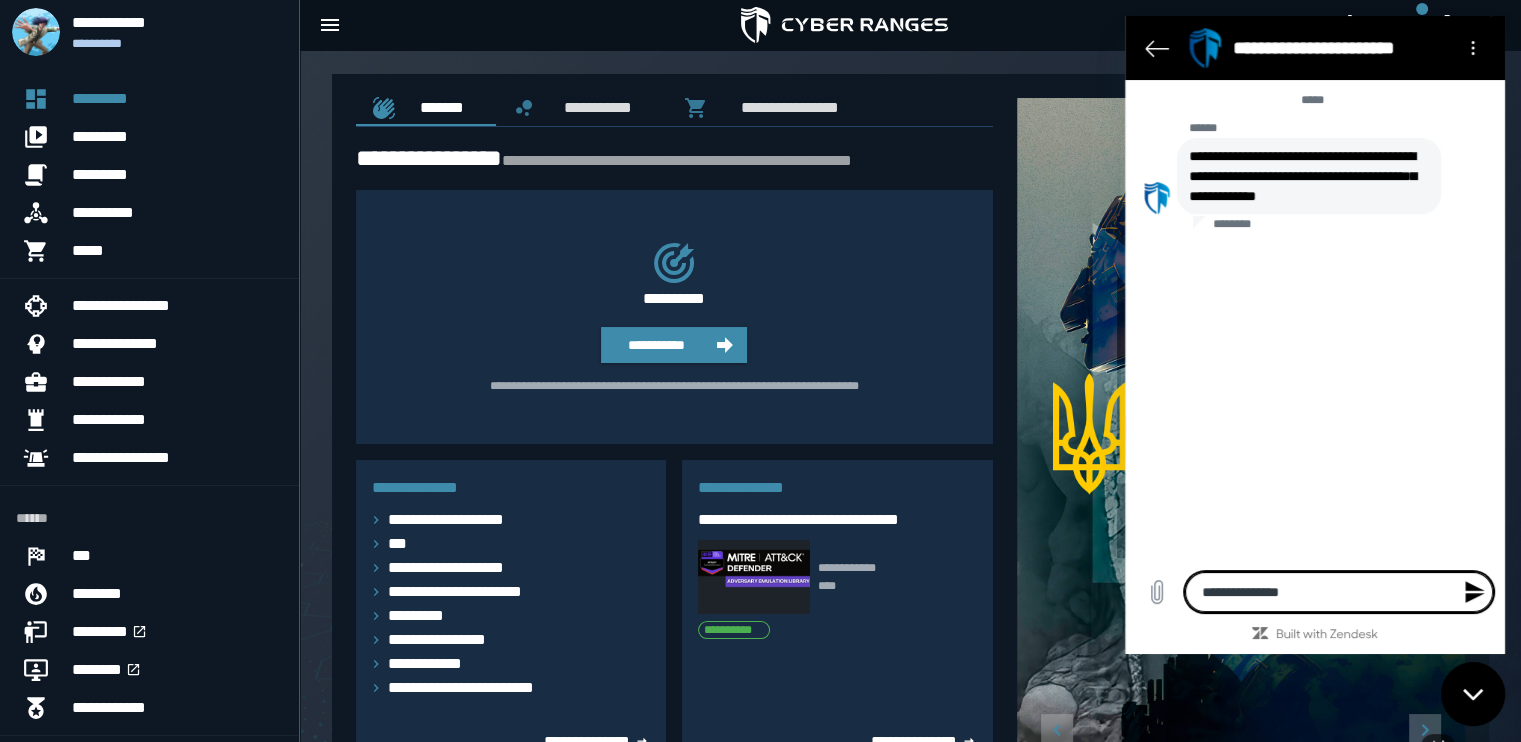 type on "**********" 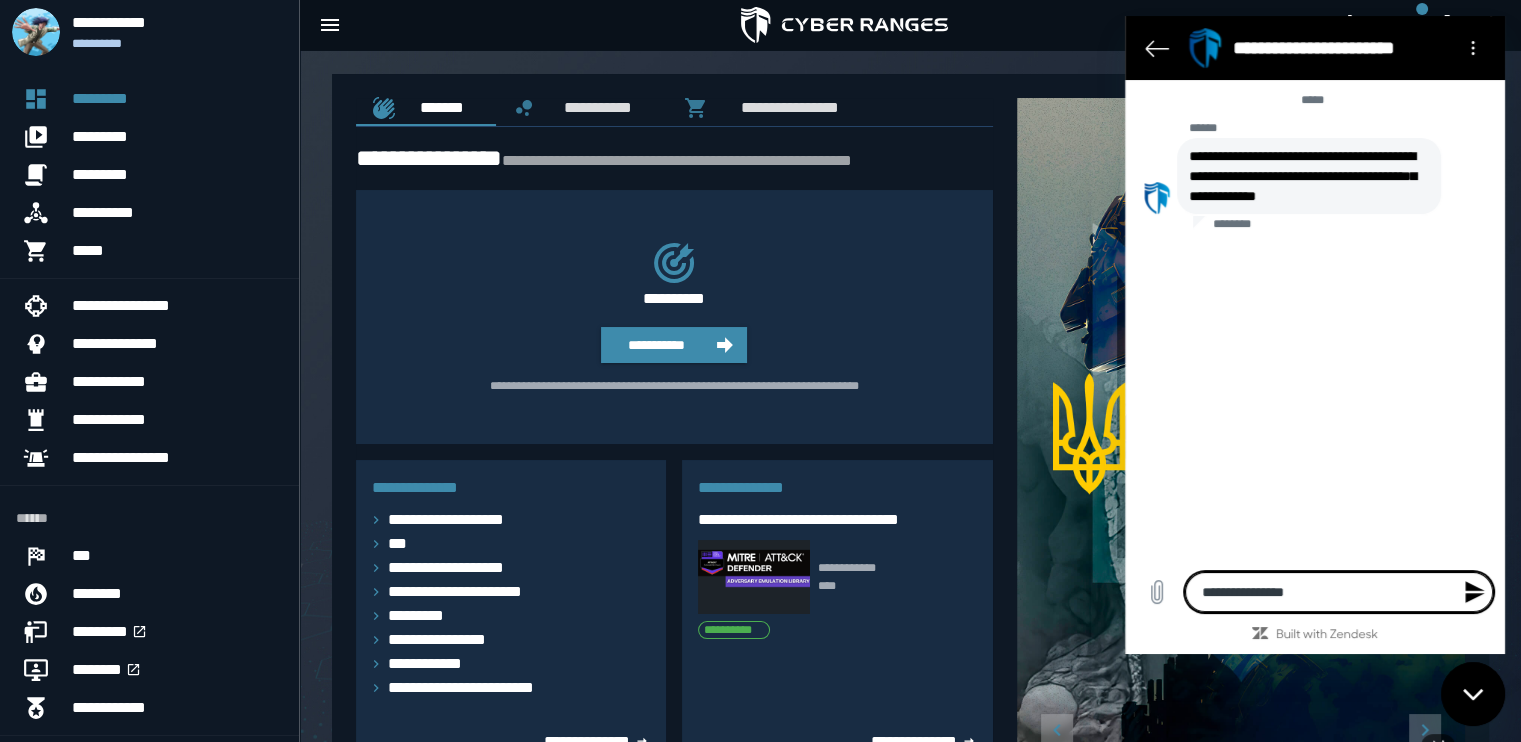 type on "**********" 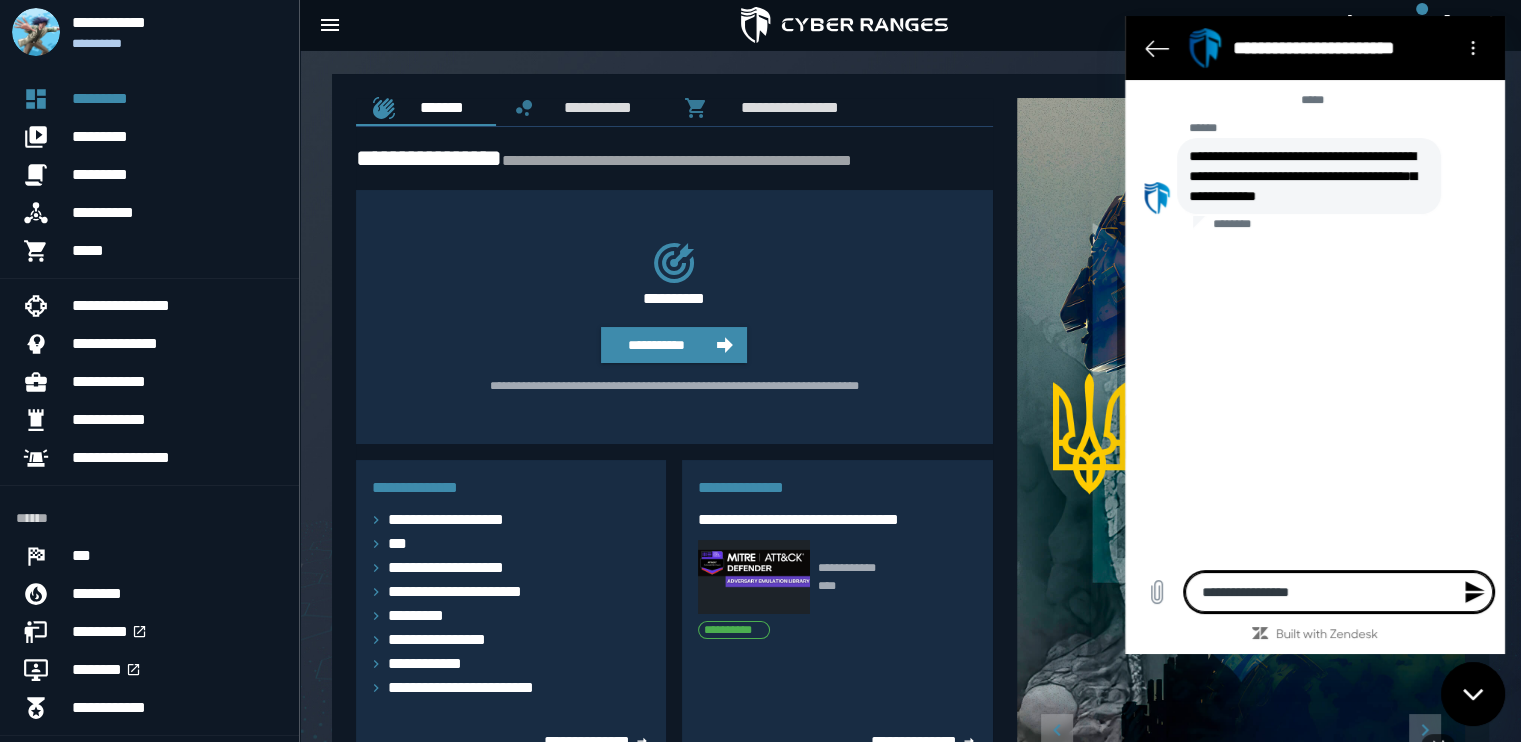 type on "*" 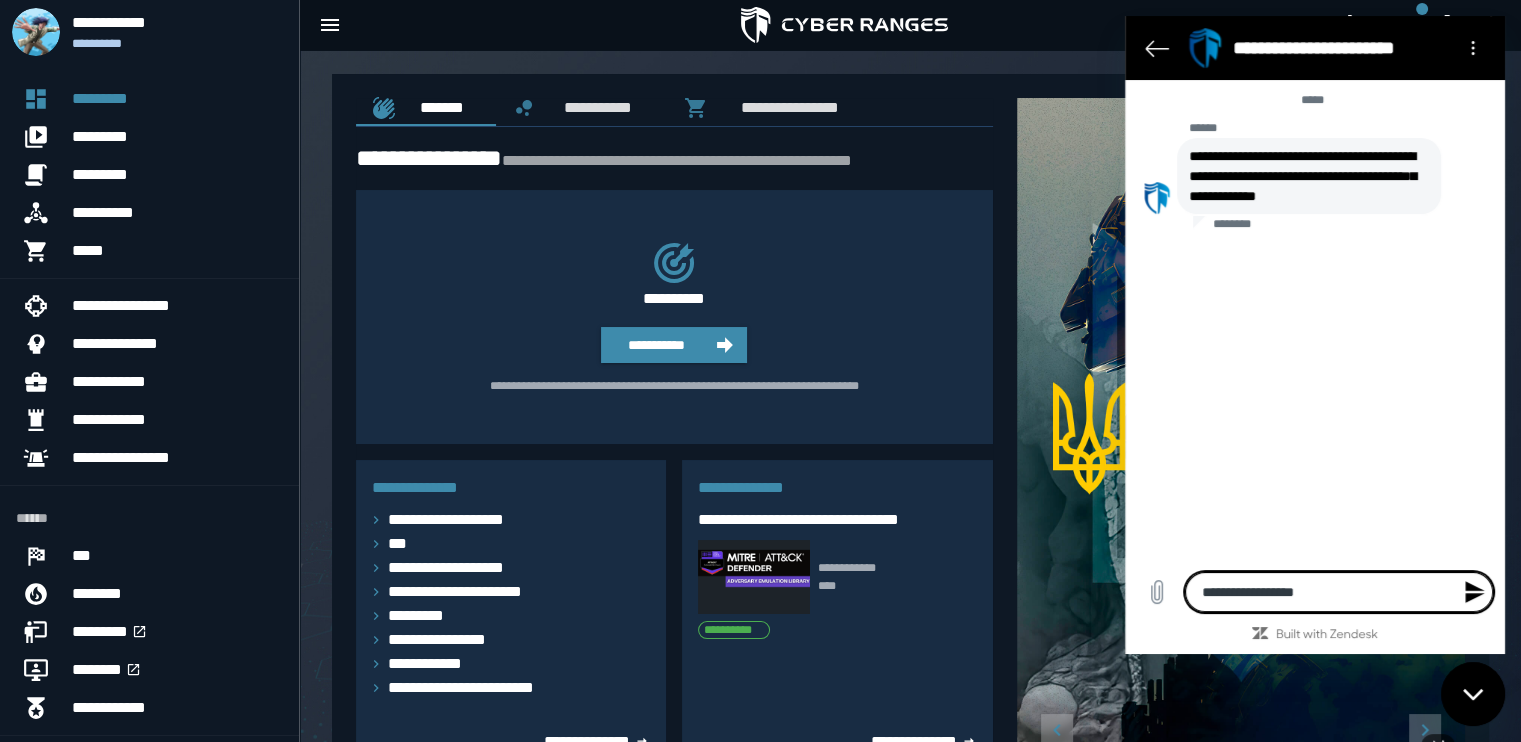 type on "*" 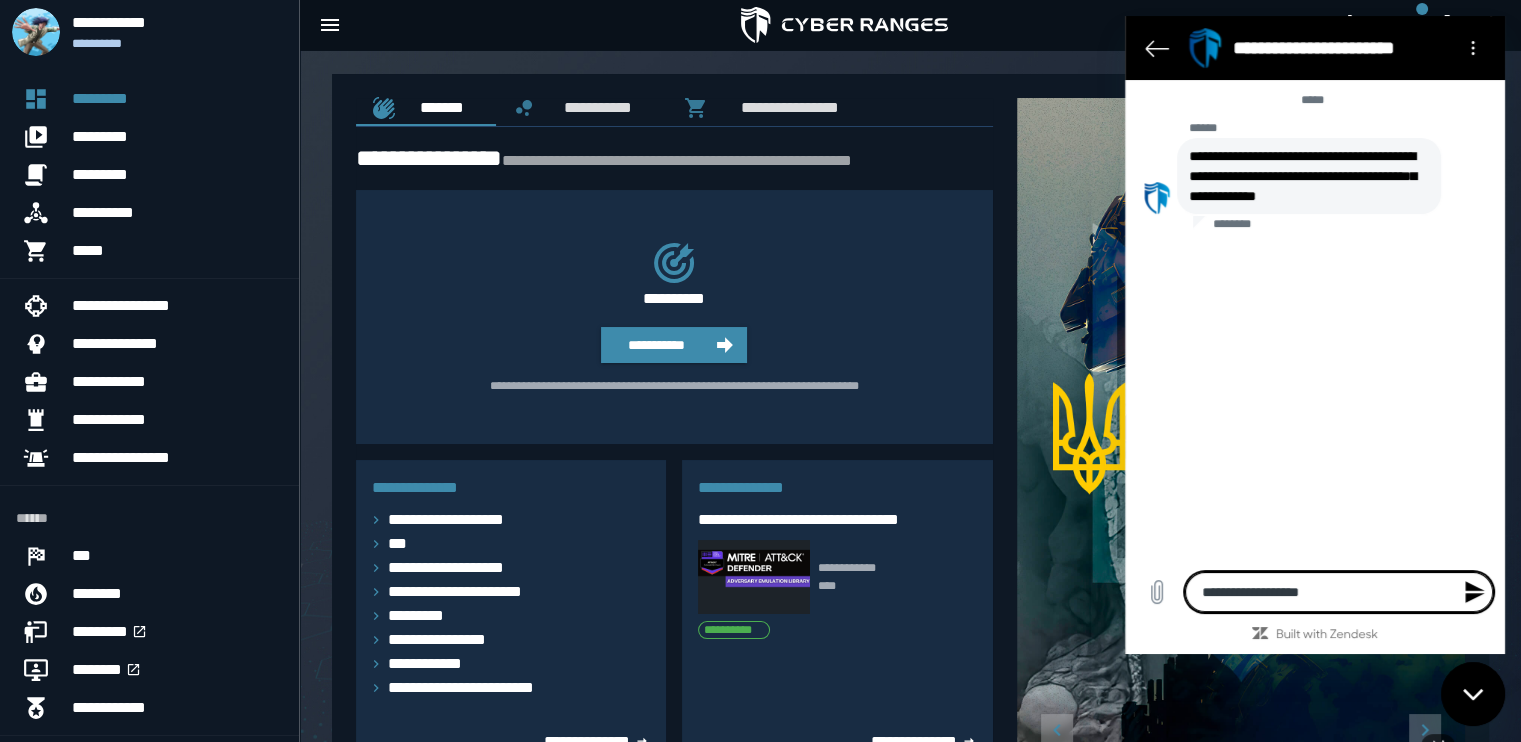 type on "**********" 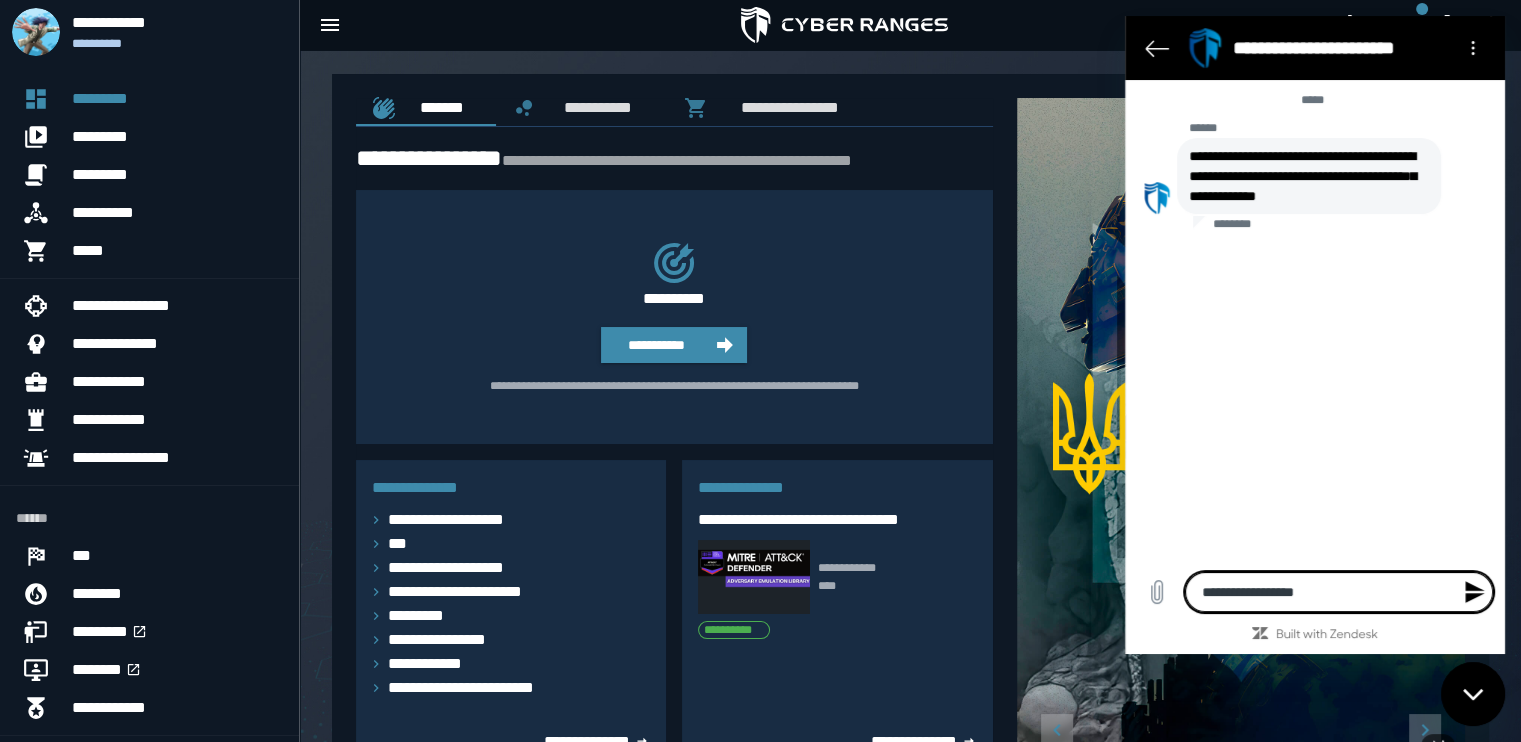 type on "*" 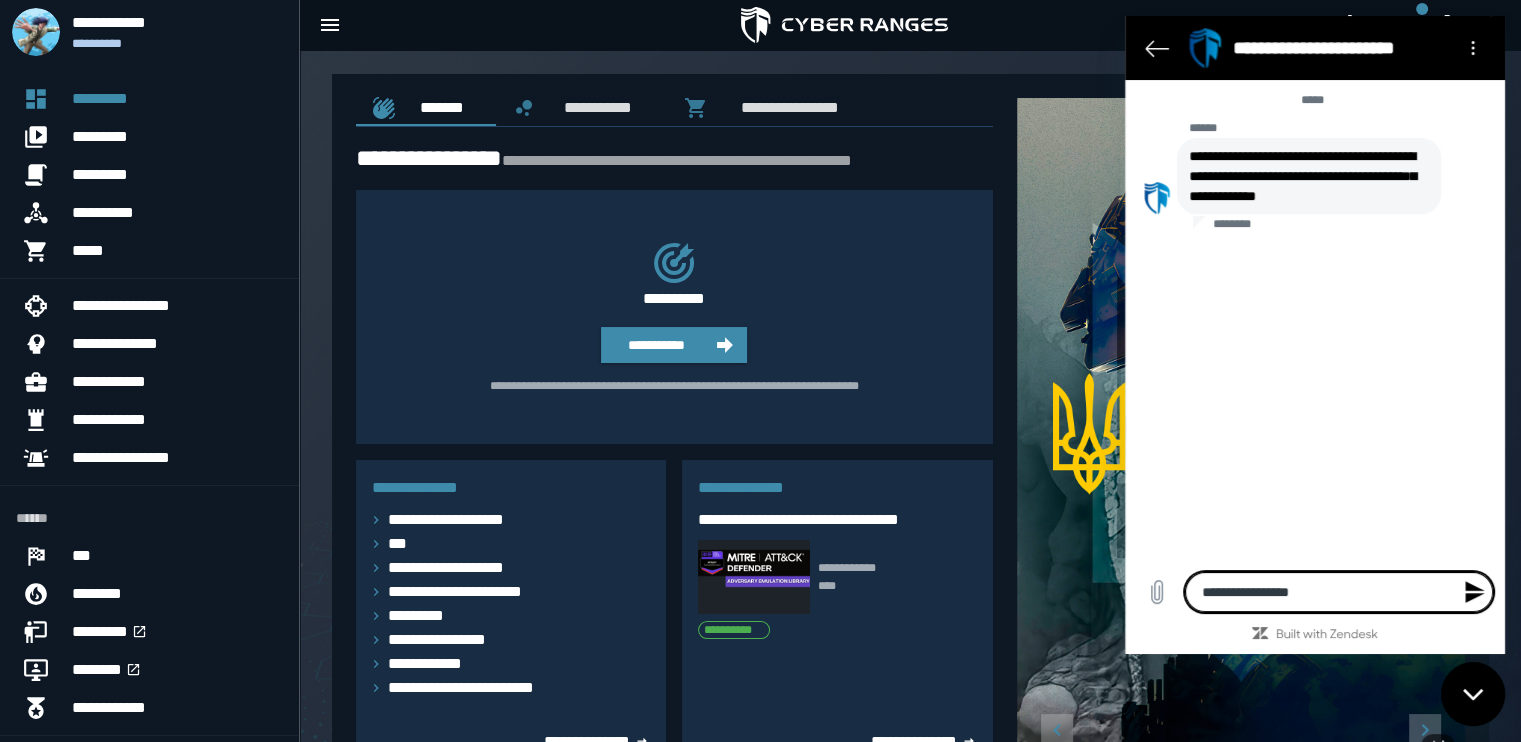 type on "**********" 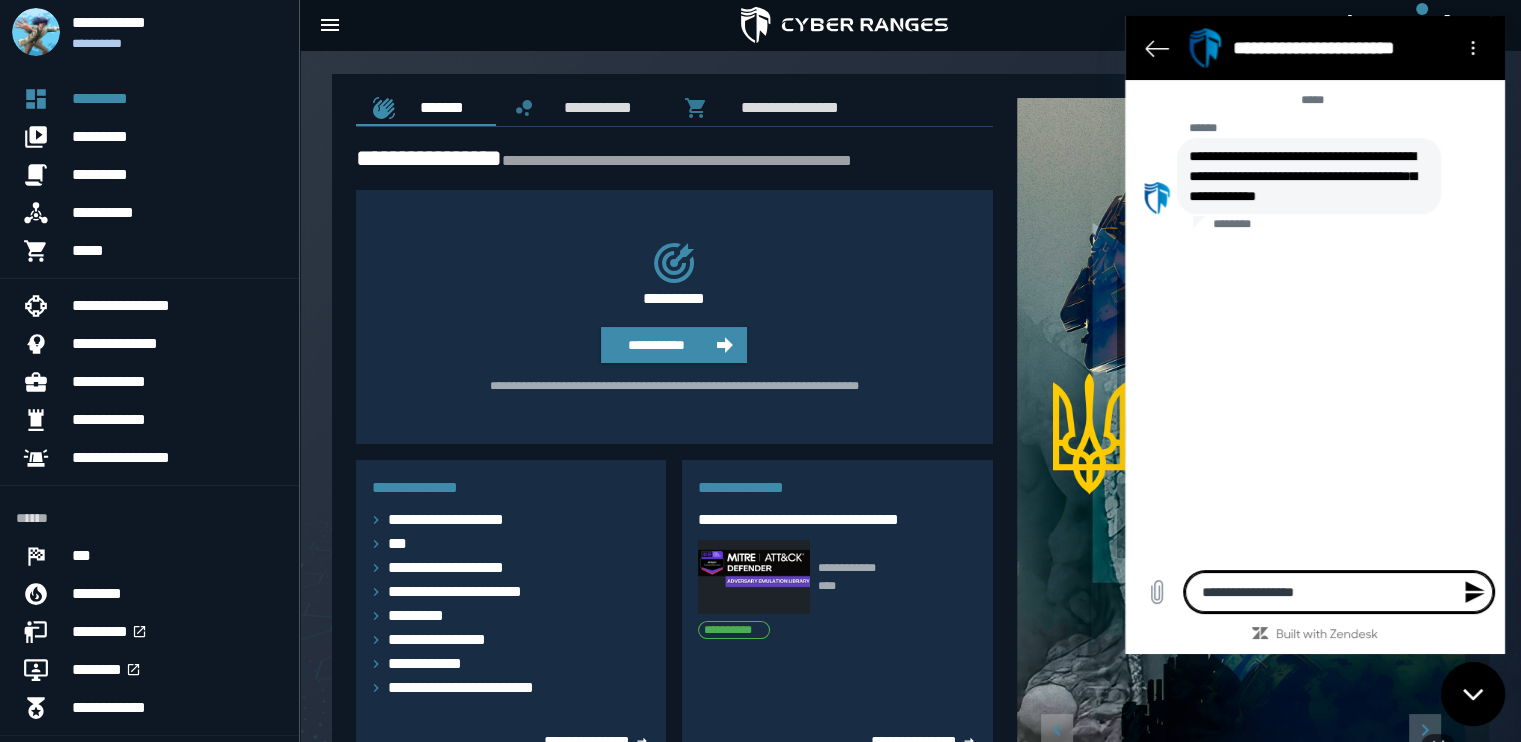 type on "**********" 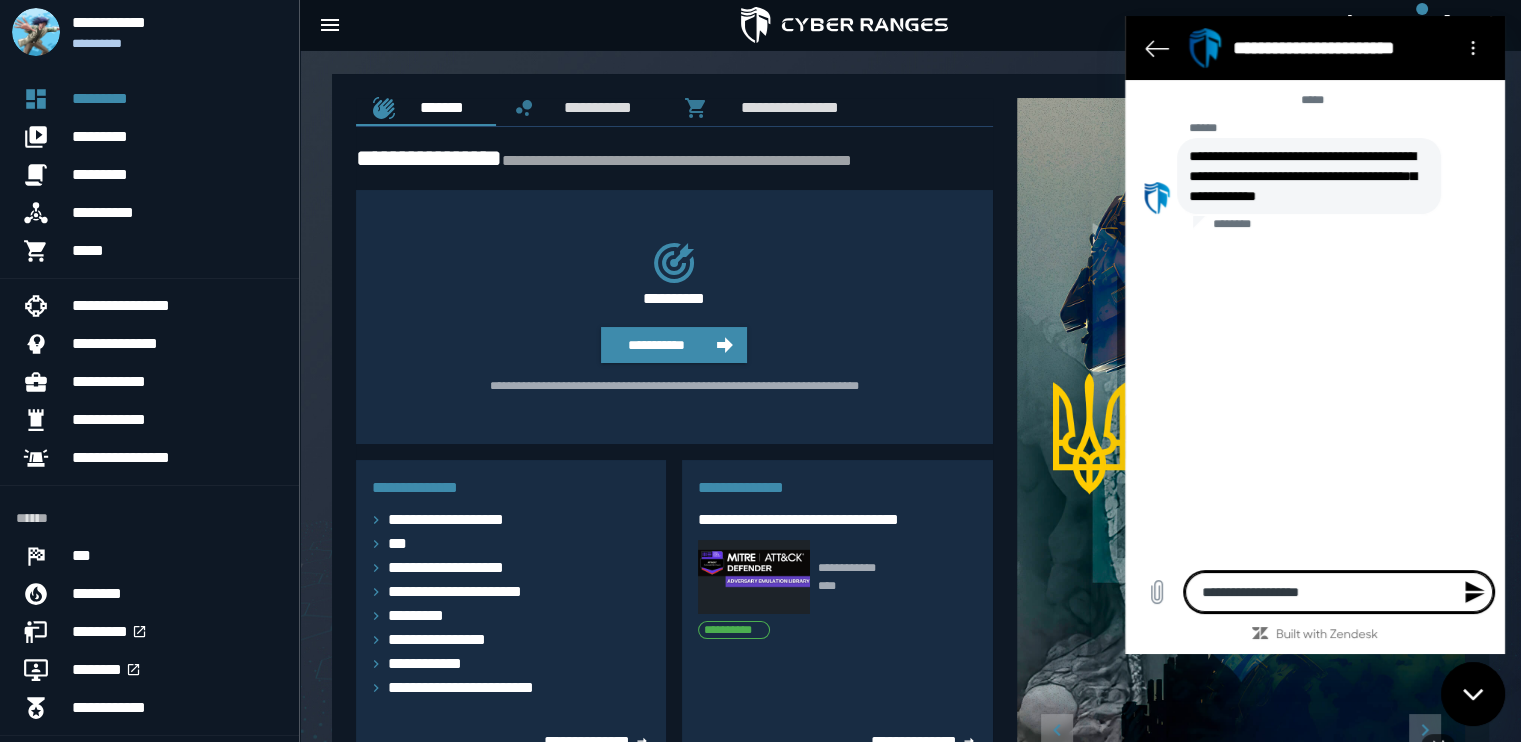 type on "**********" 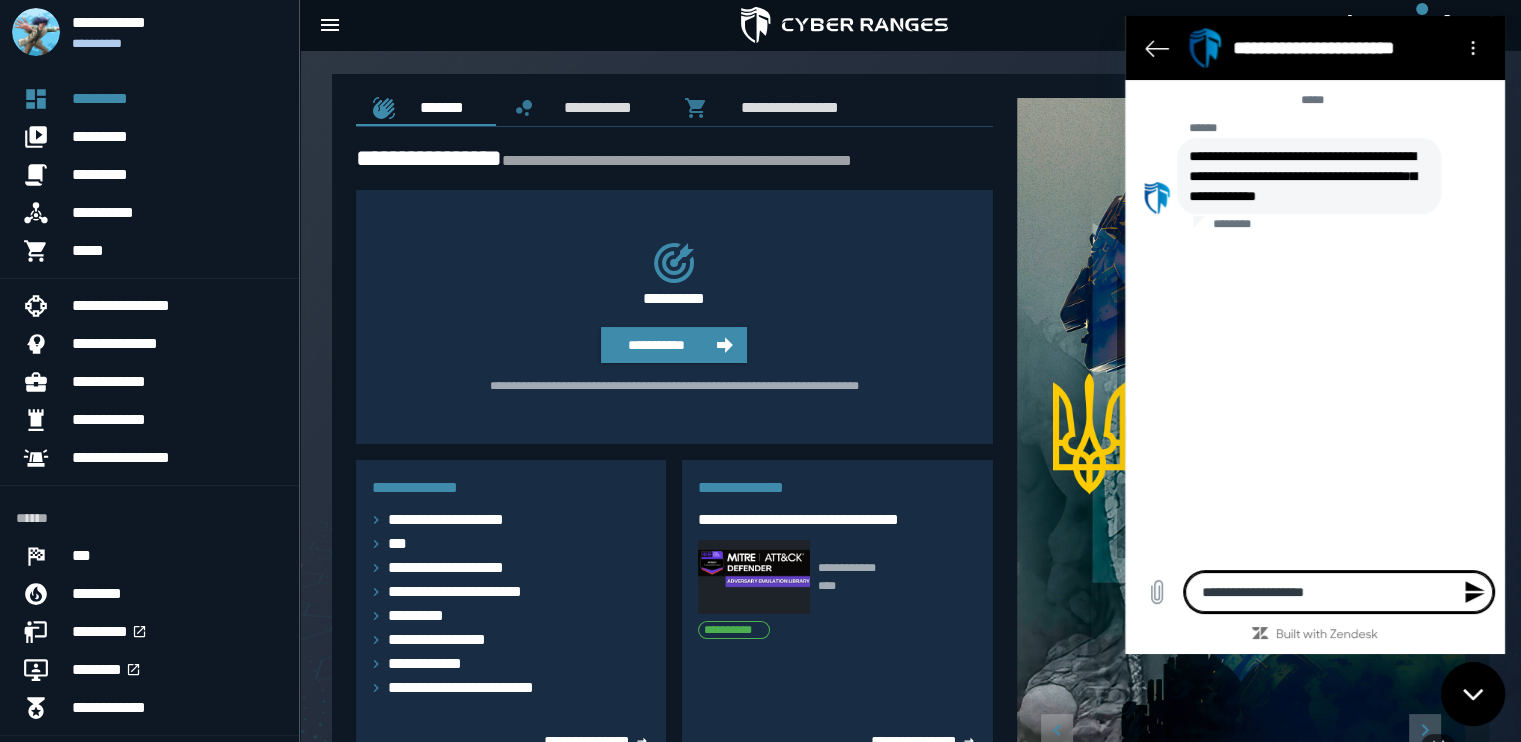 type on "**********" 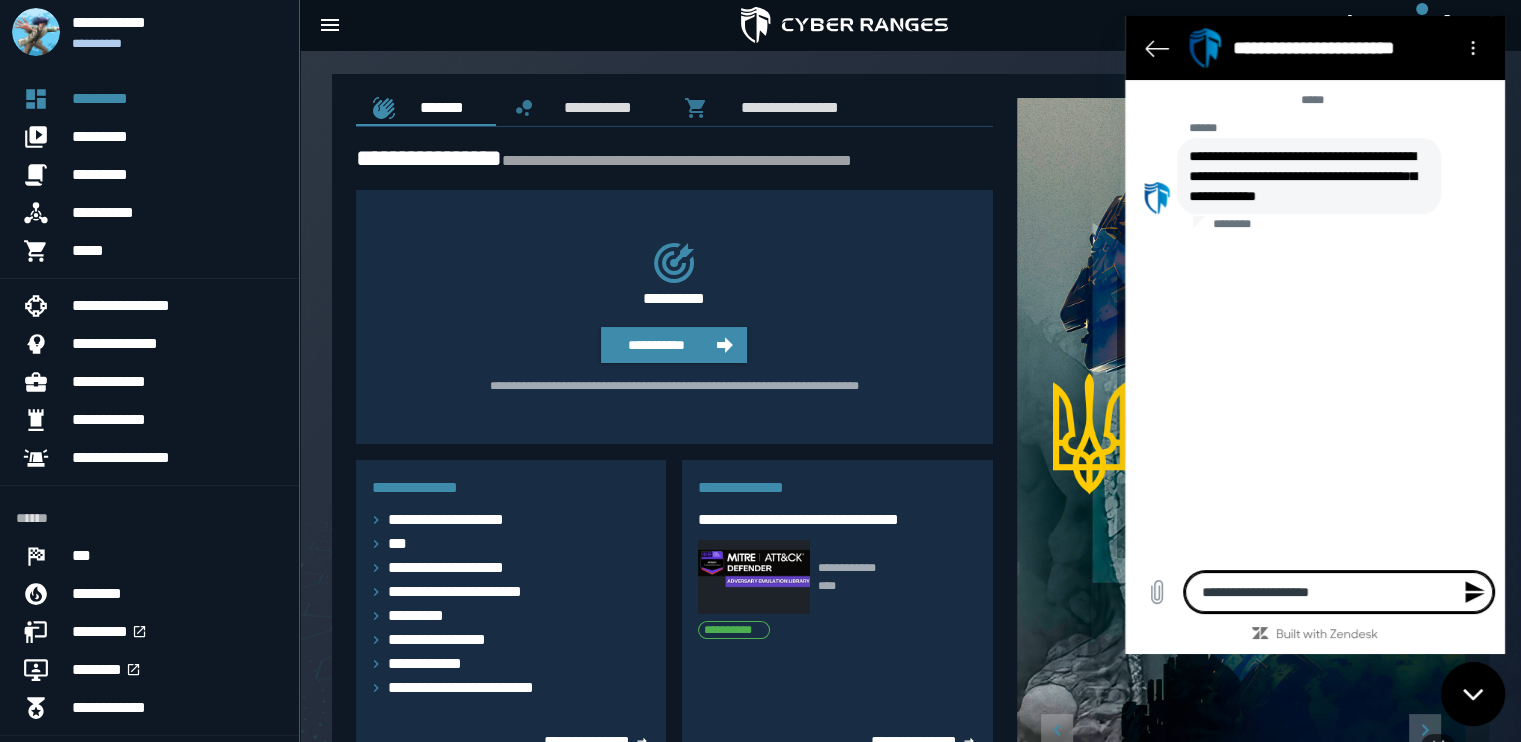 type on "**********" 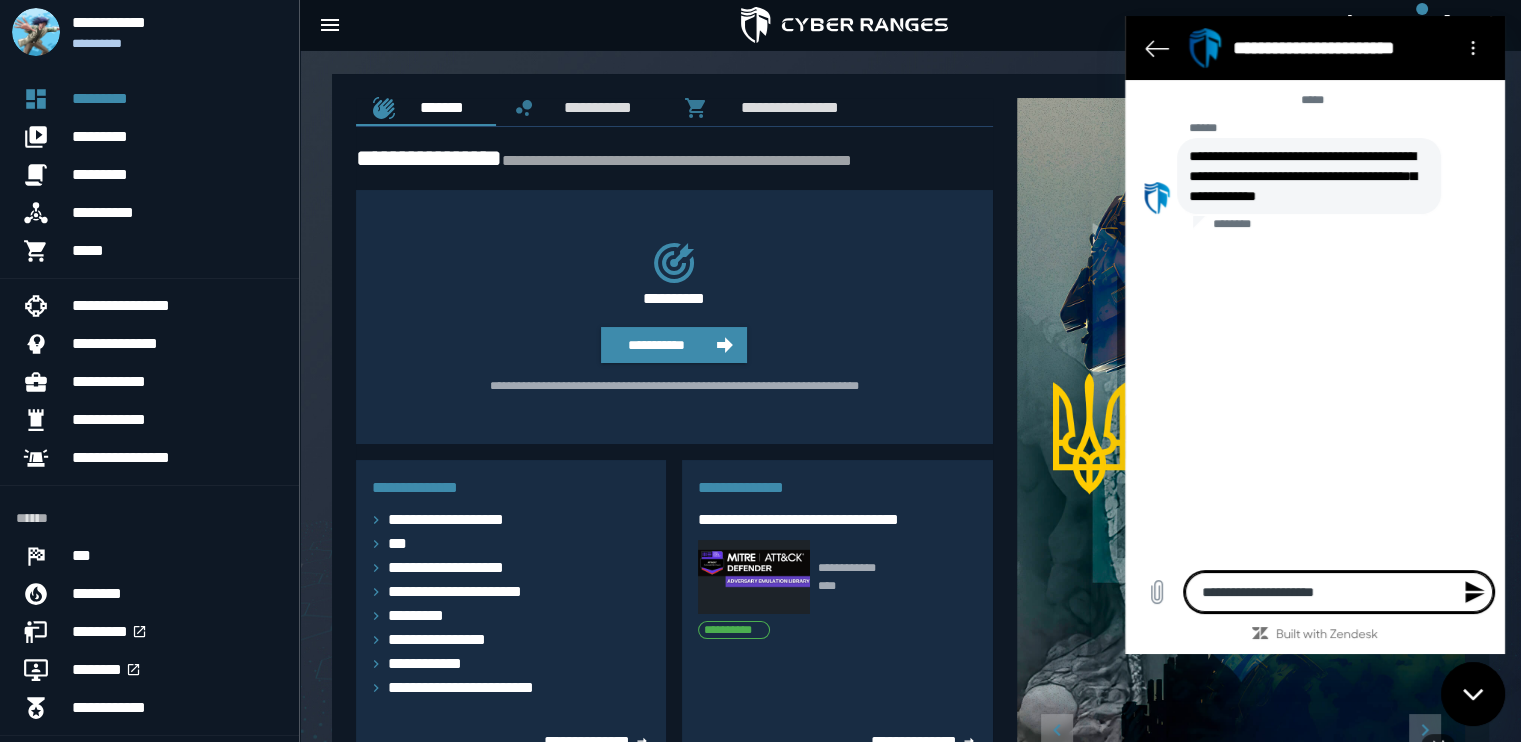 type on "**********" 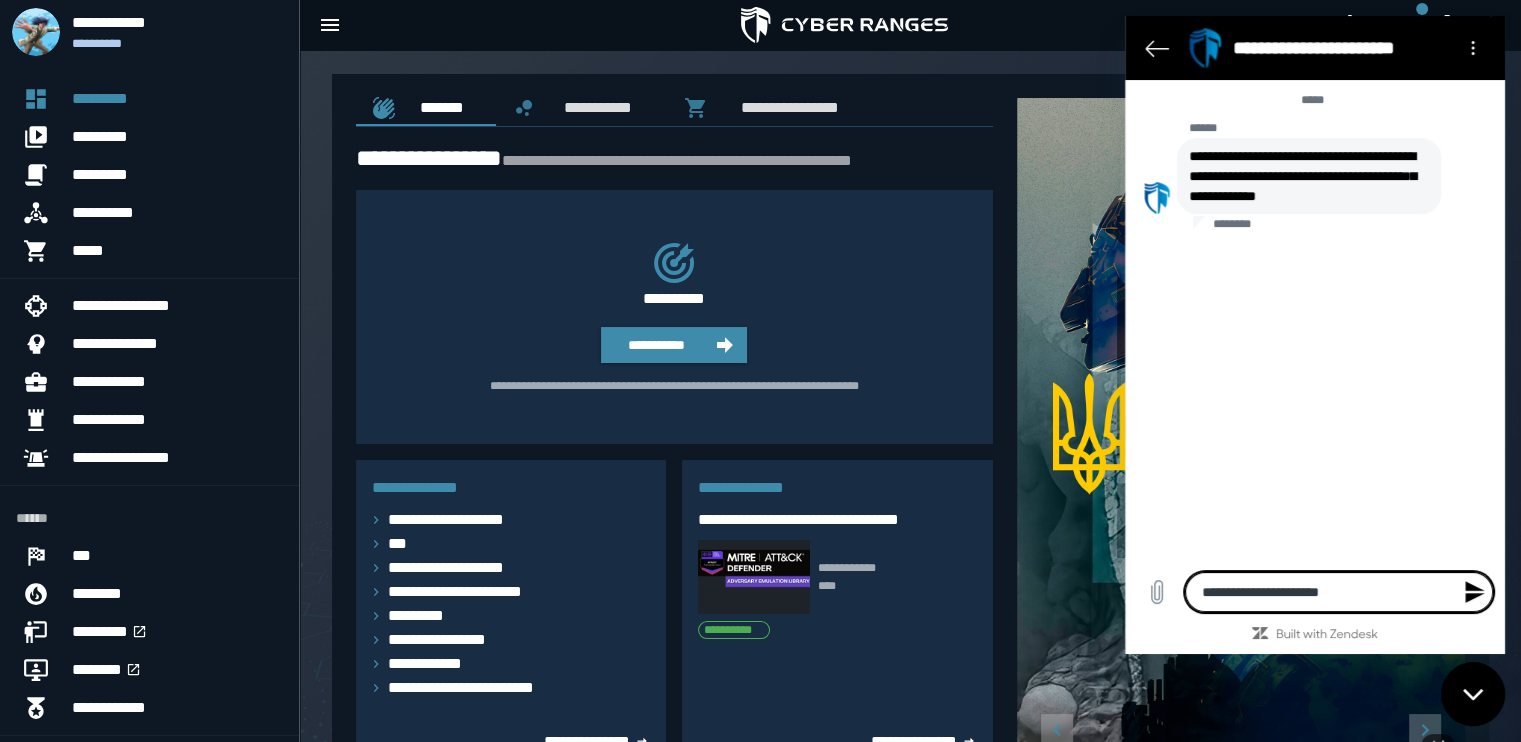 type on "**********" 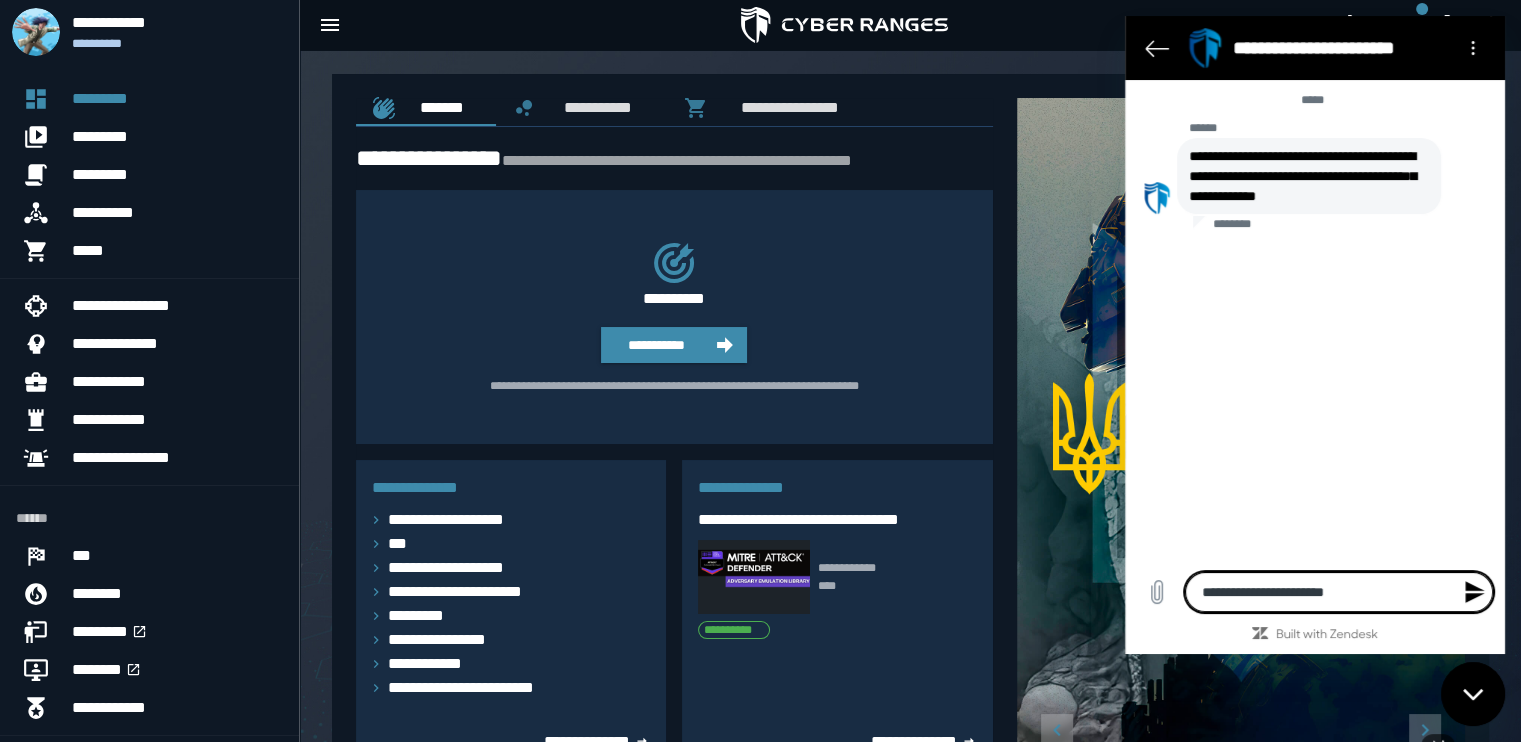 type on "*" 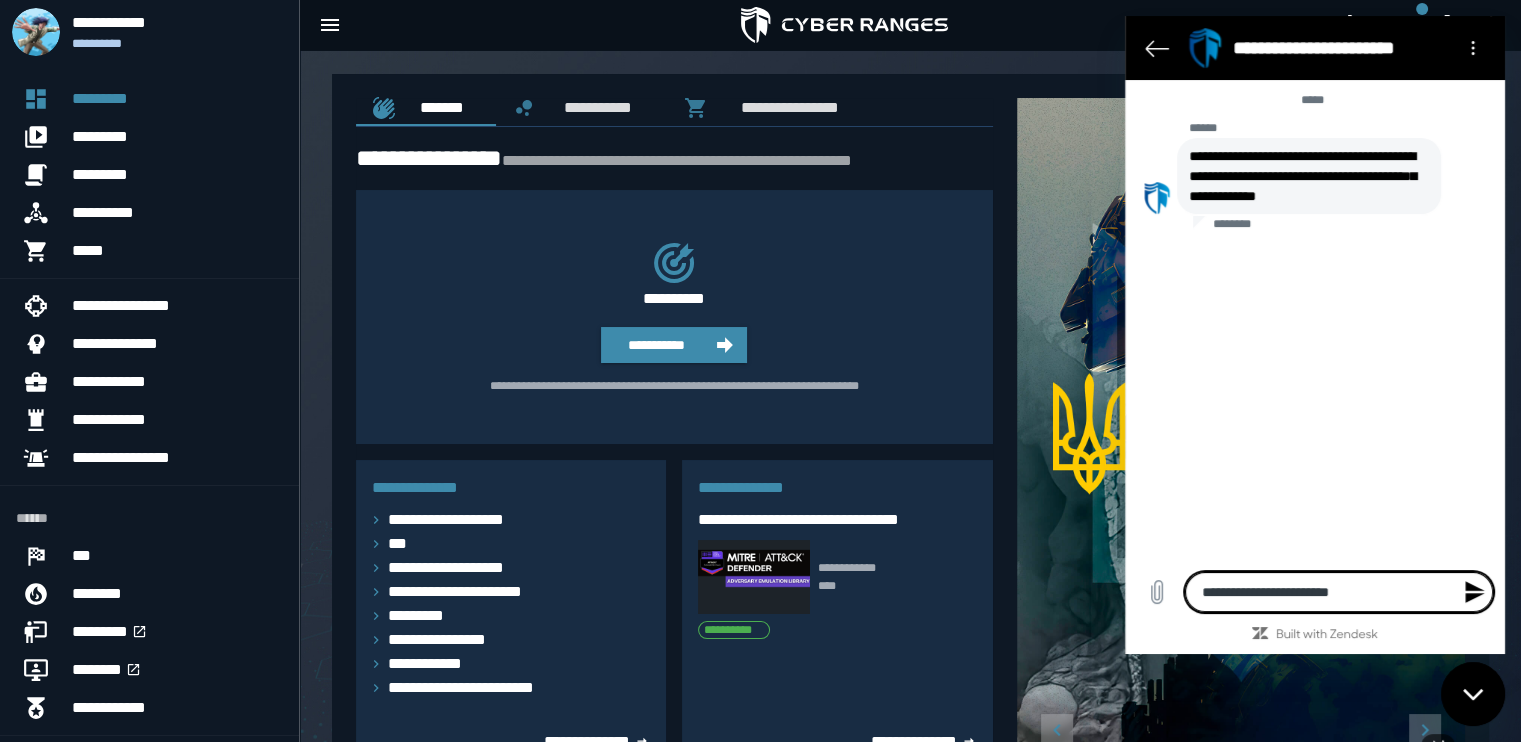type on "**********" 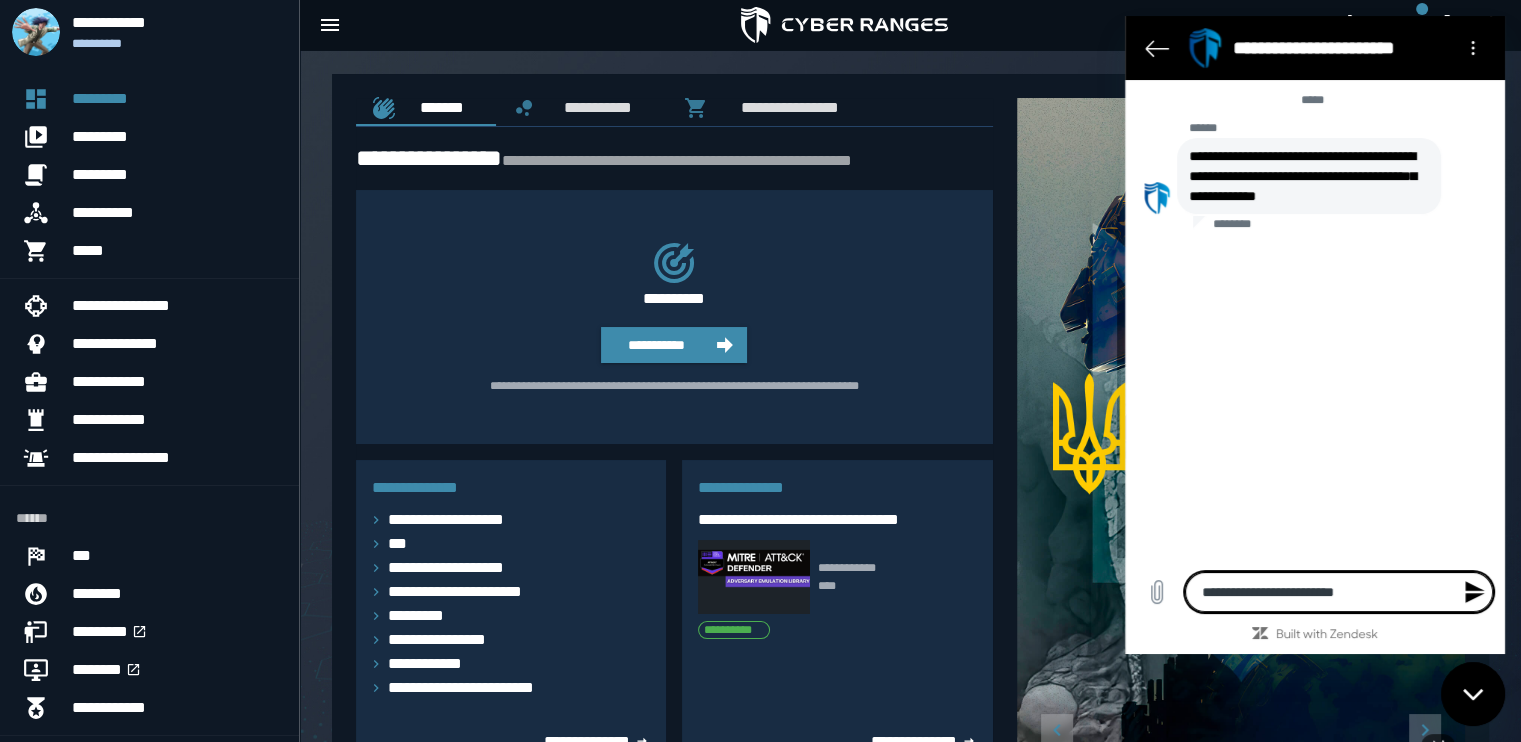 type on "**********" 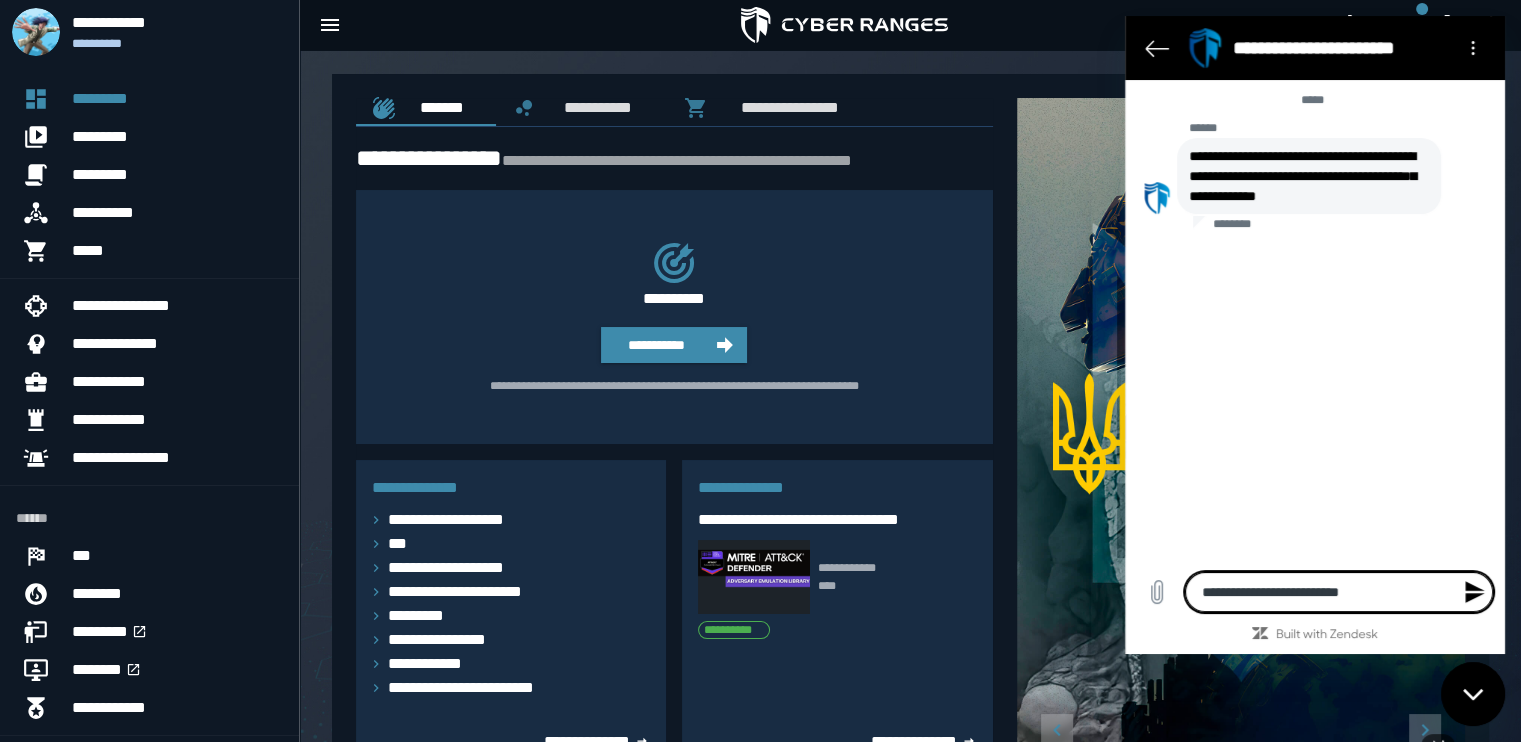 type on "**********" 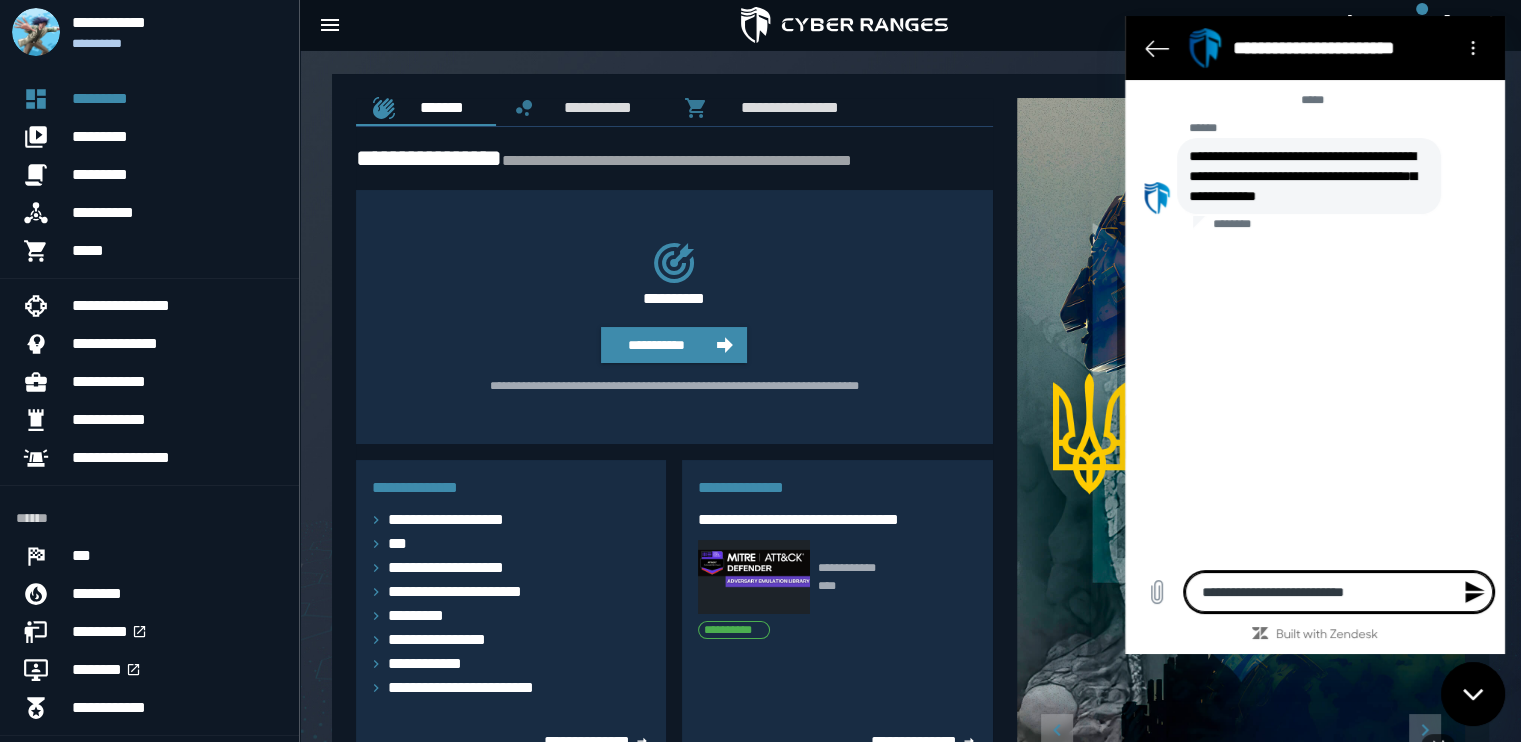 type on "**********" 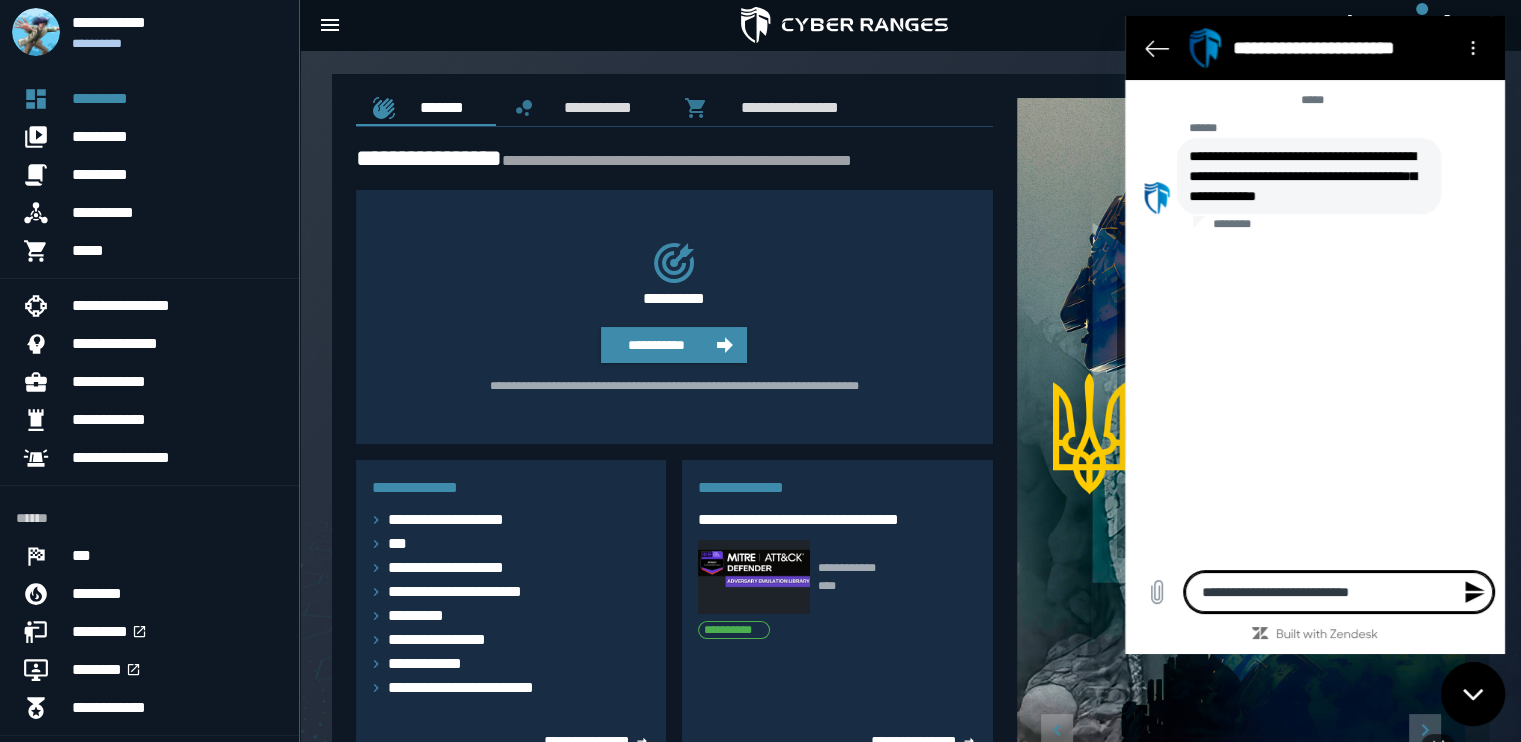 type on "**********" 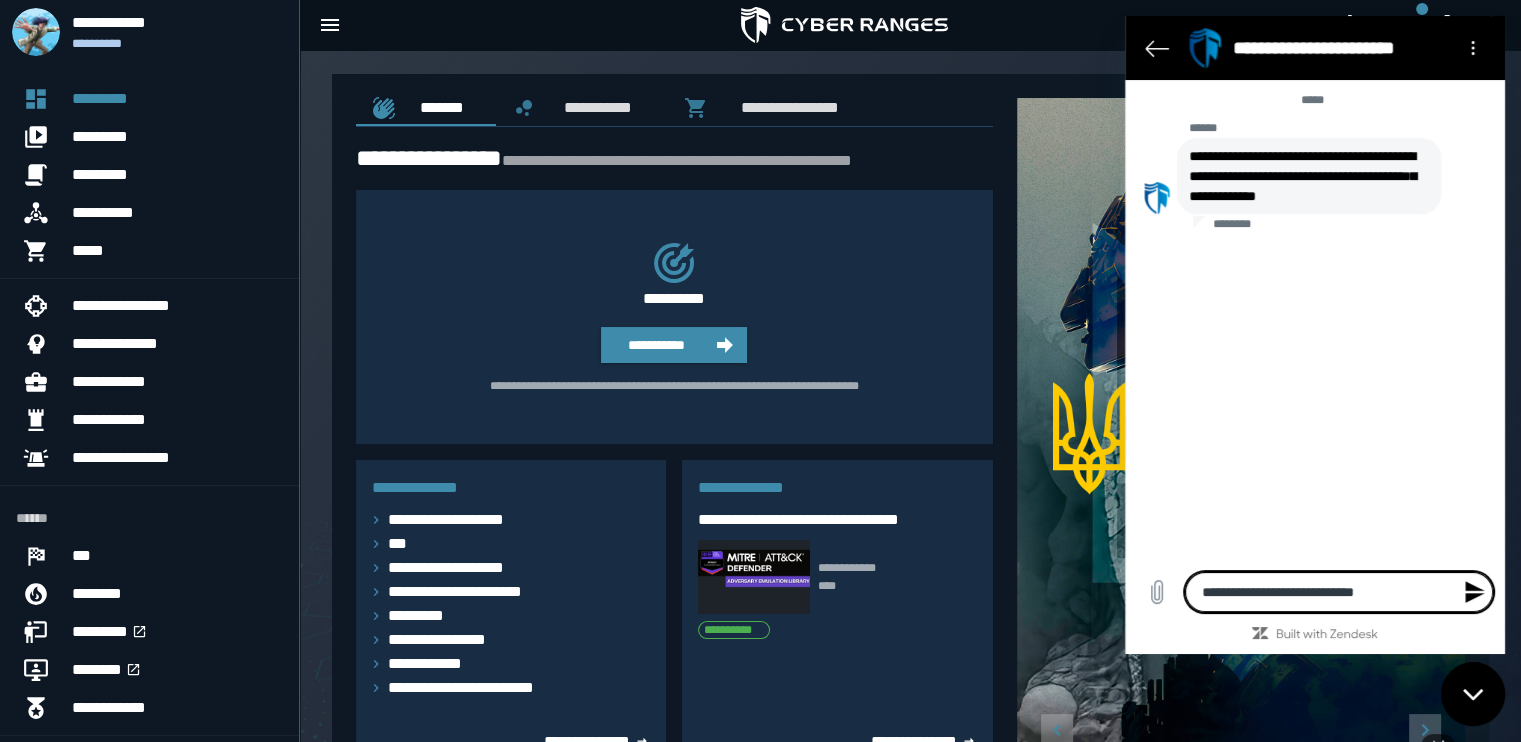 type on "**********" 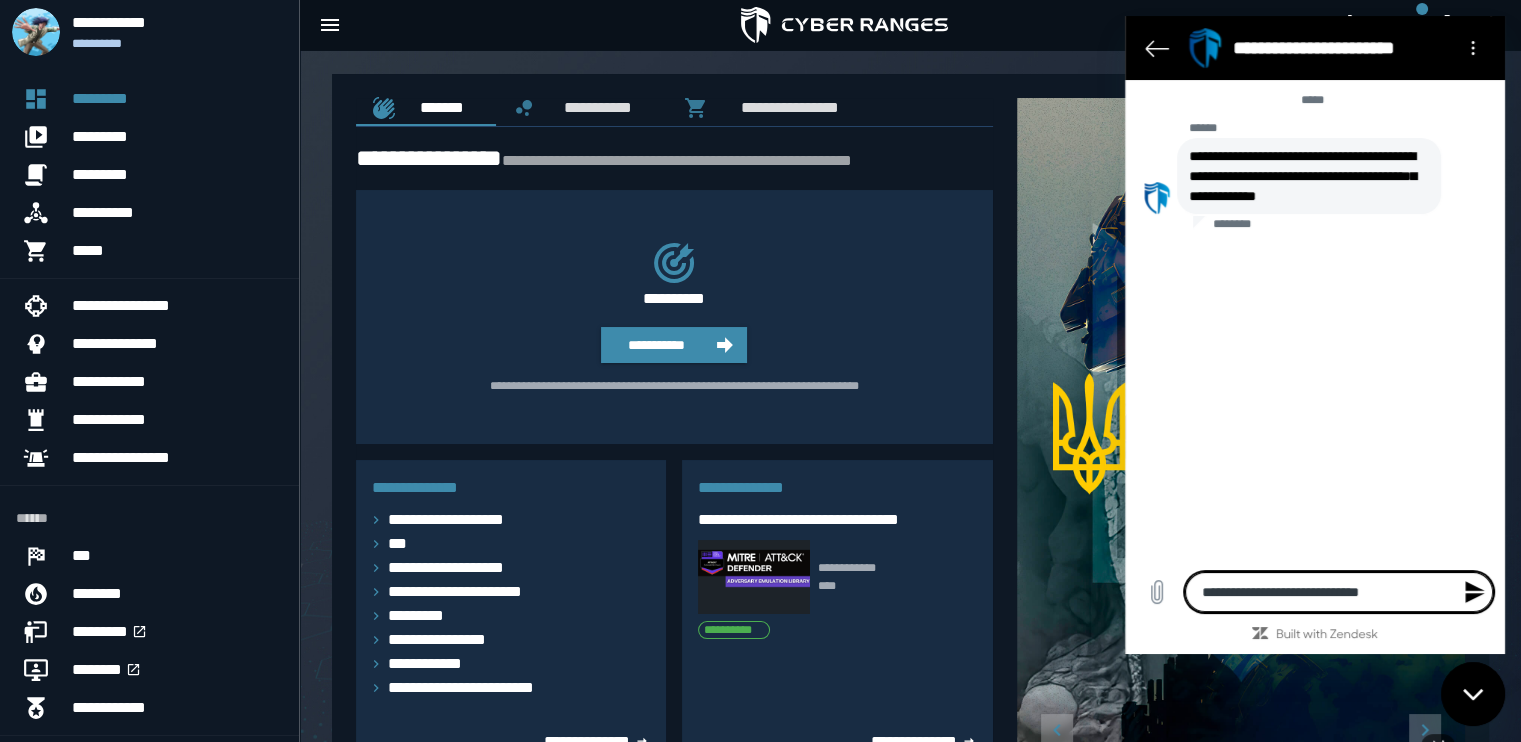 type on "**********" 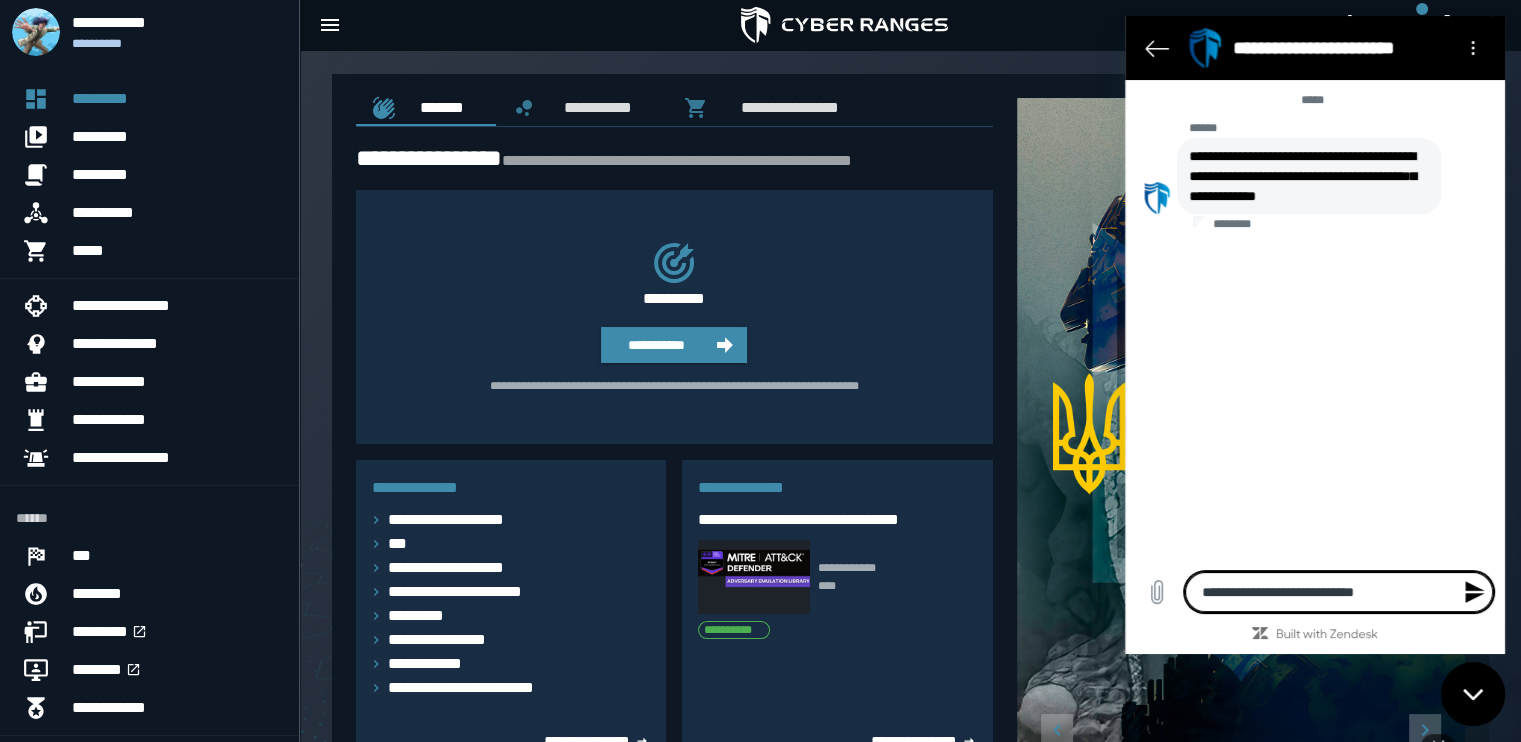 type on "**********" 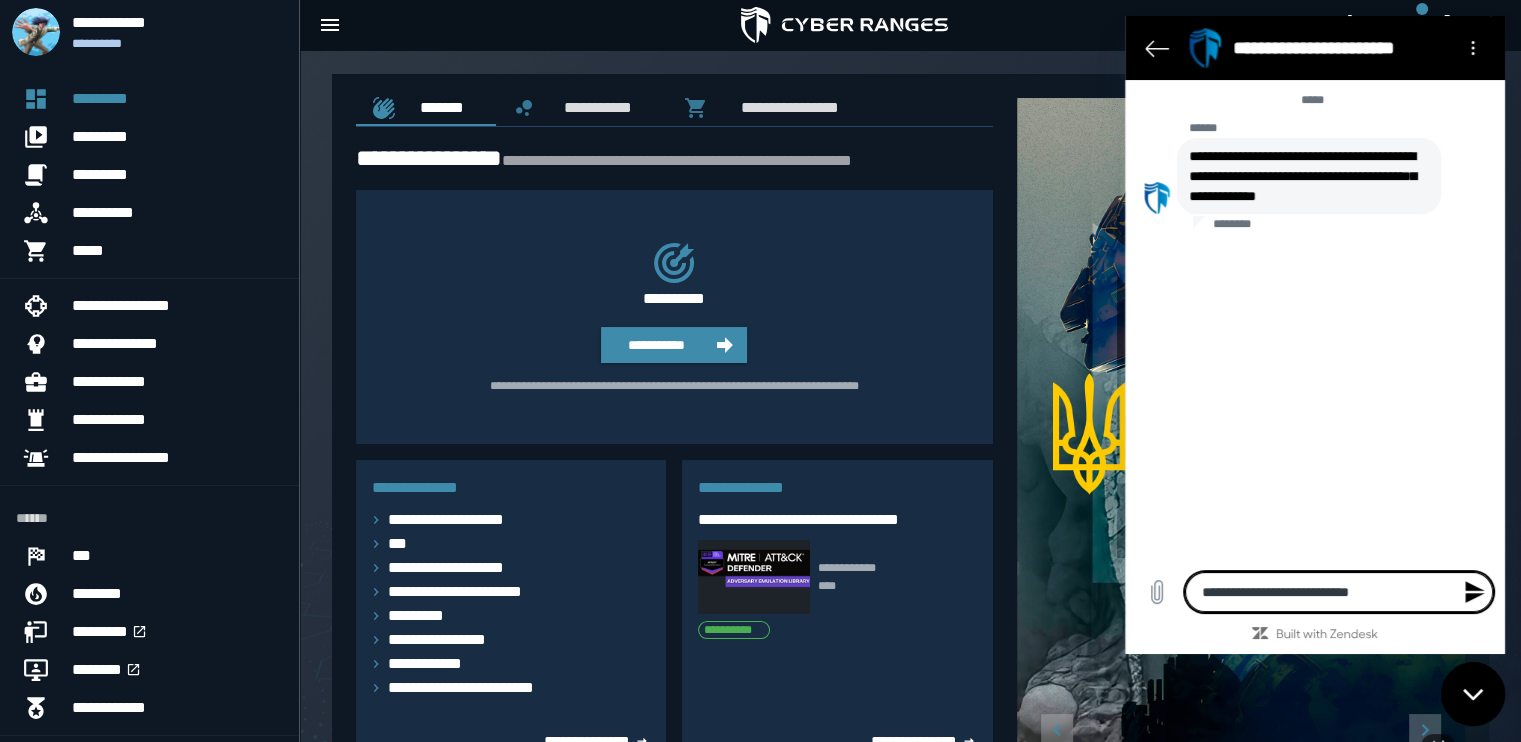 type on "**********" 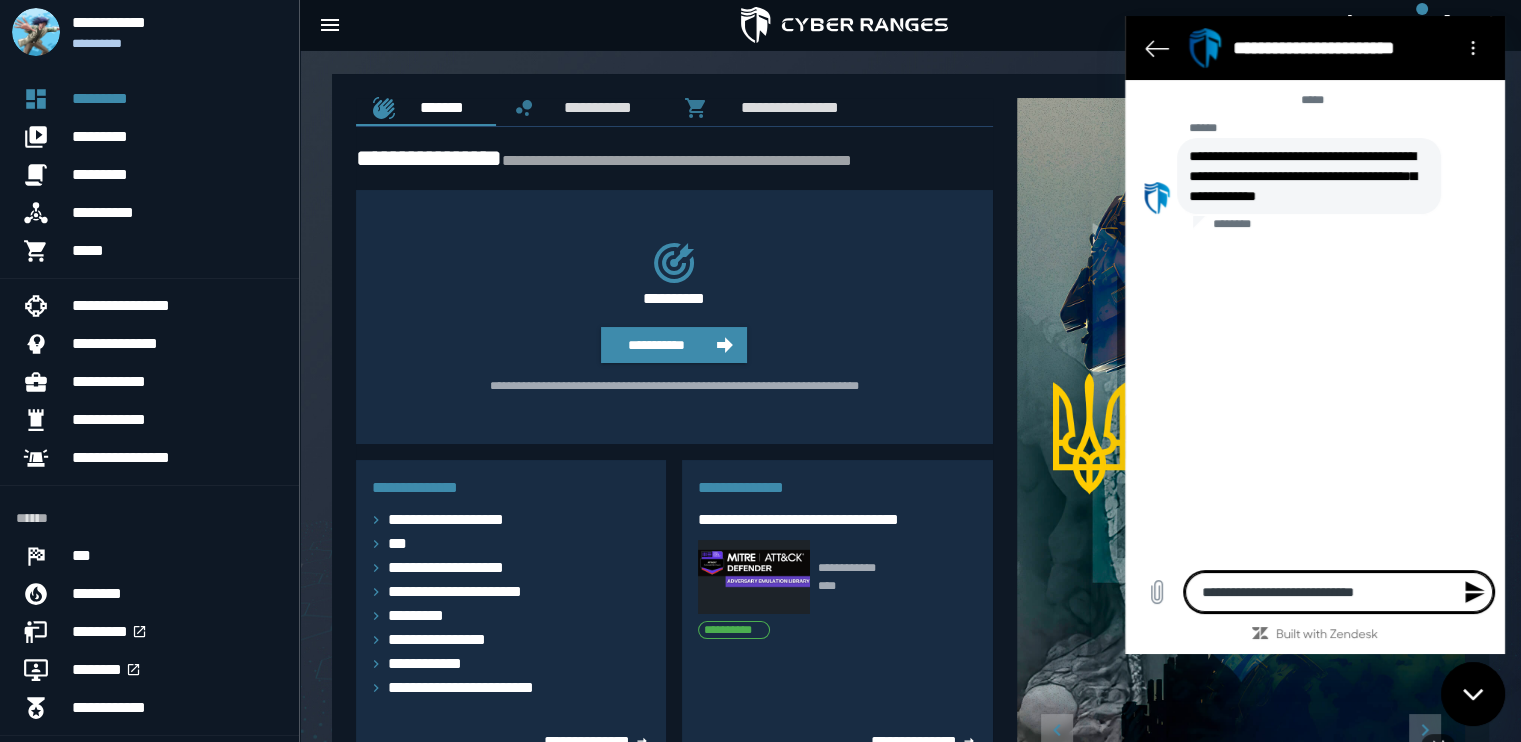 type on "*" 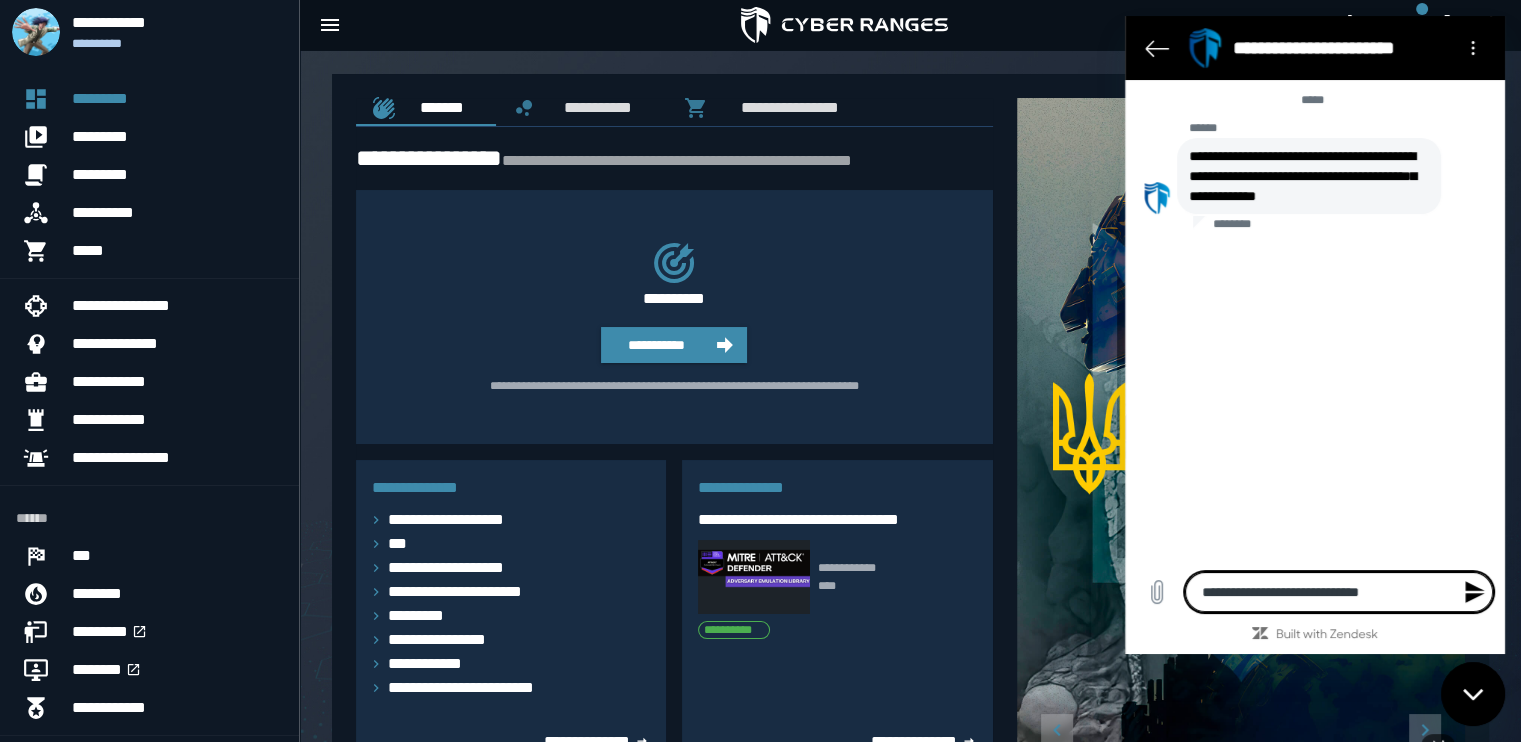 type on "**********" 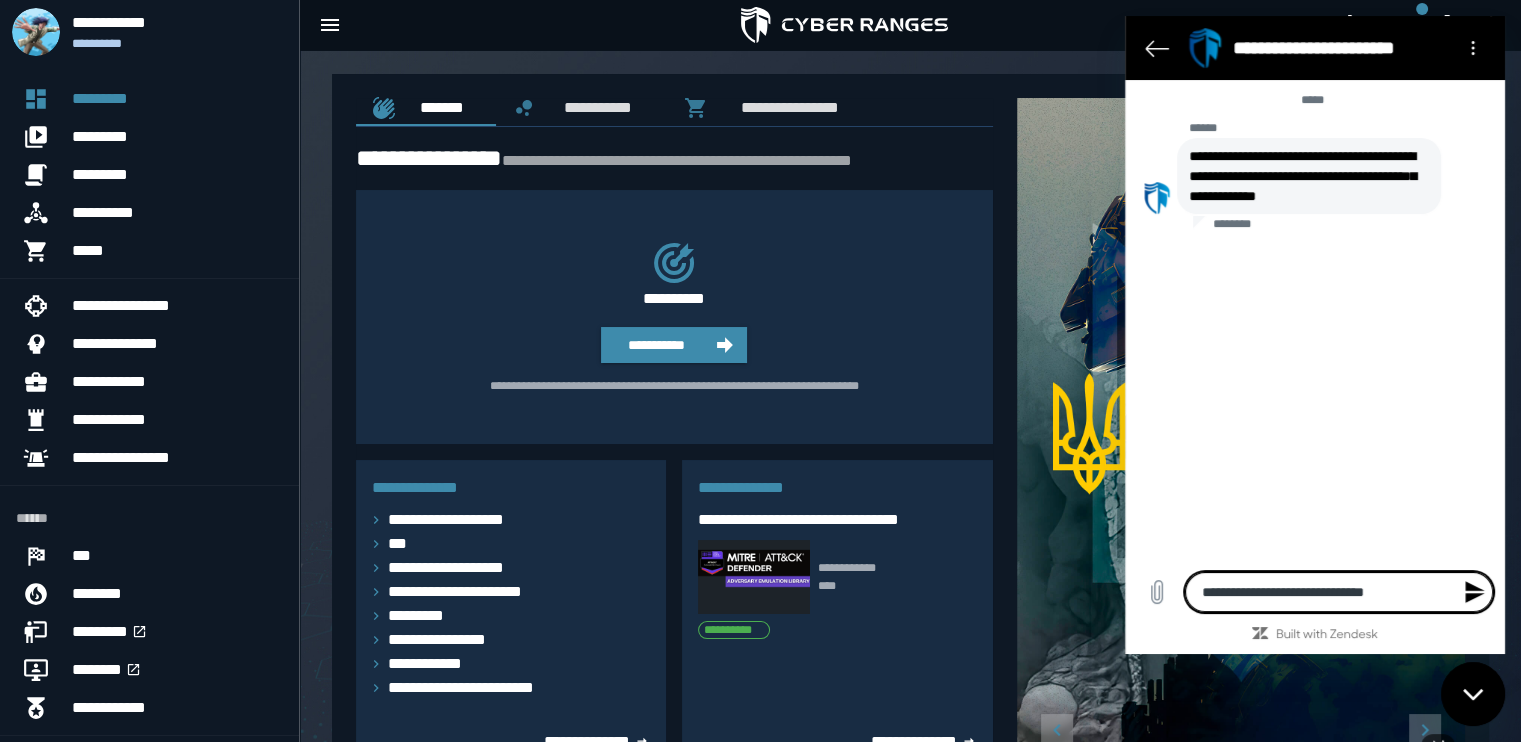 type on "**********" 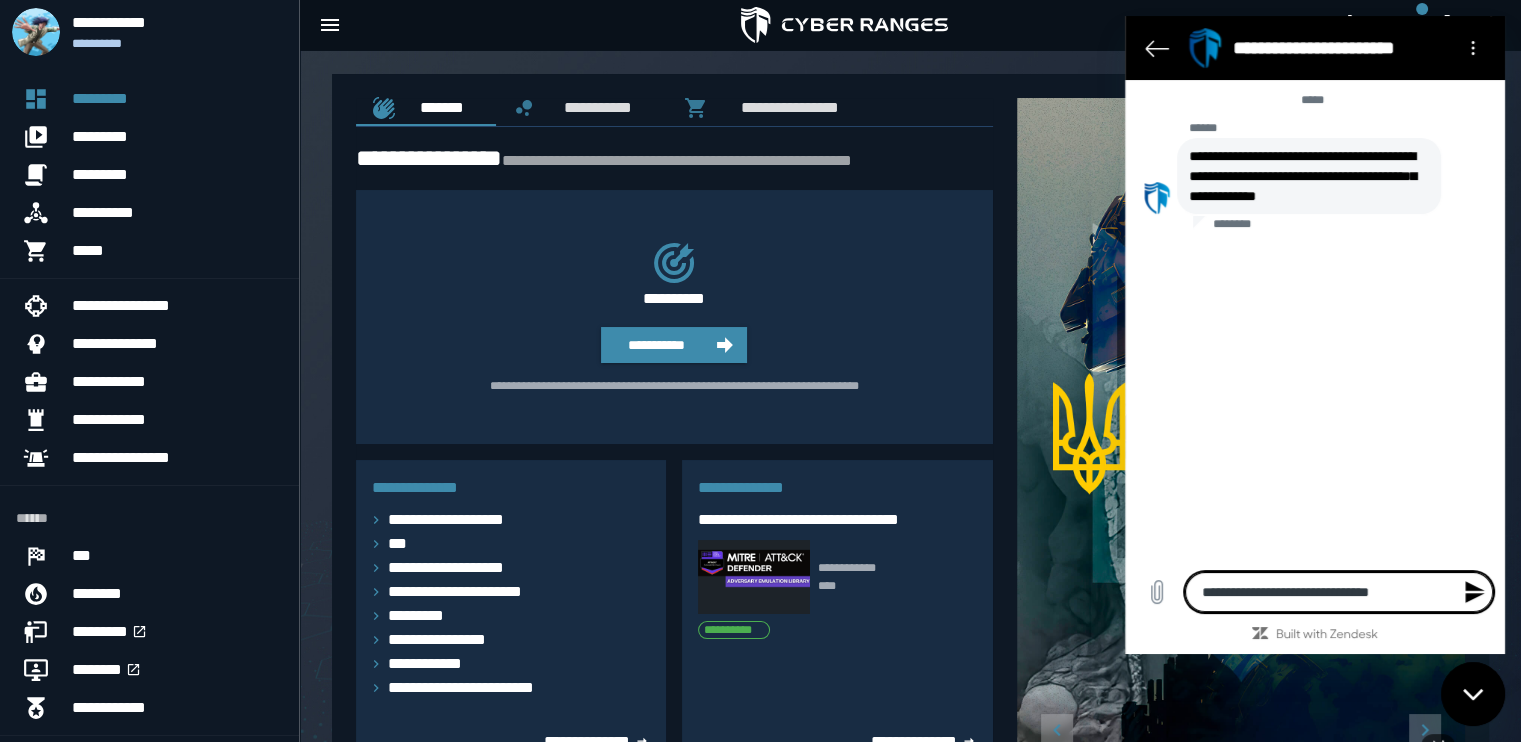 type on "*" 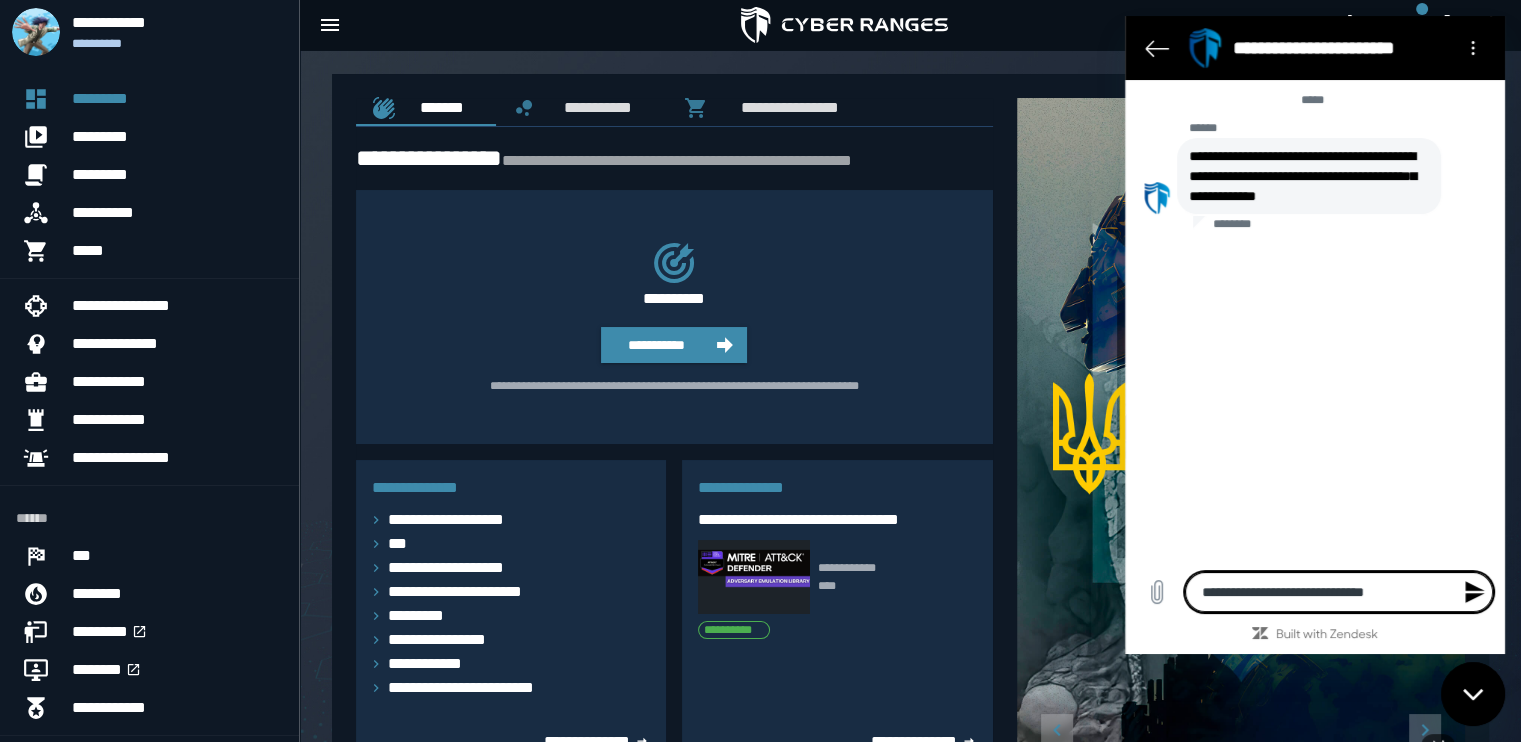type on "**********" 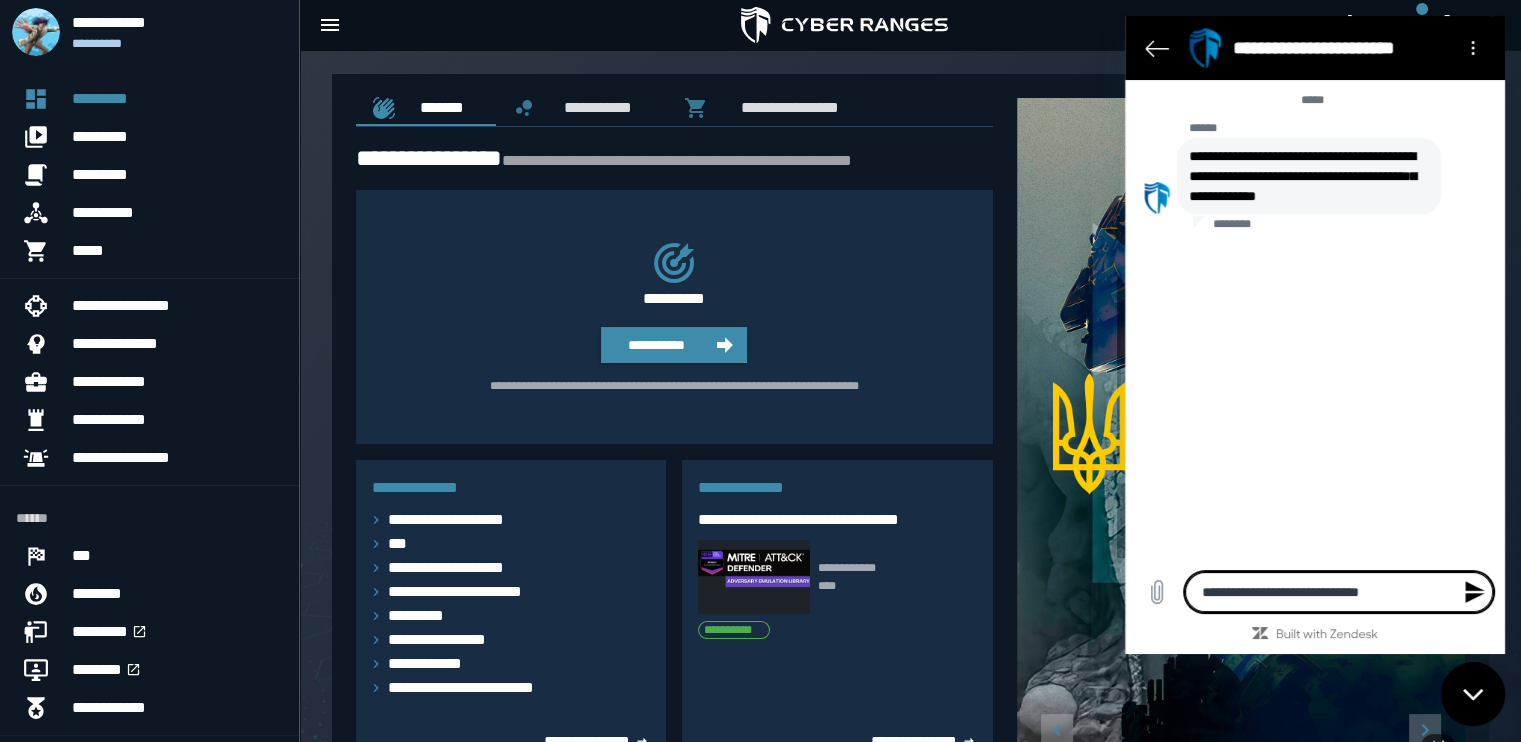 type on "**********" 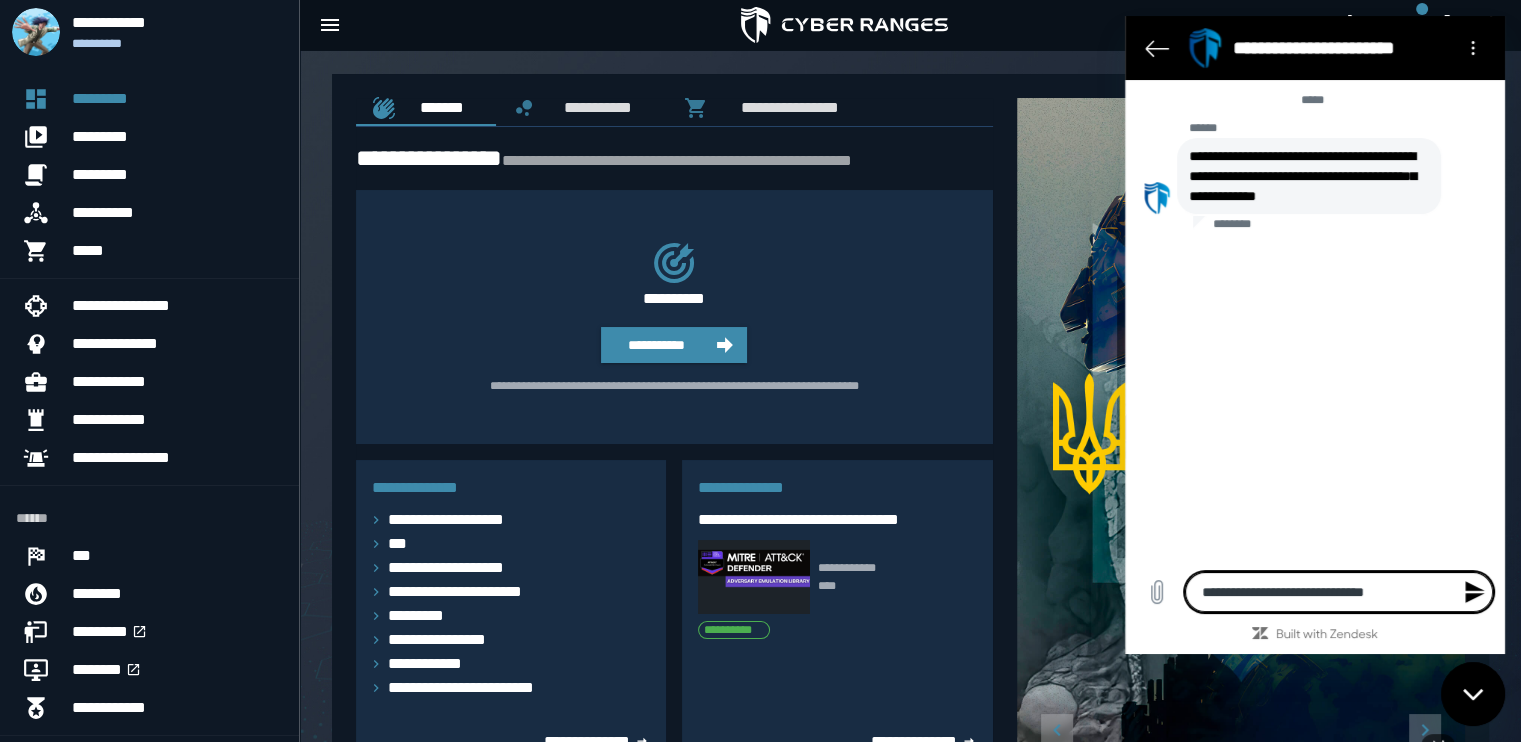 type on "**********" 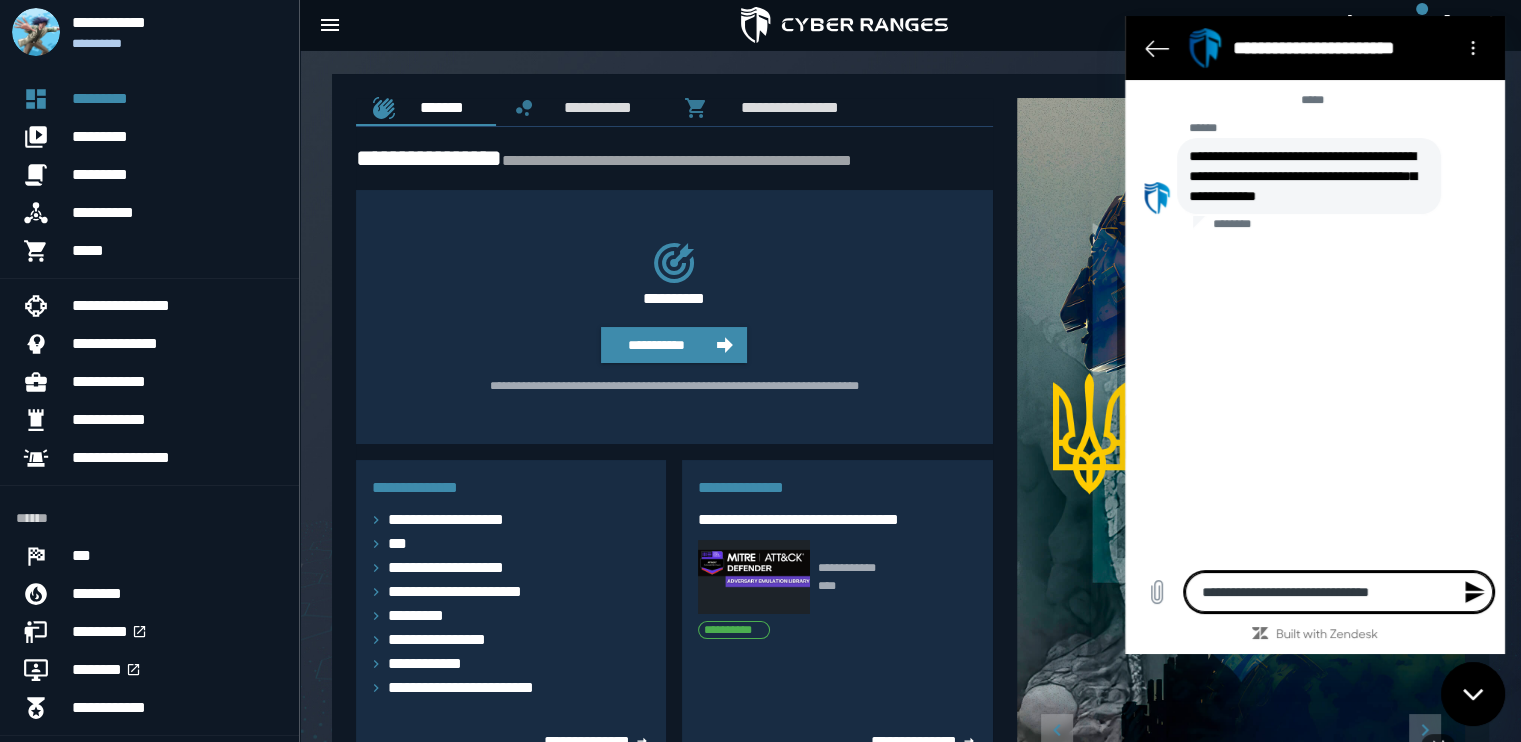 type on "**********" 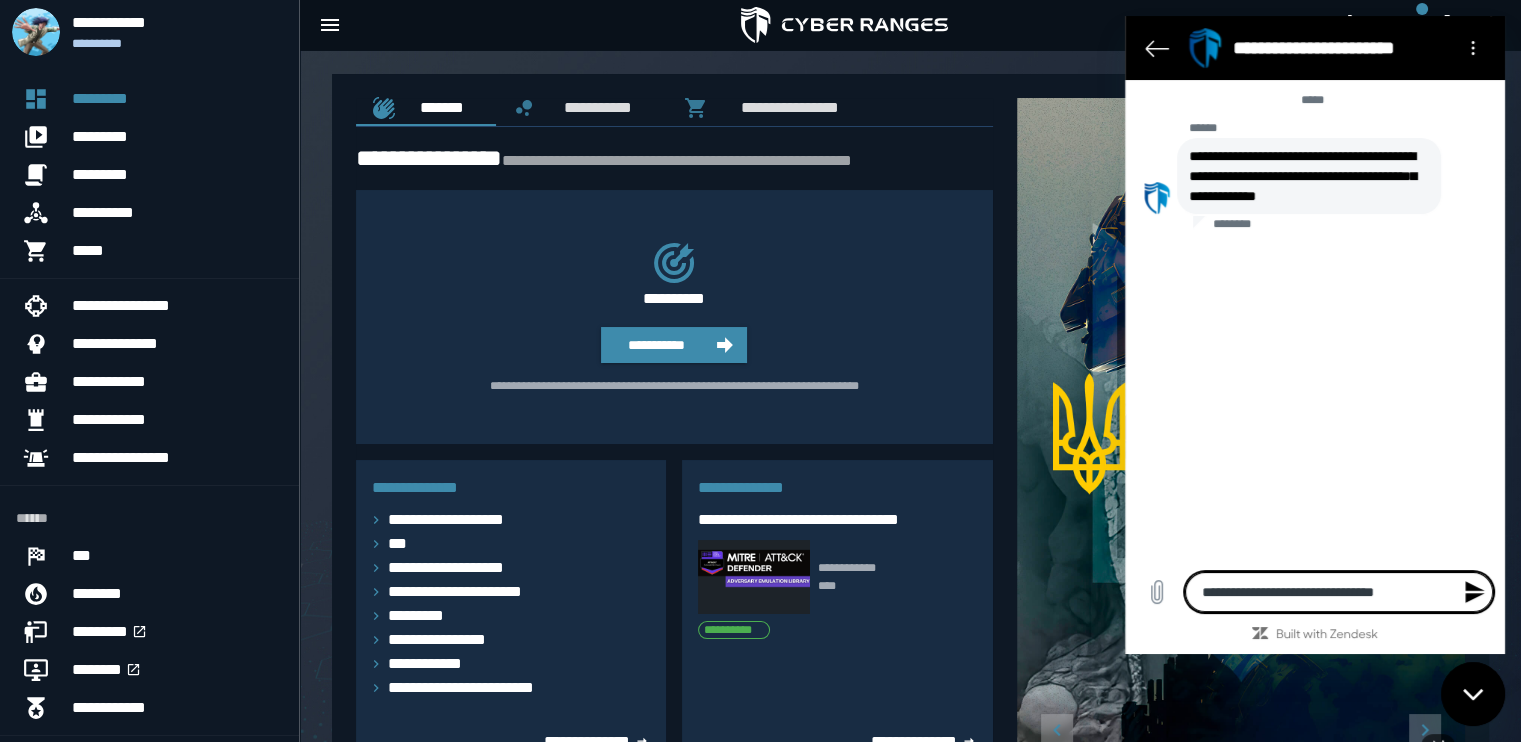 type on "**********" 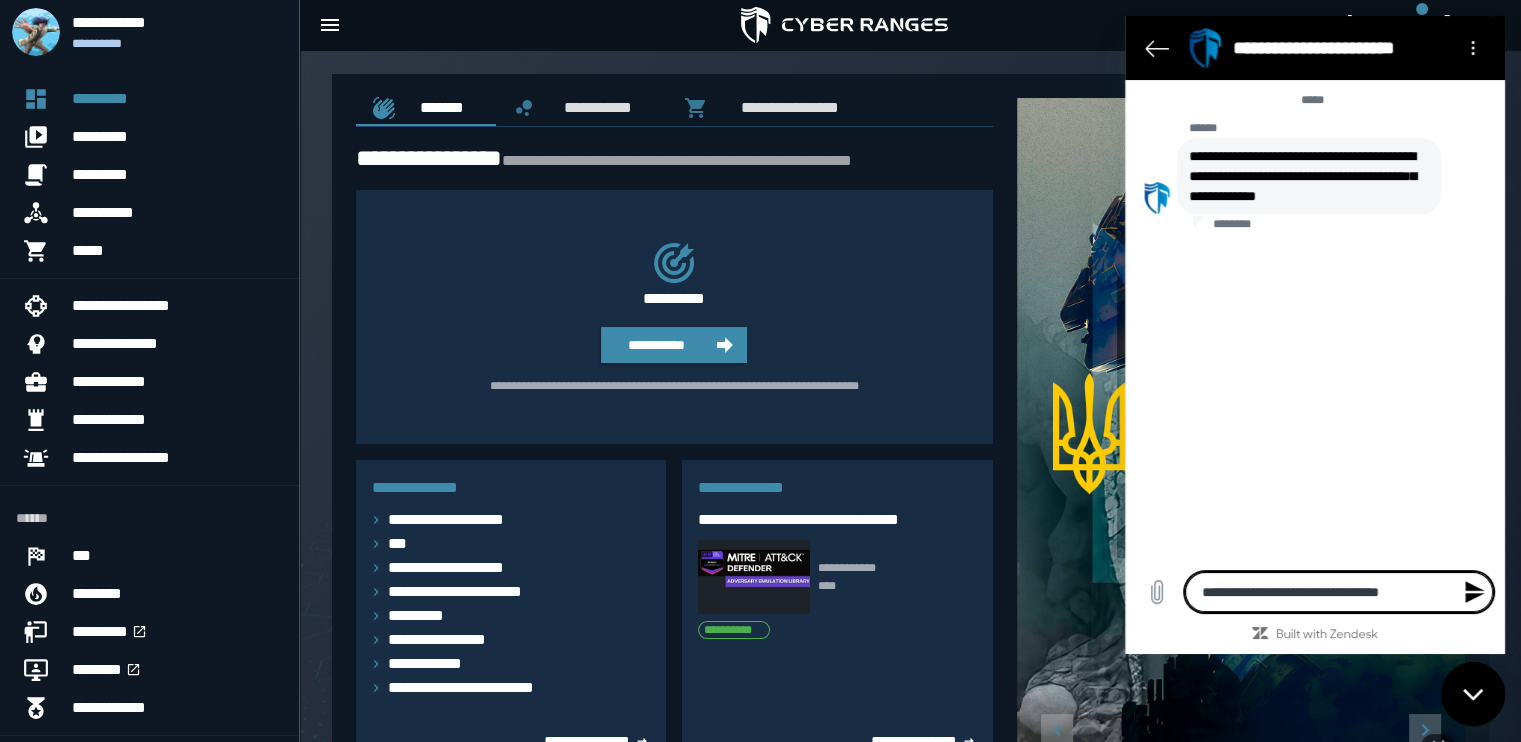 type on "**********" 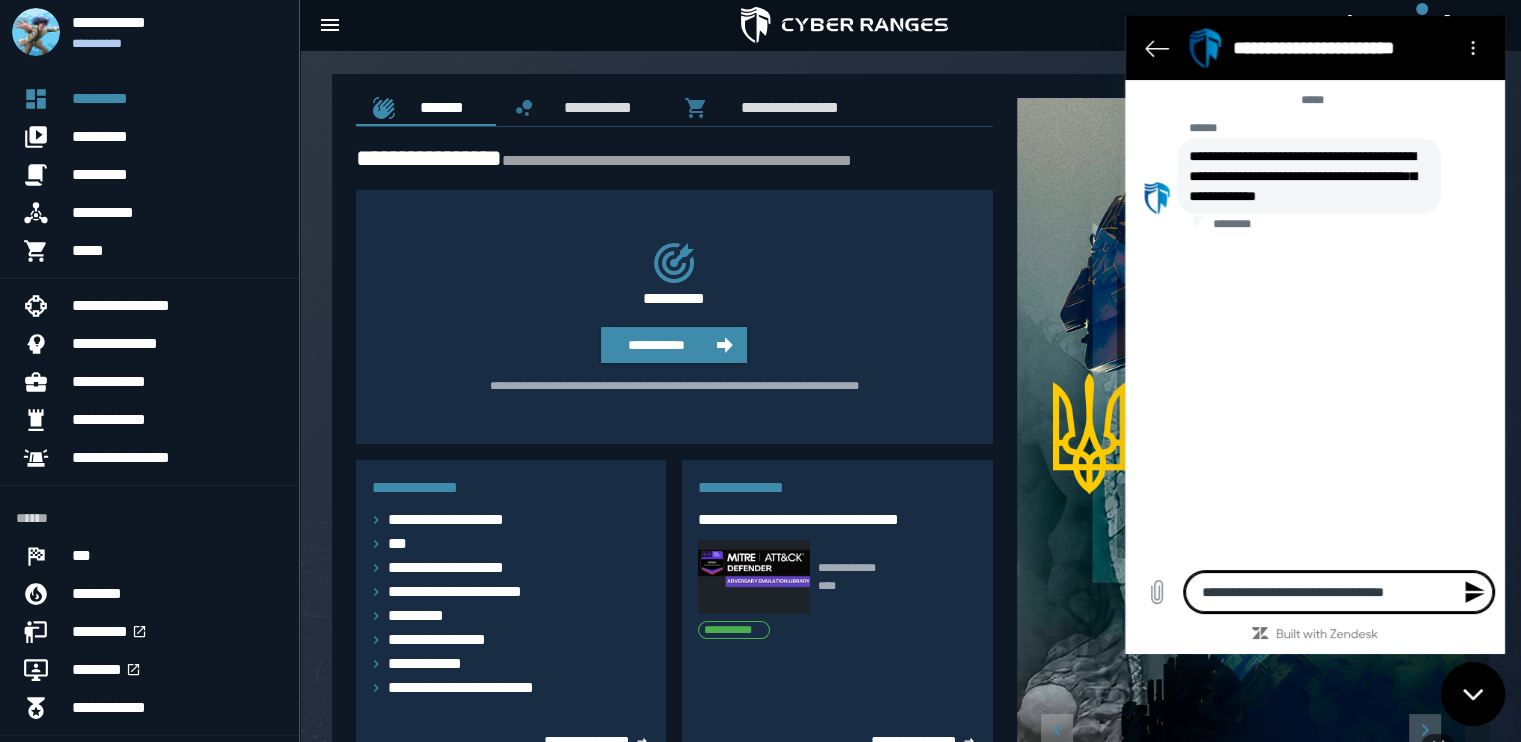 type on "**********" 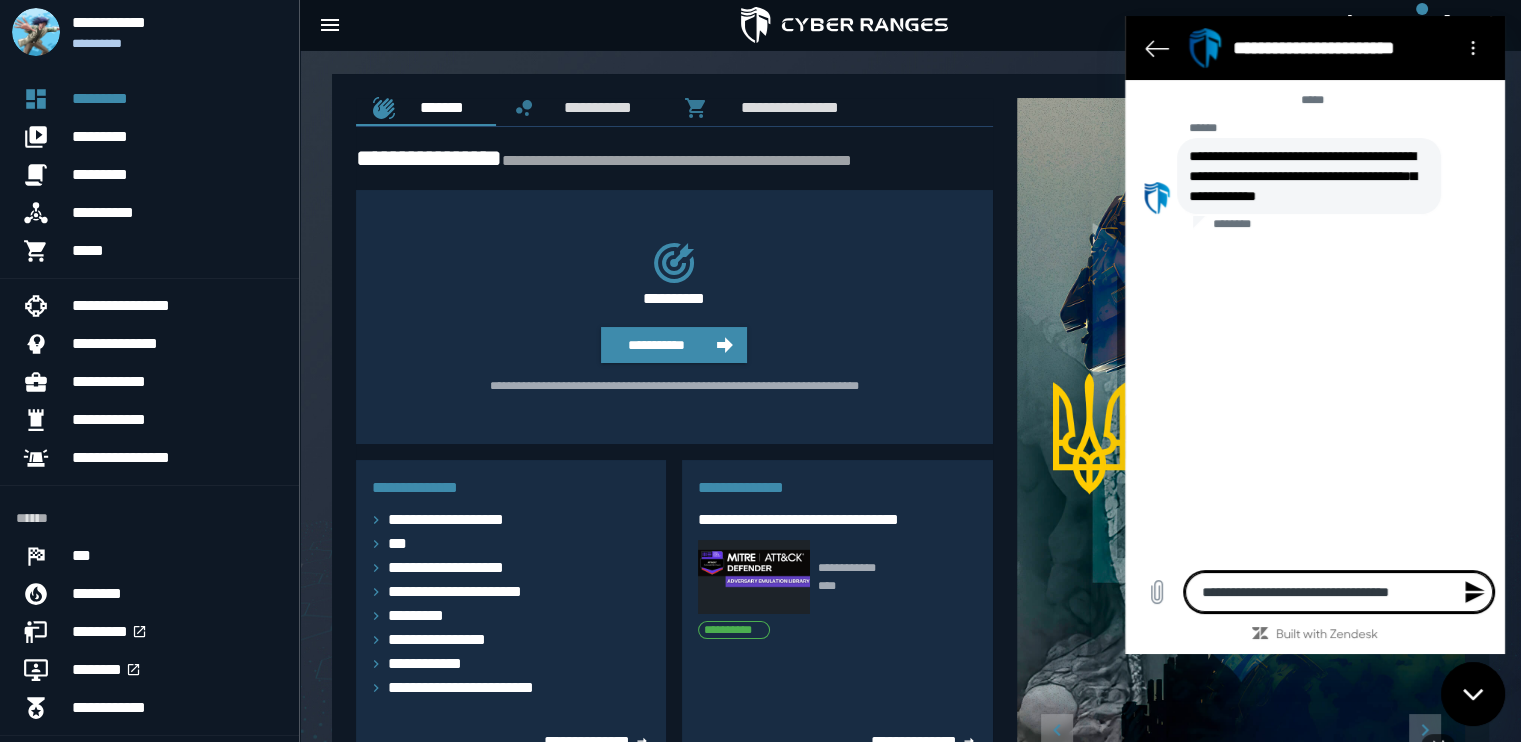 type on "**********" 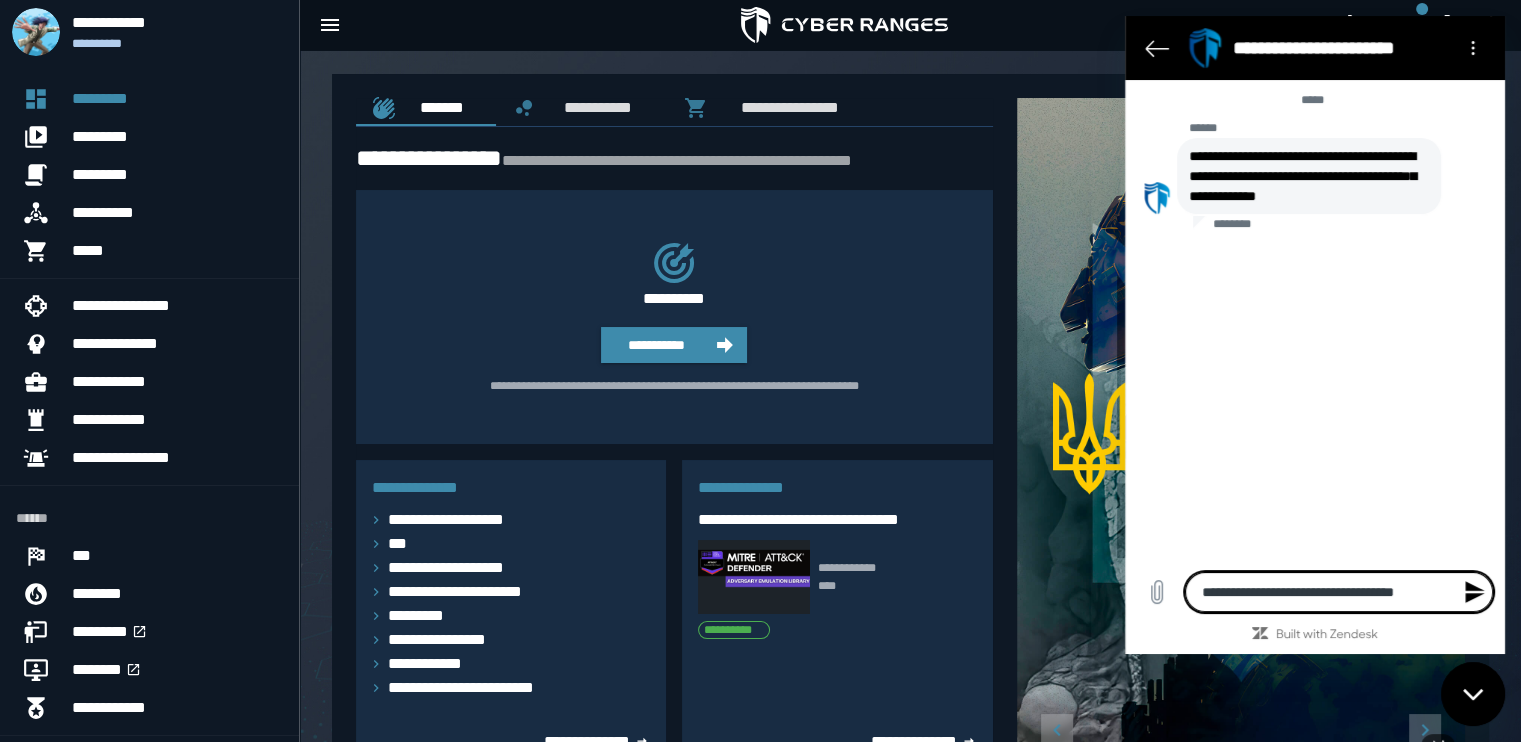 type on "**********" 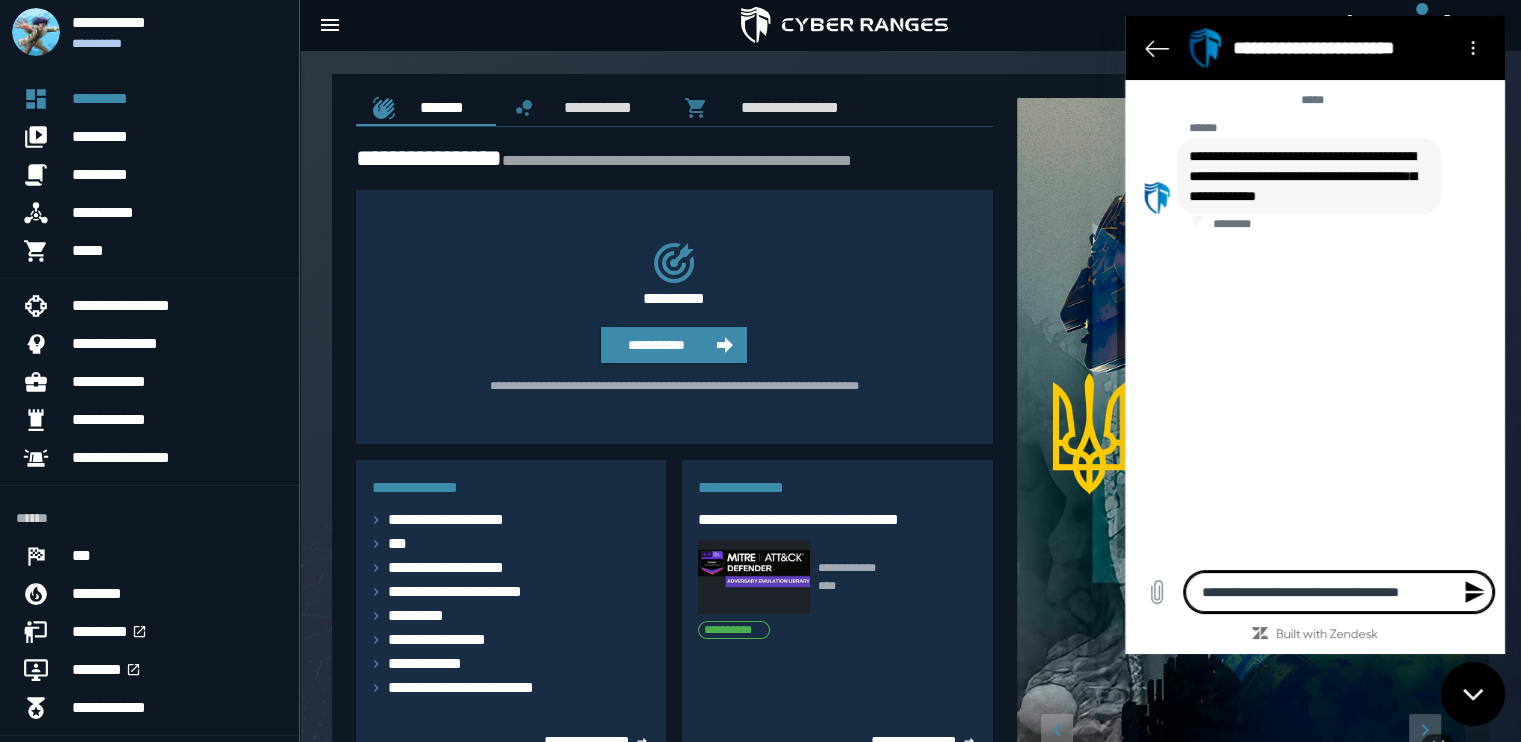 type on "**********" 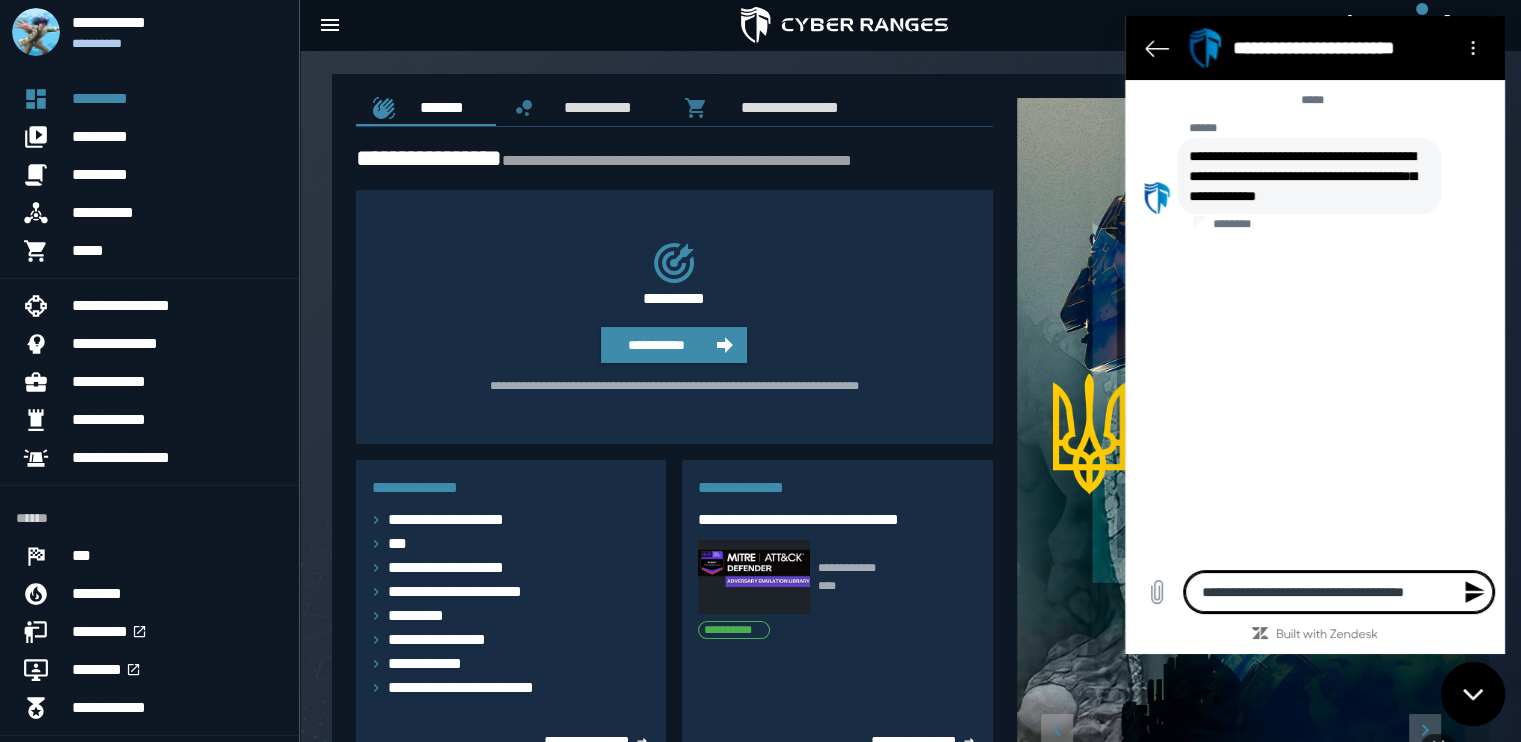 type on "**********" 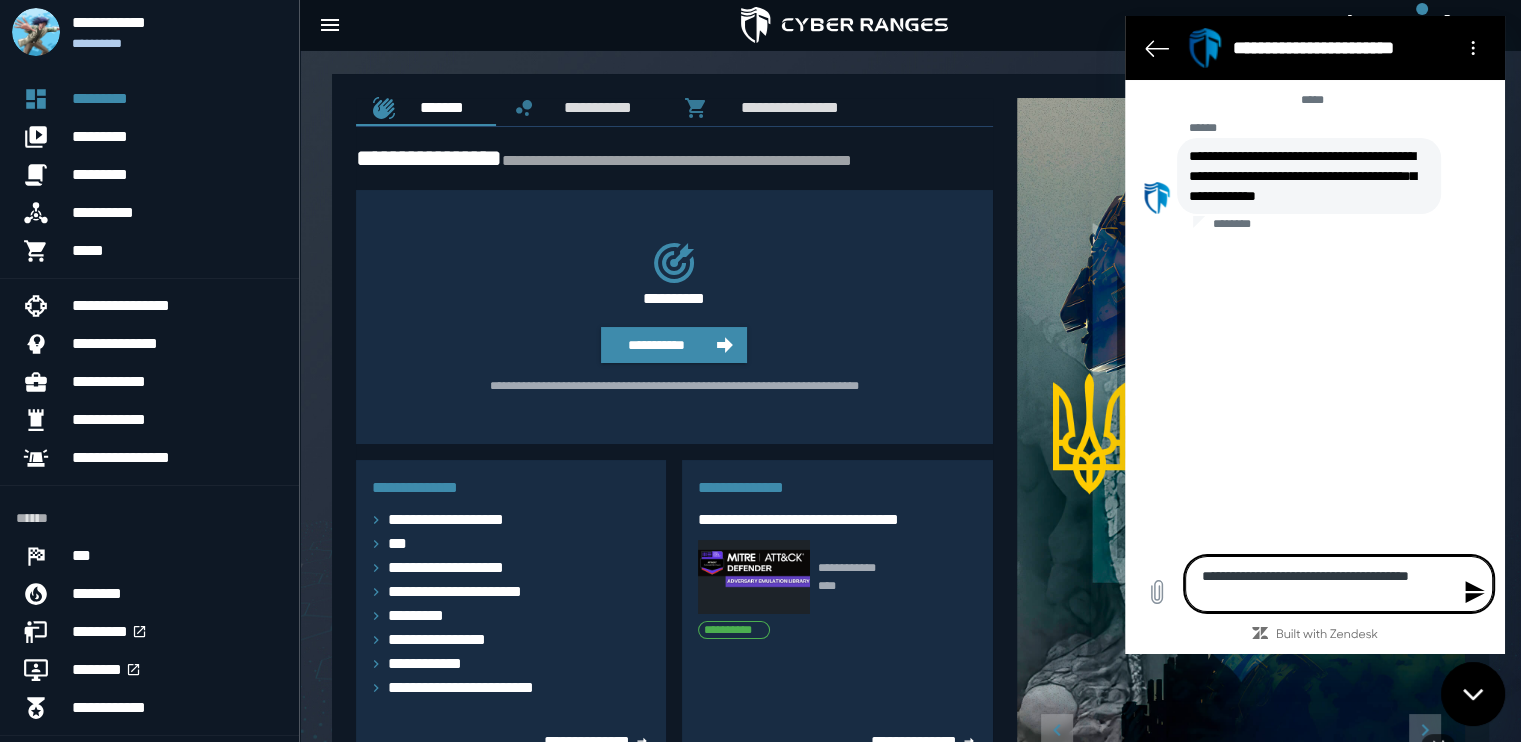 type 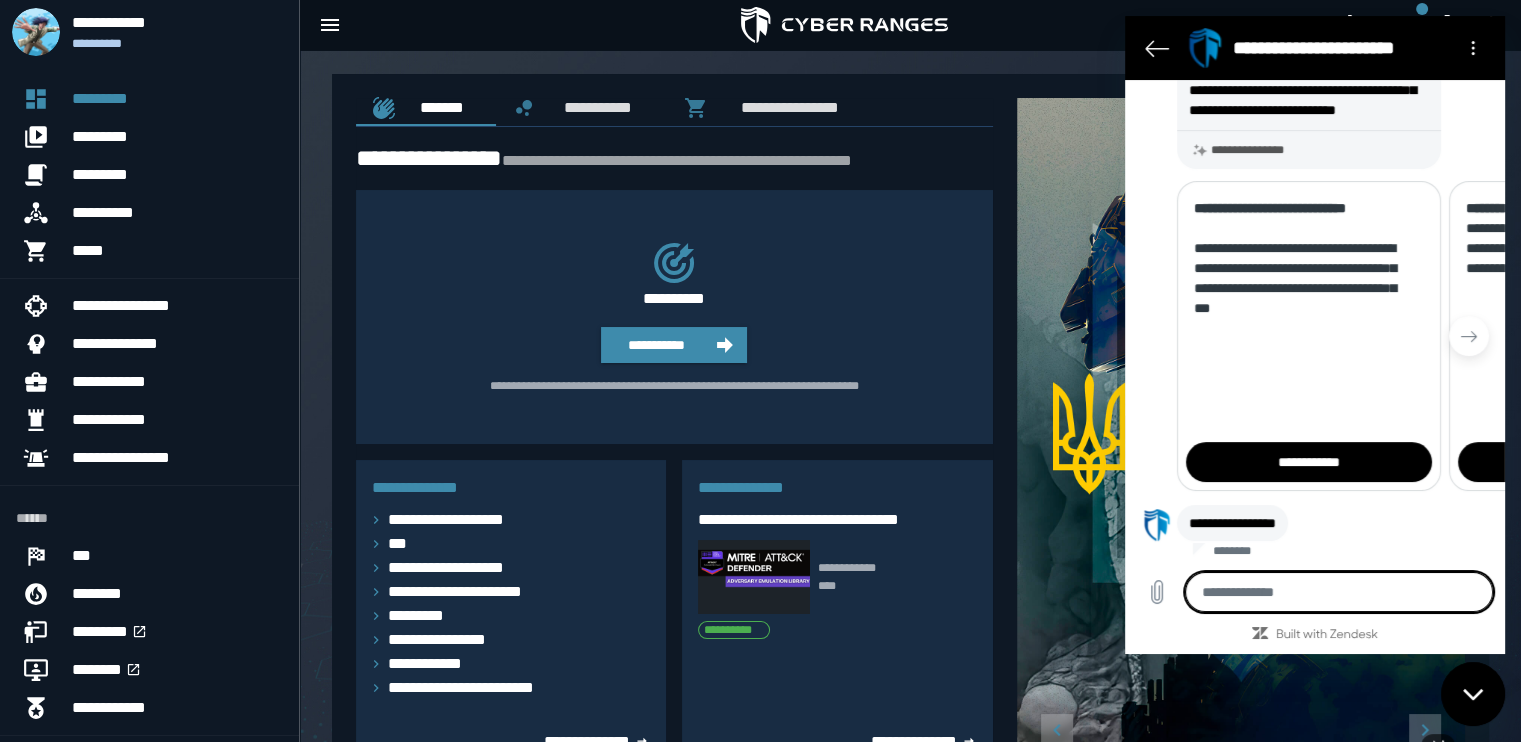 type on "*" 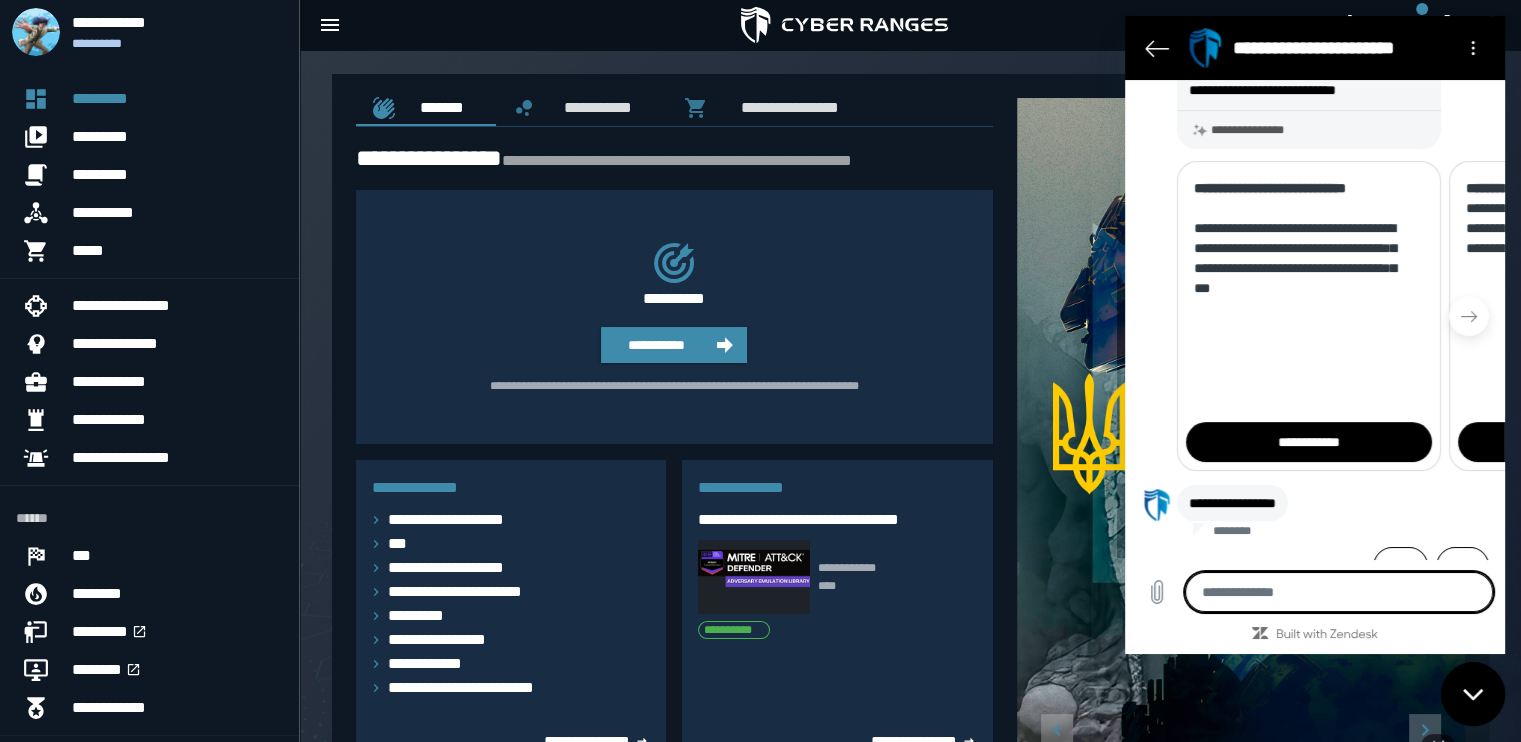 scroll, scrollTop: 360, scrollLeft: 0, axis: vertical 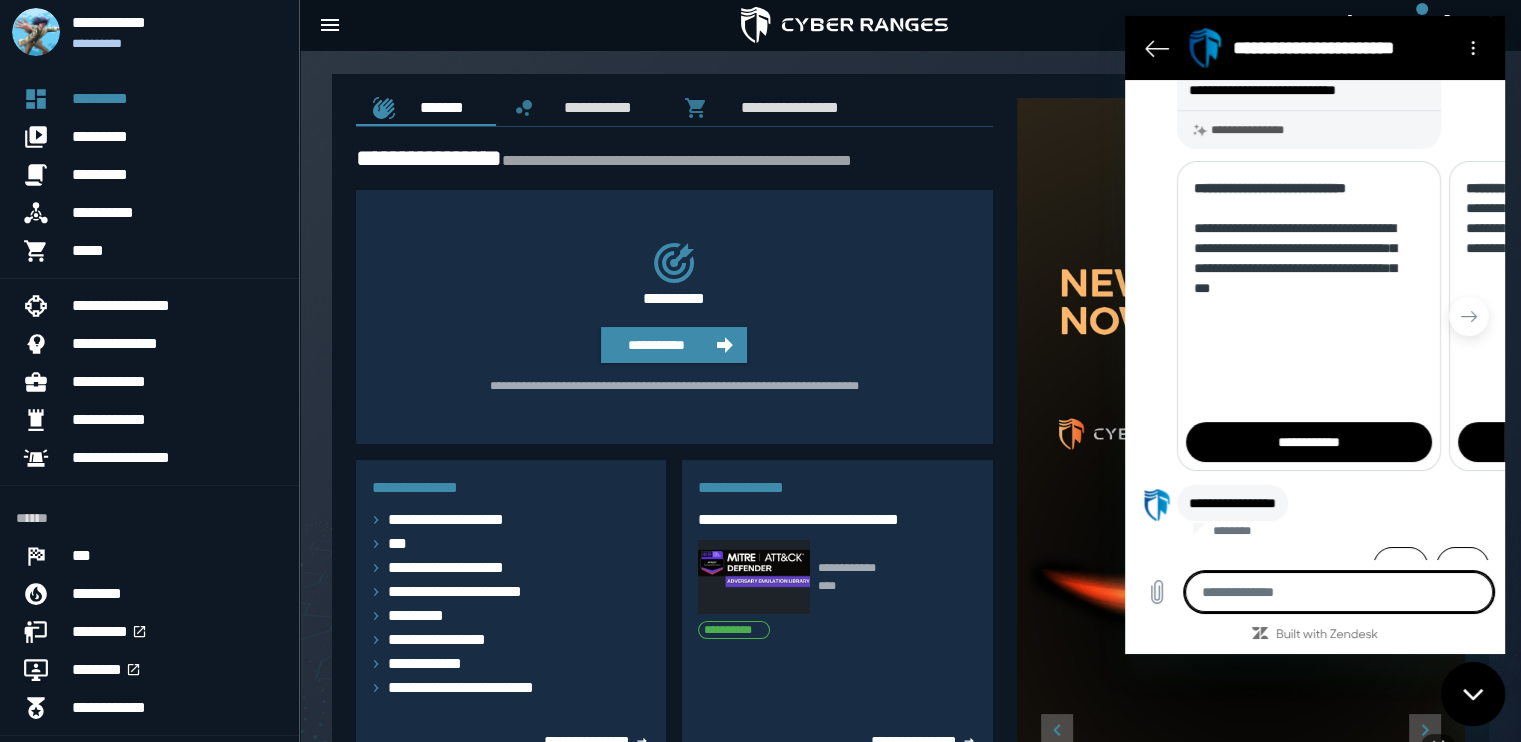 type on "*" 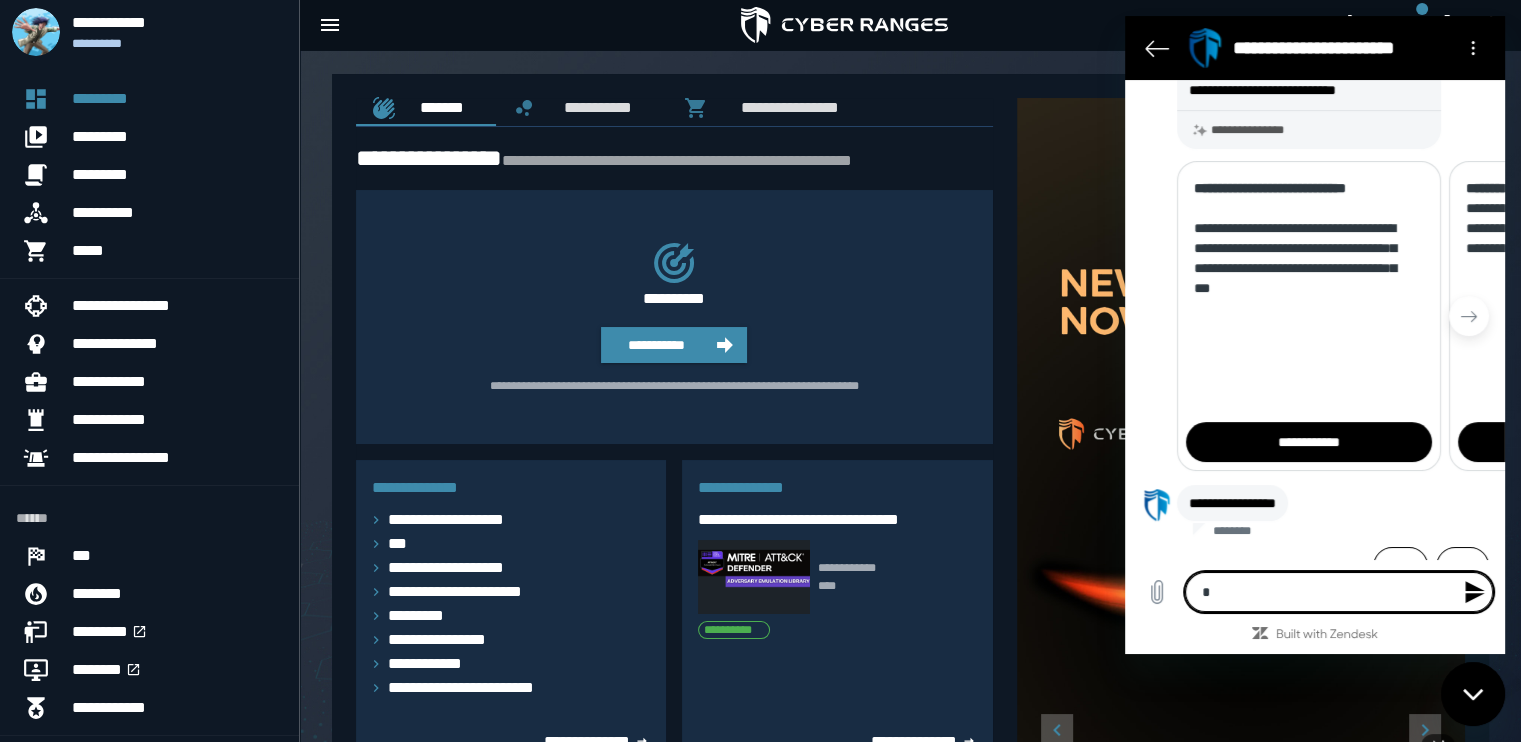 type on "**" 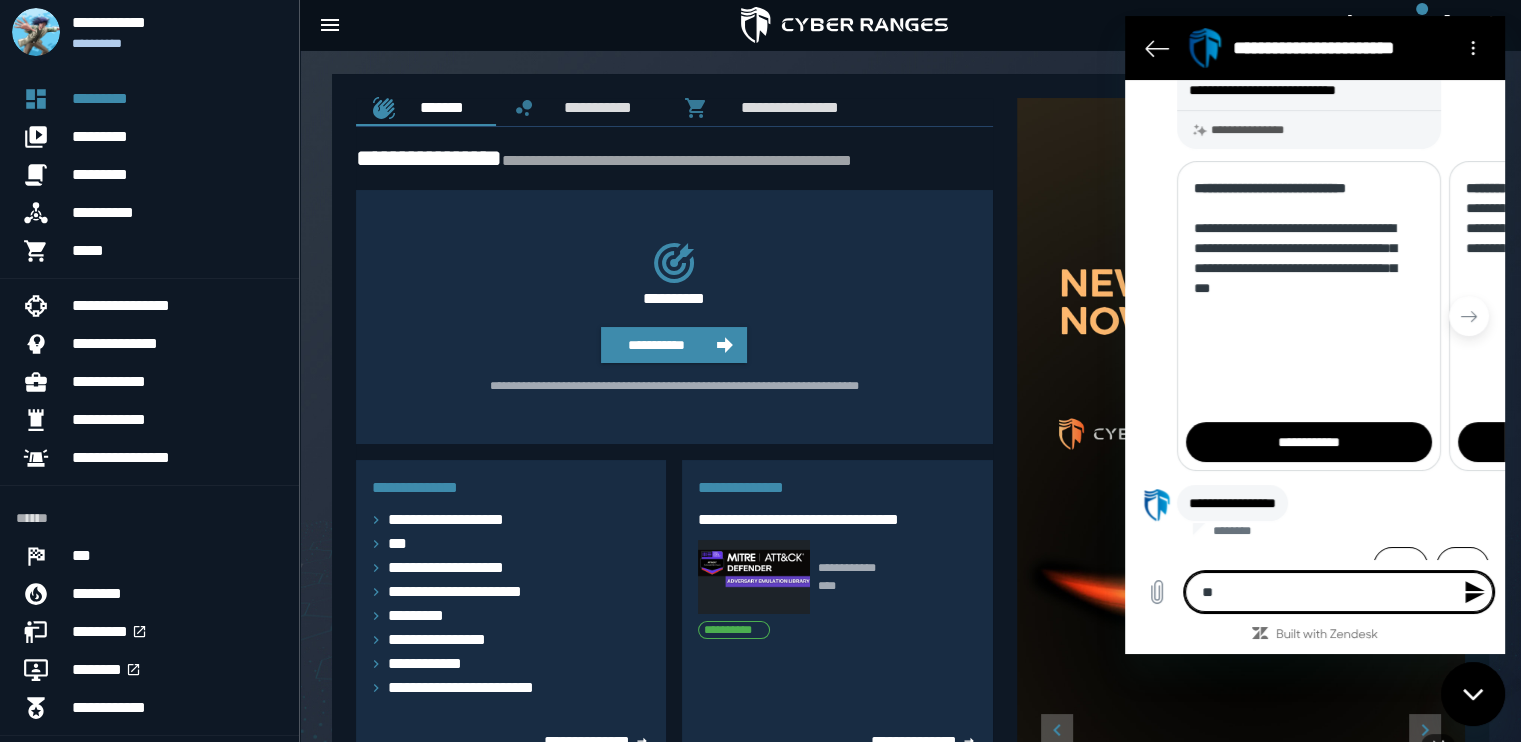 type on "***" 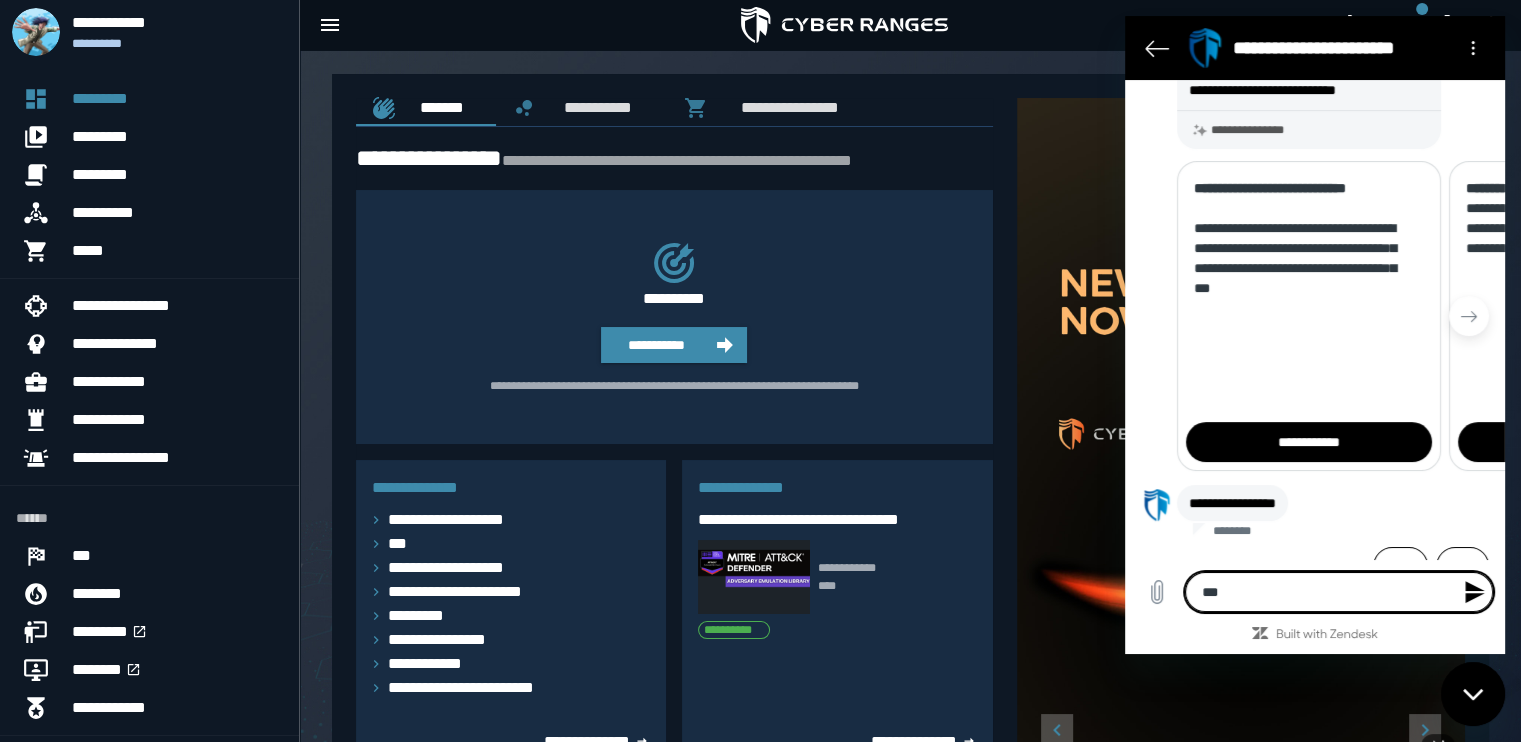 type on "****" 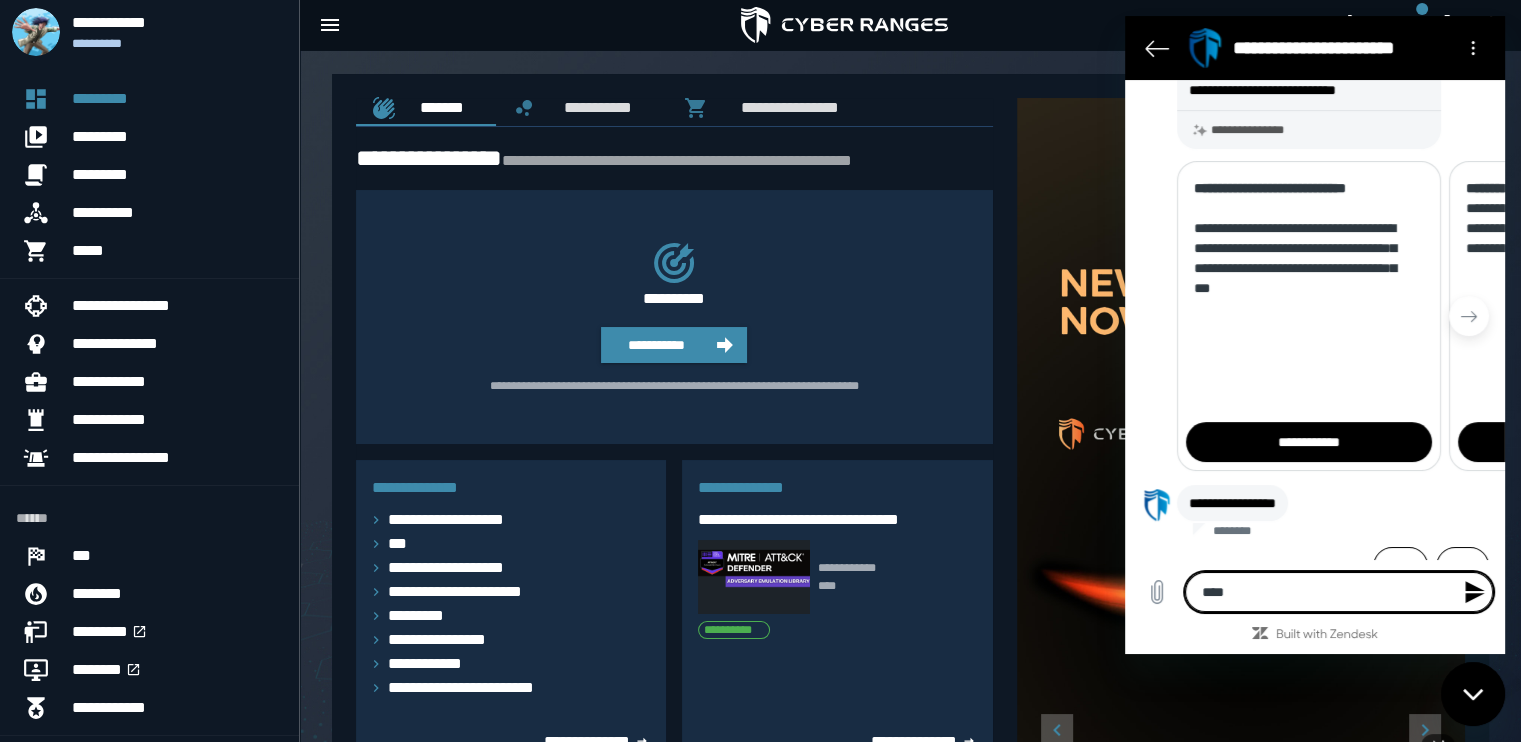 type on "****" 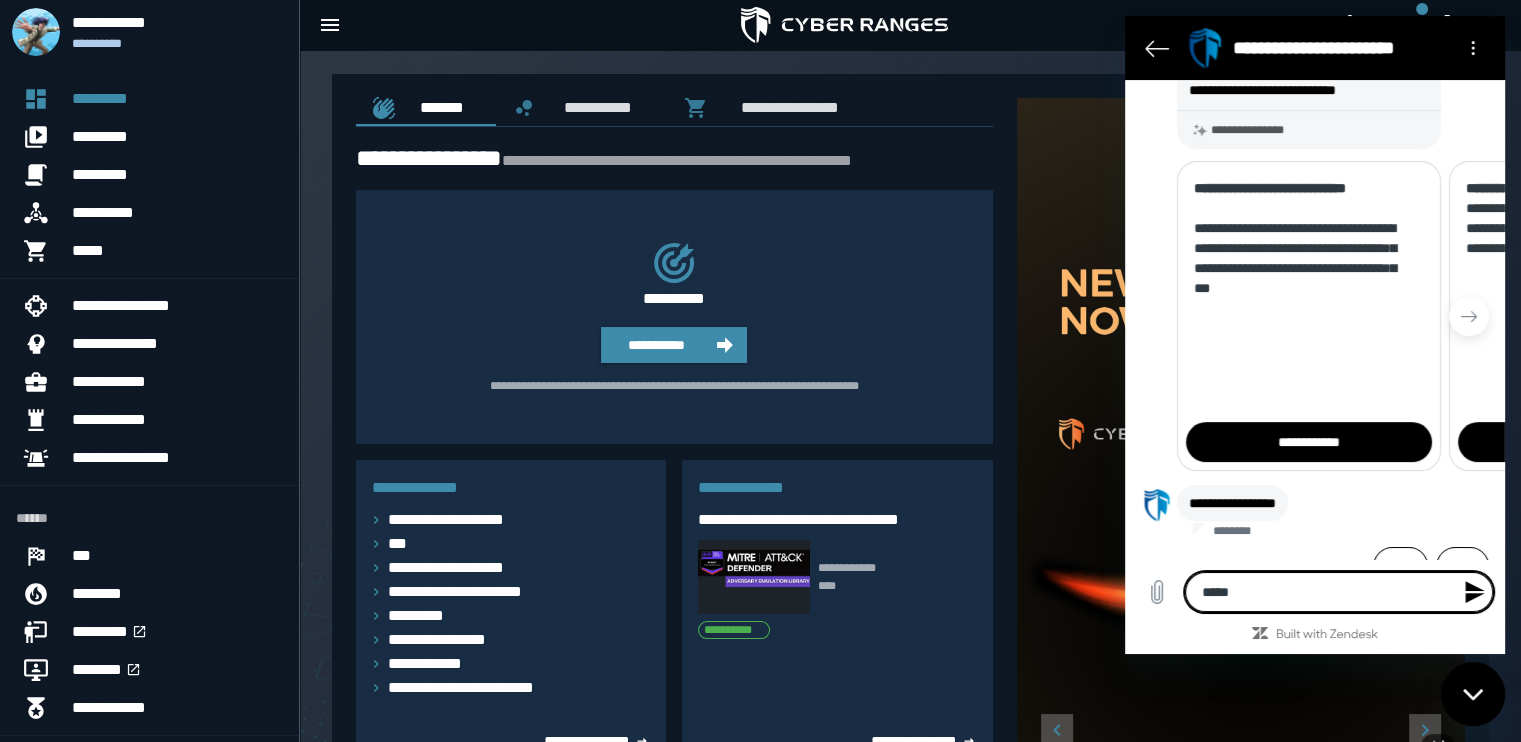 type on "******" 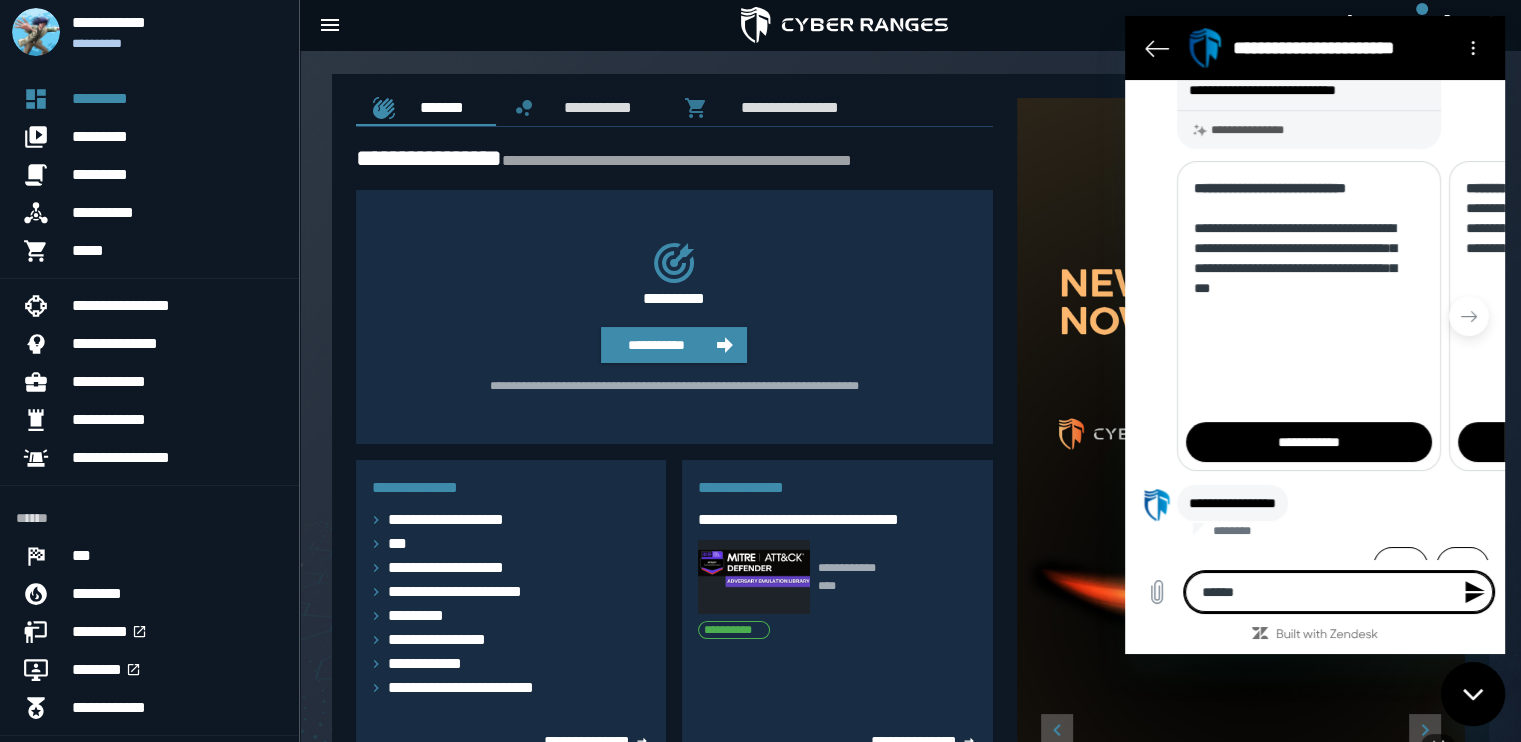 type on "******" 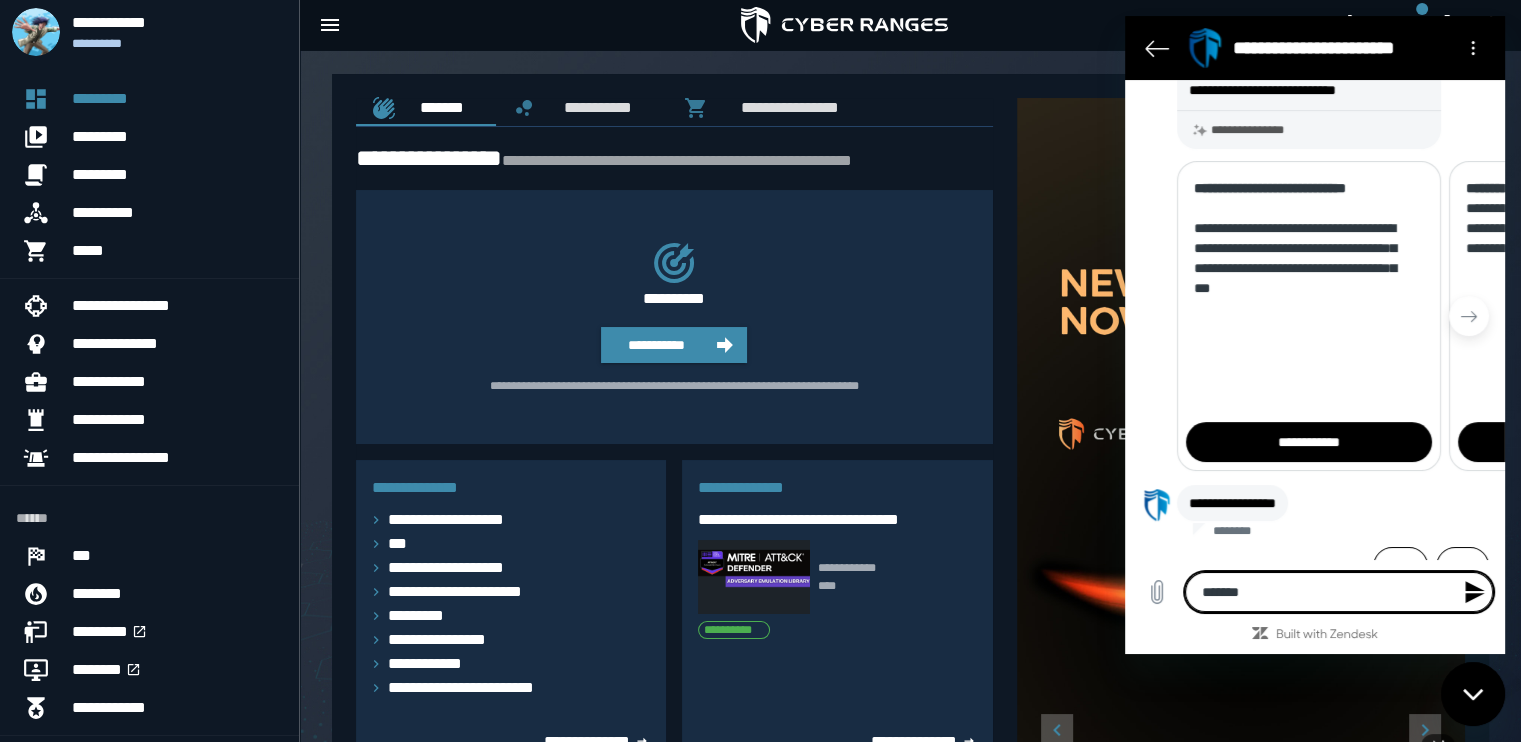 type on "********" 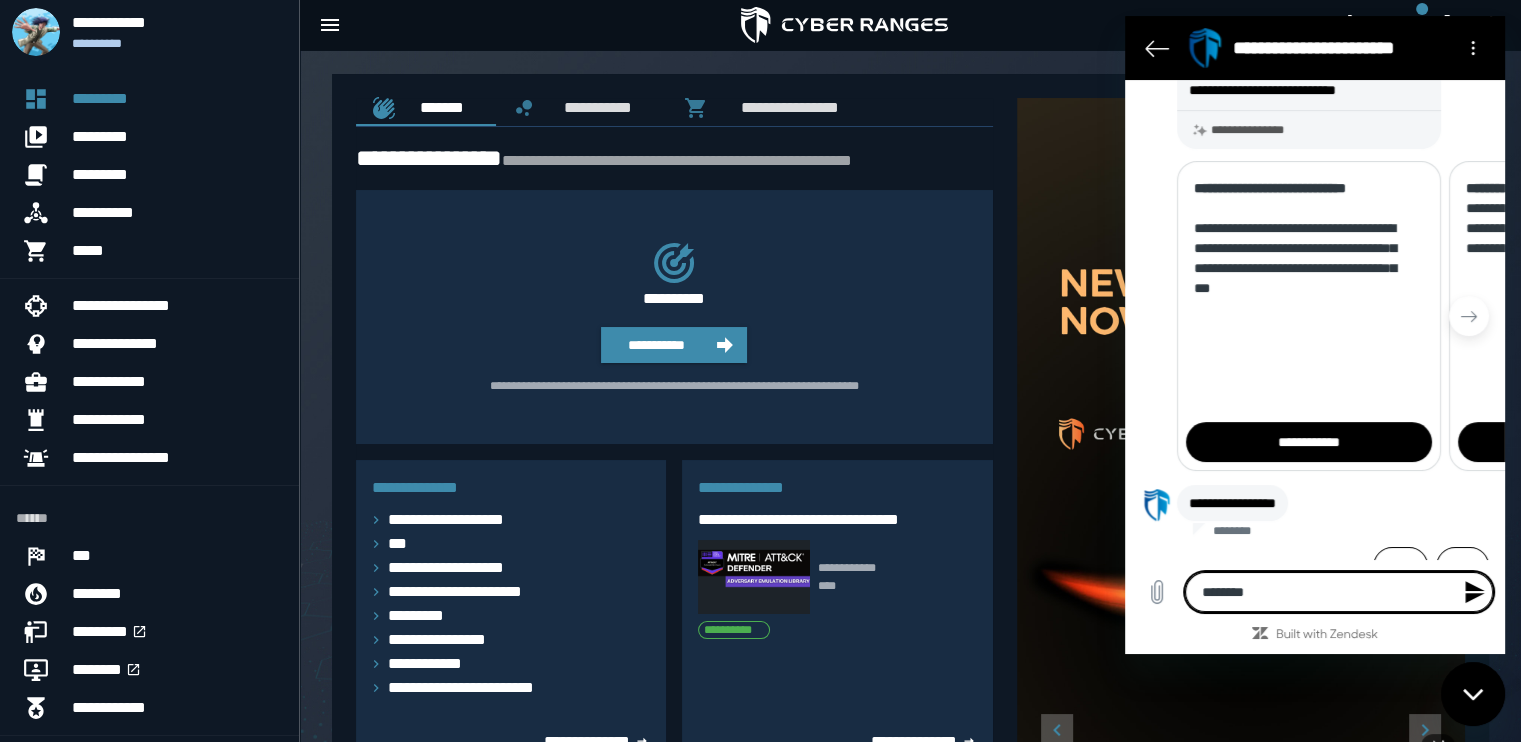 type on "*" 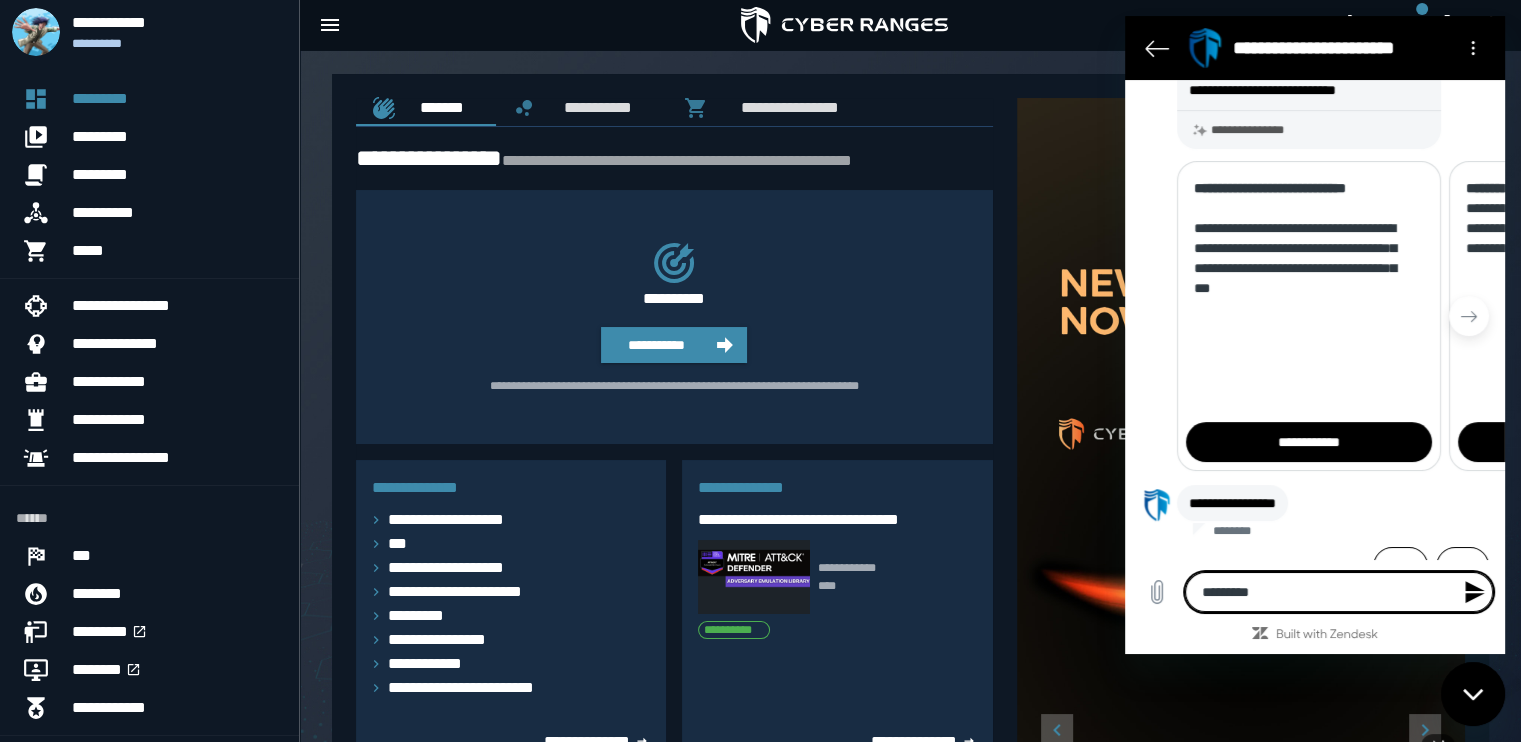 type on "********" 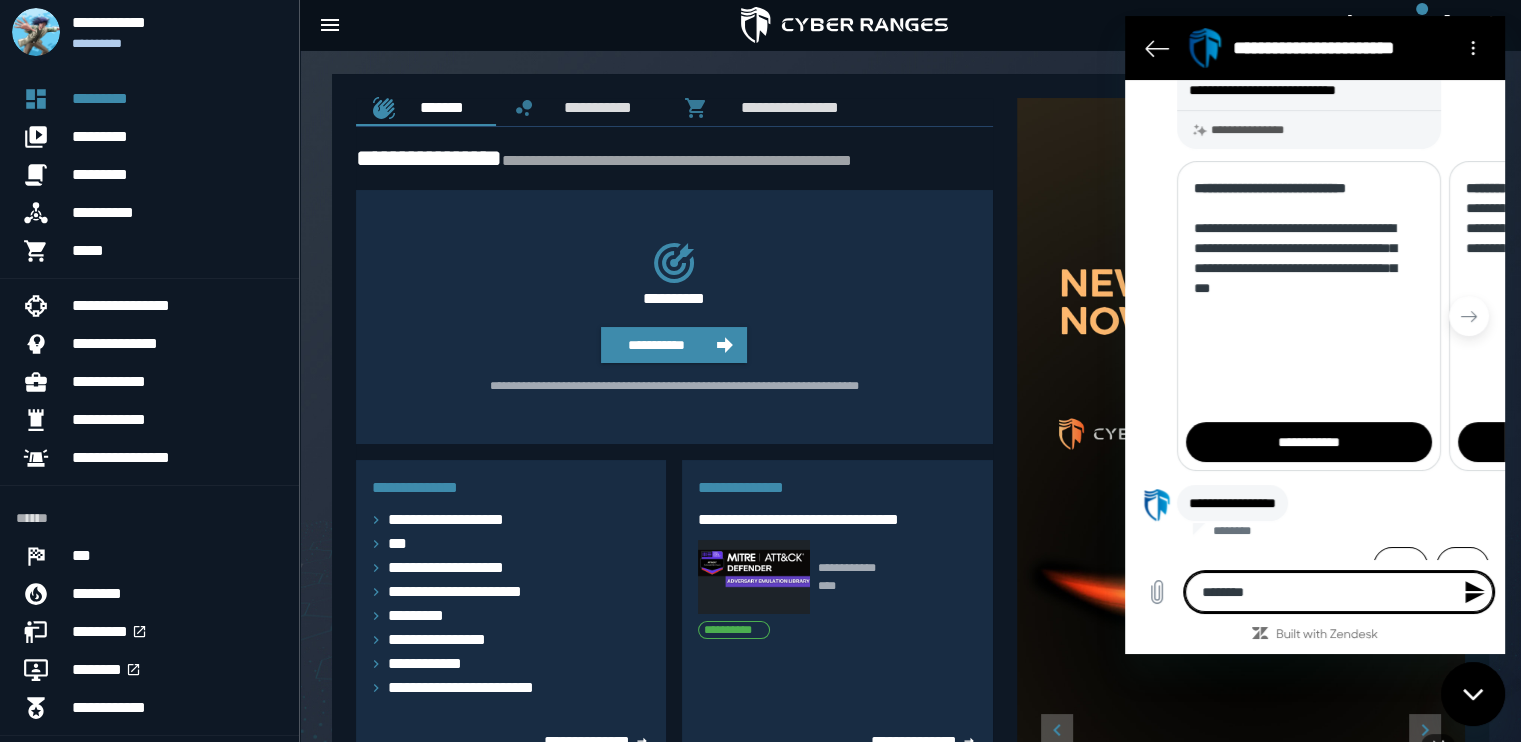 type on "*********" 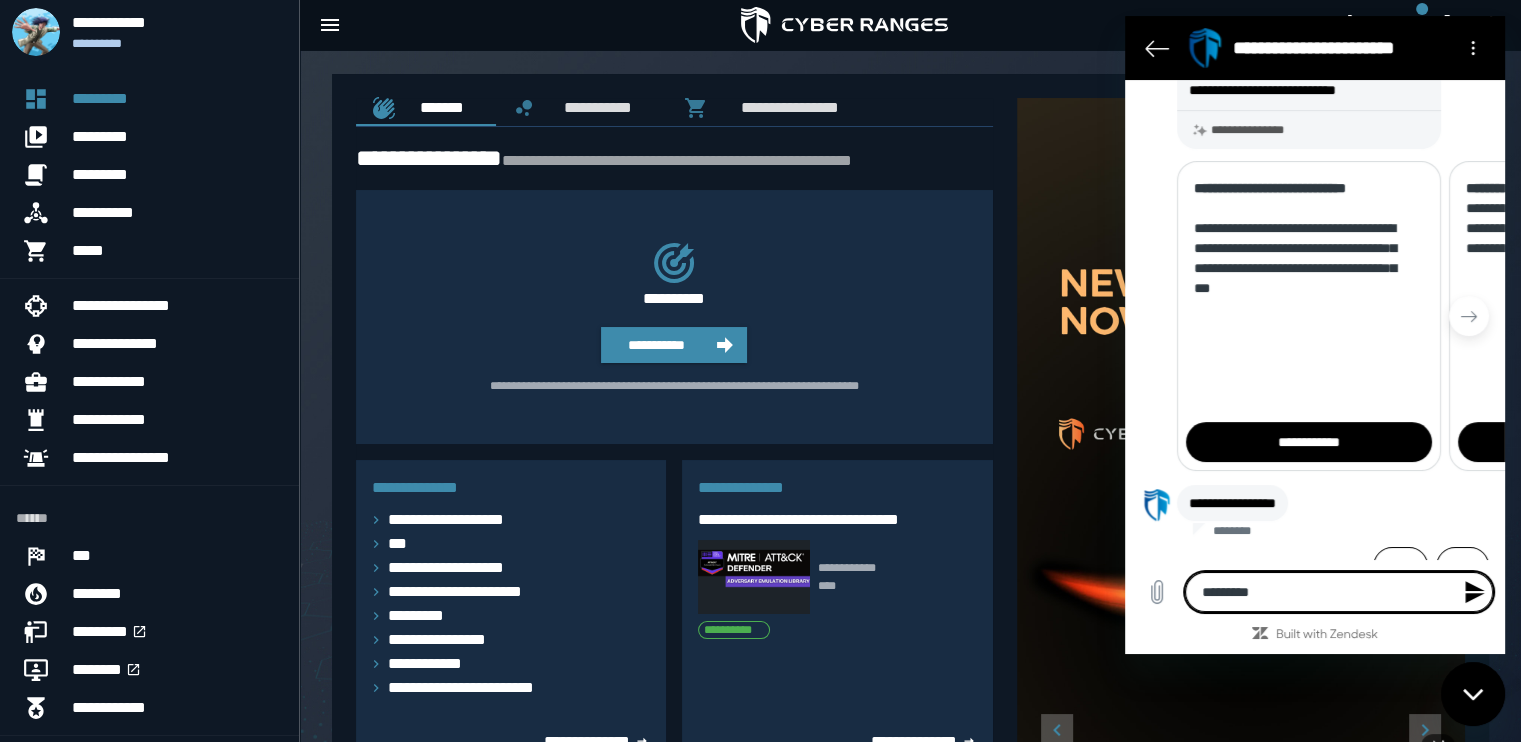type on "*********" 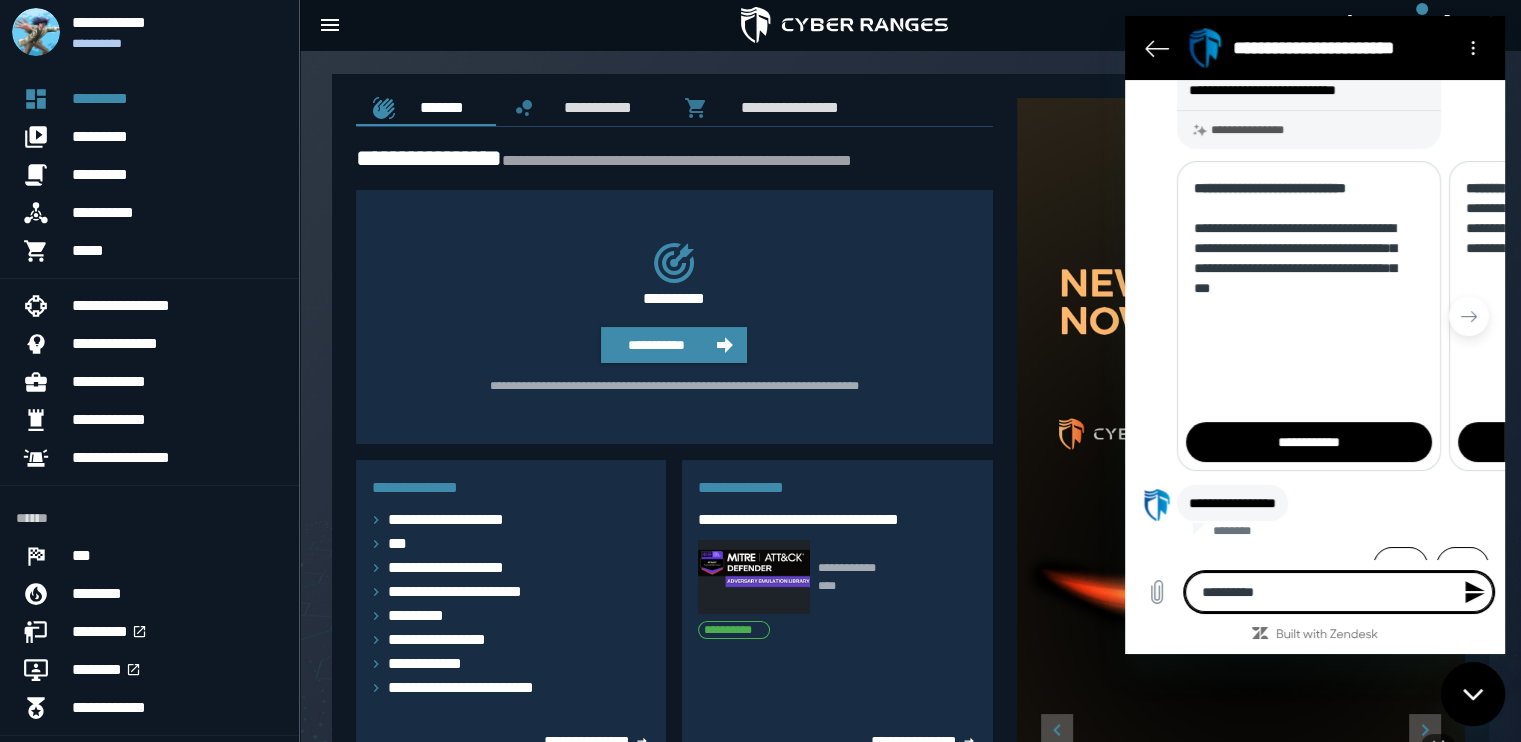 type on "**********" 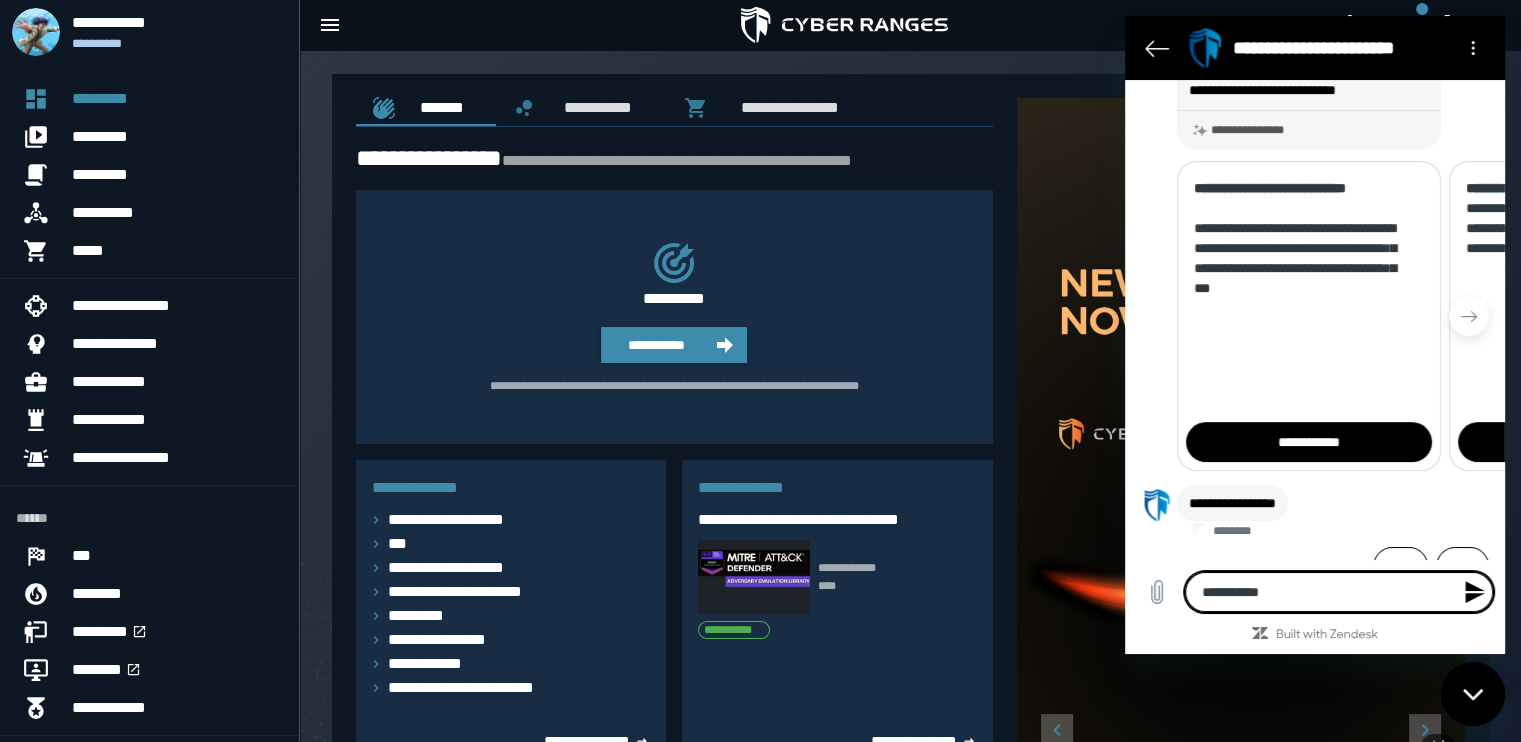 type on "**********" 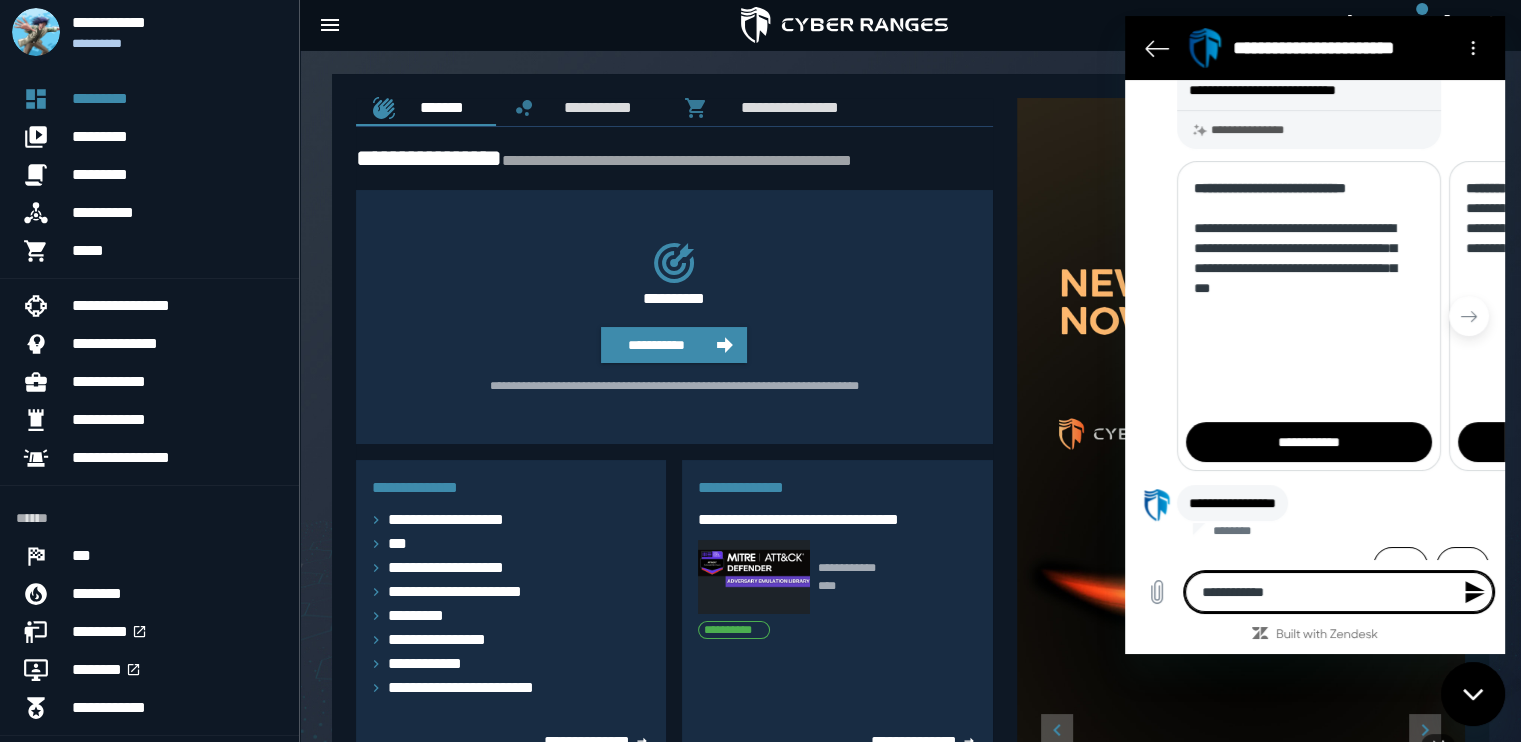 type on "**********" 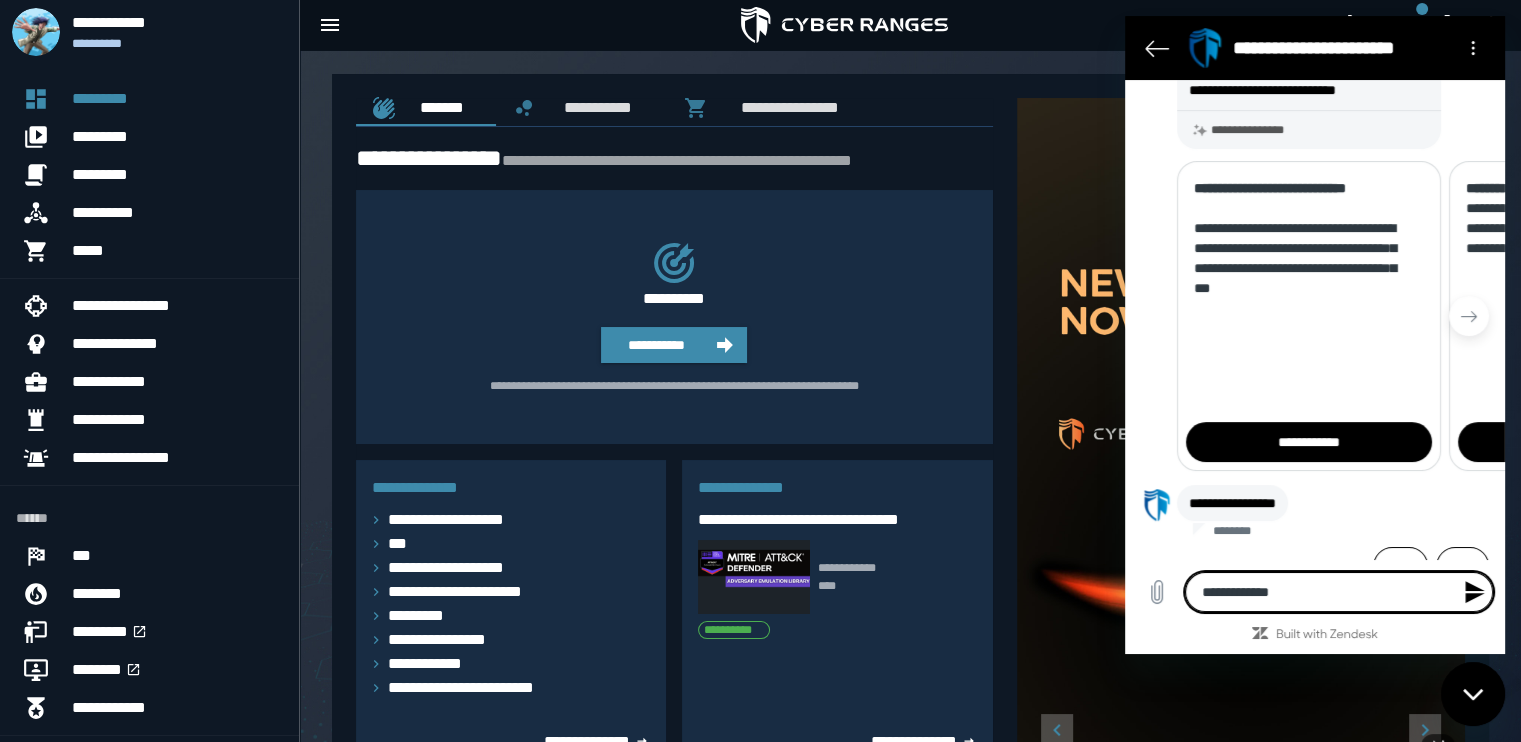 type on "**********" 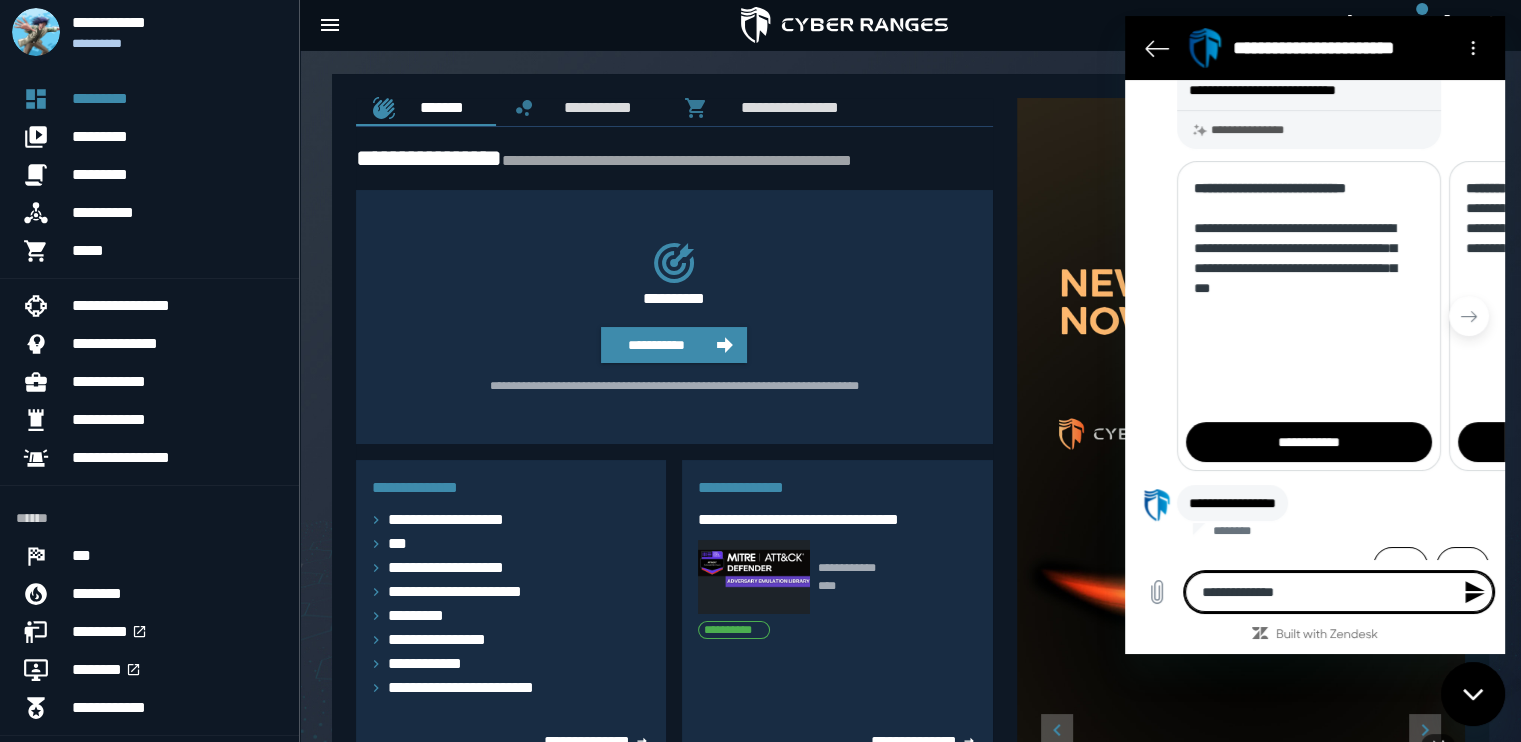 type on "*" 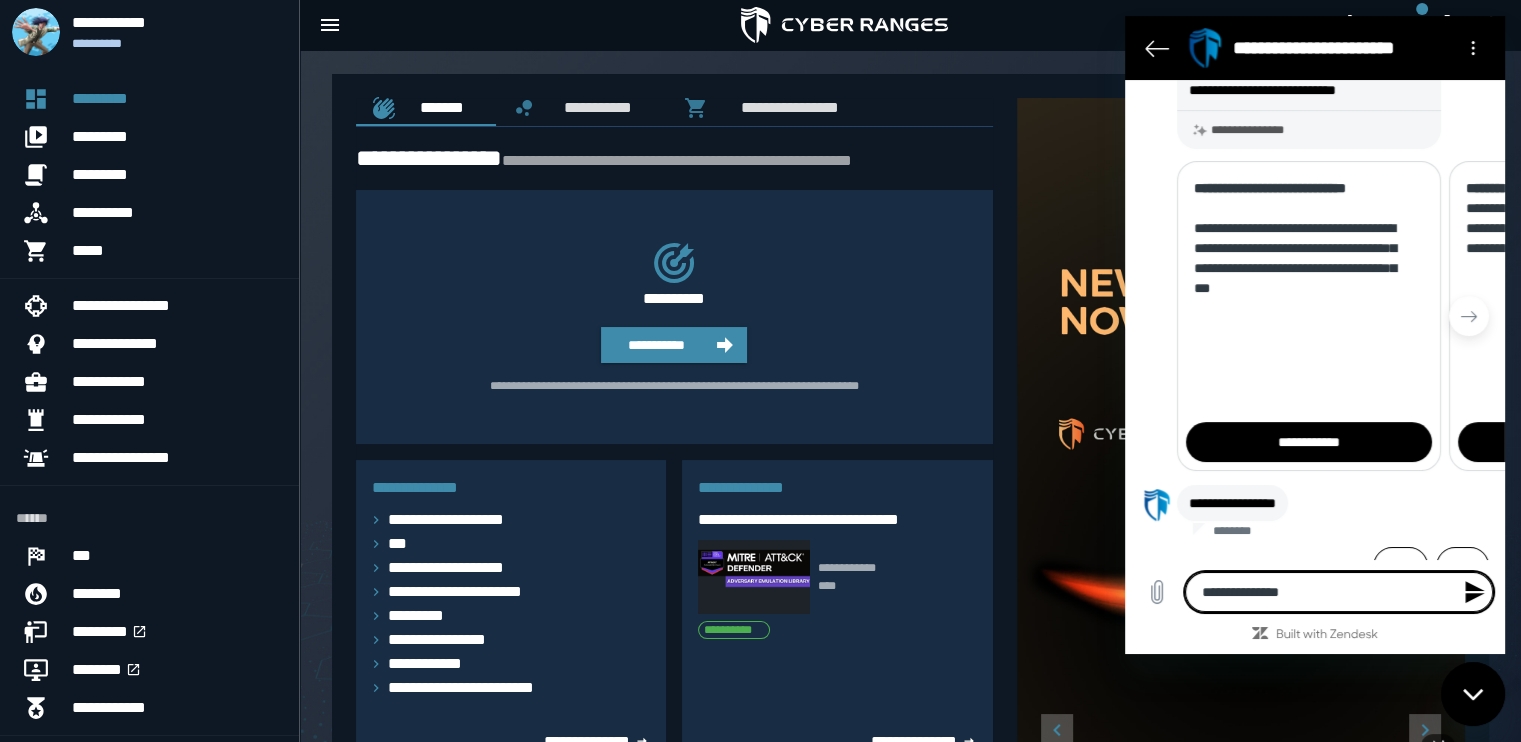 type on "**********" 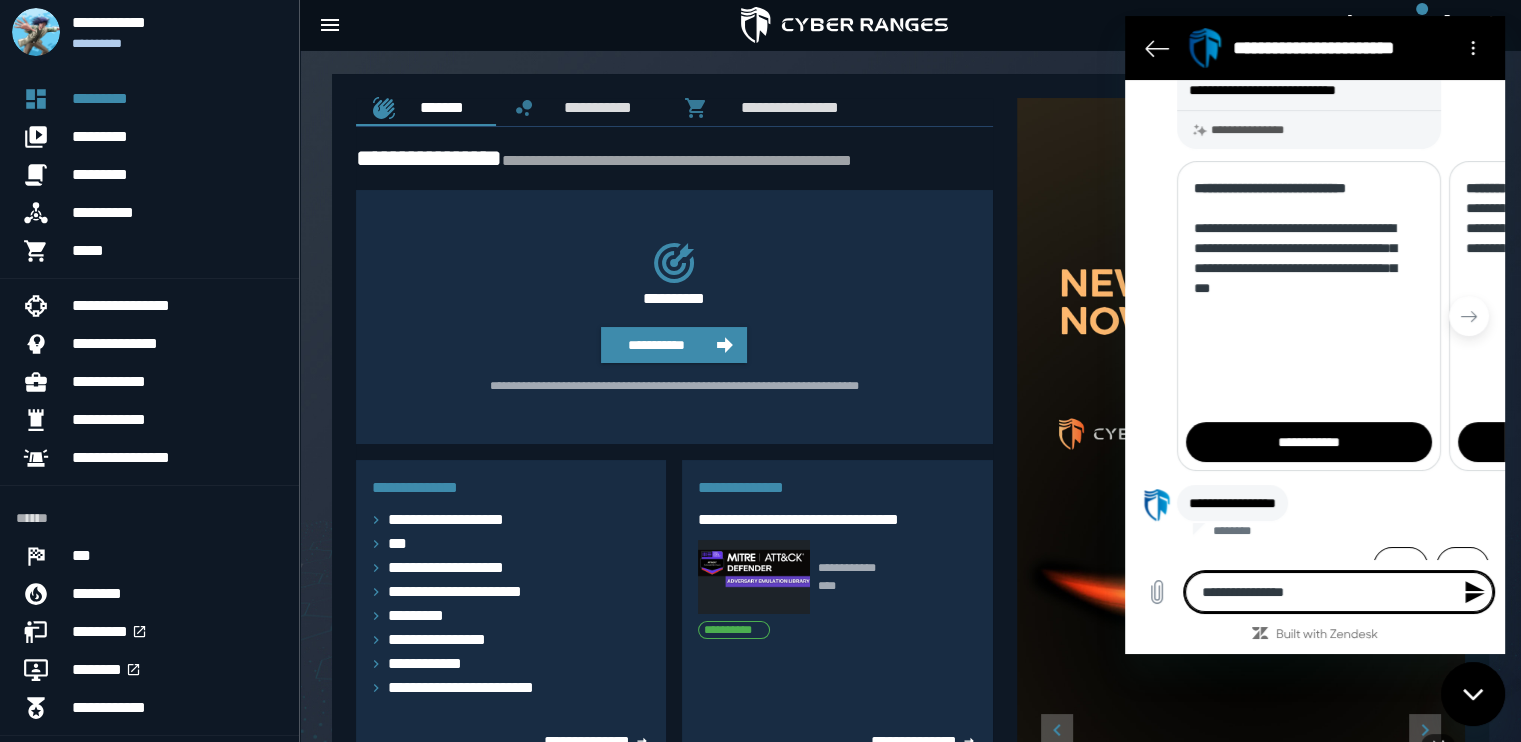 type on "**********" 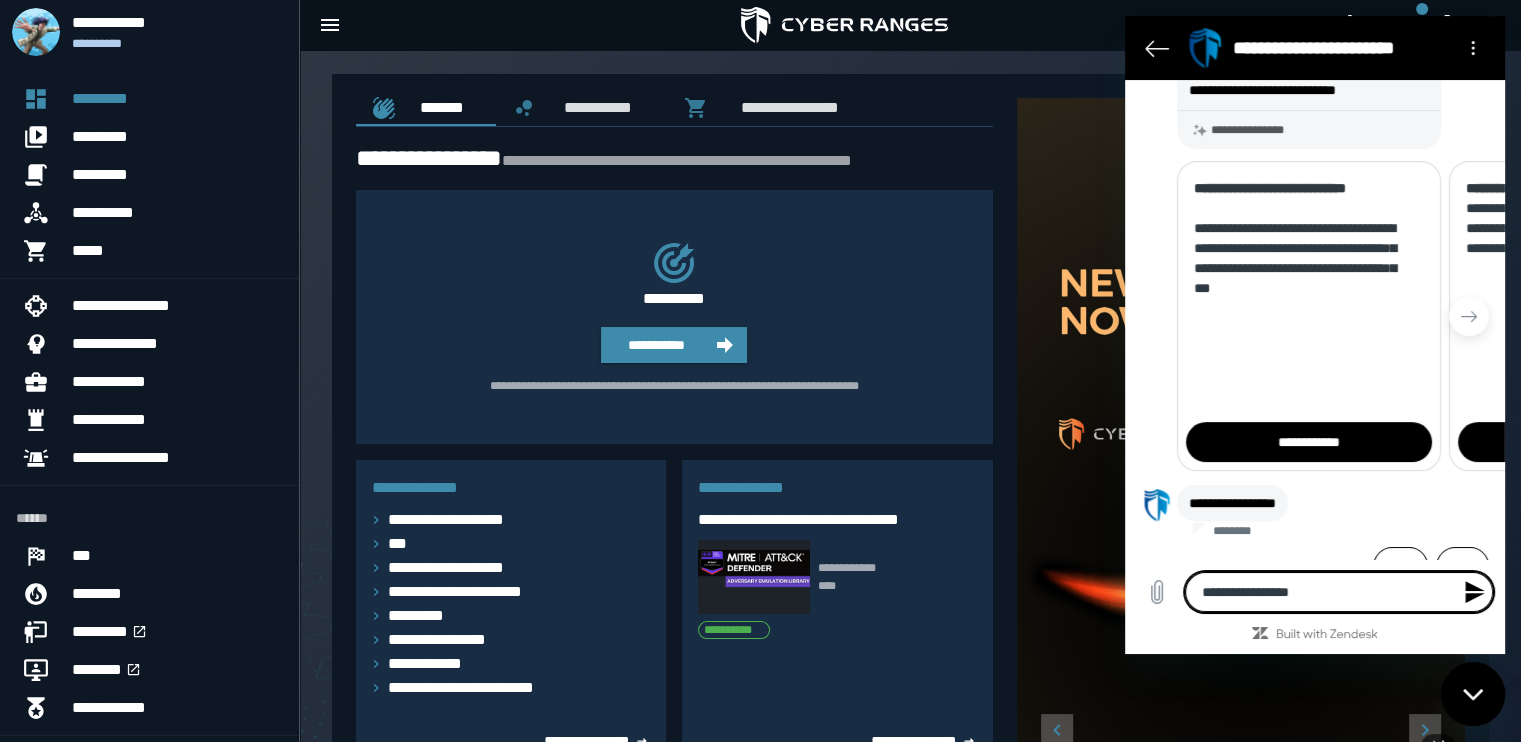 type on "**********" 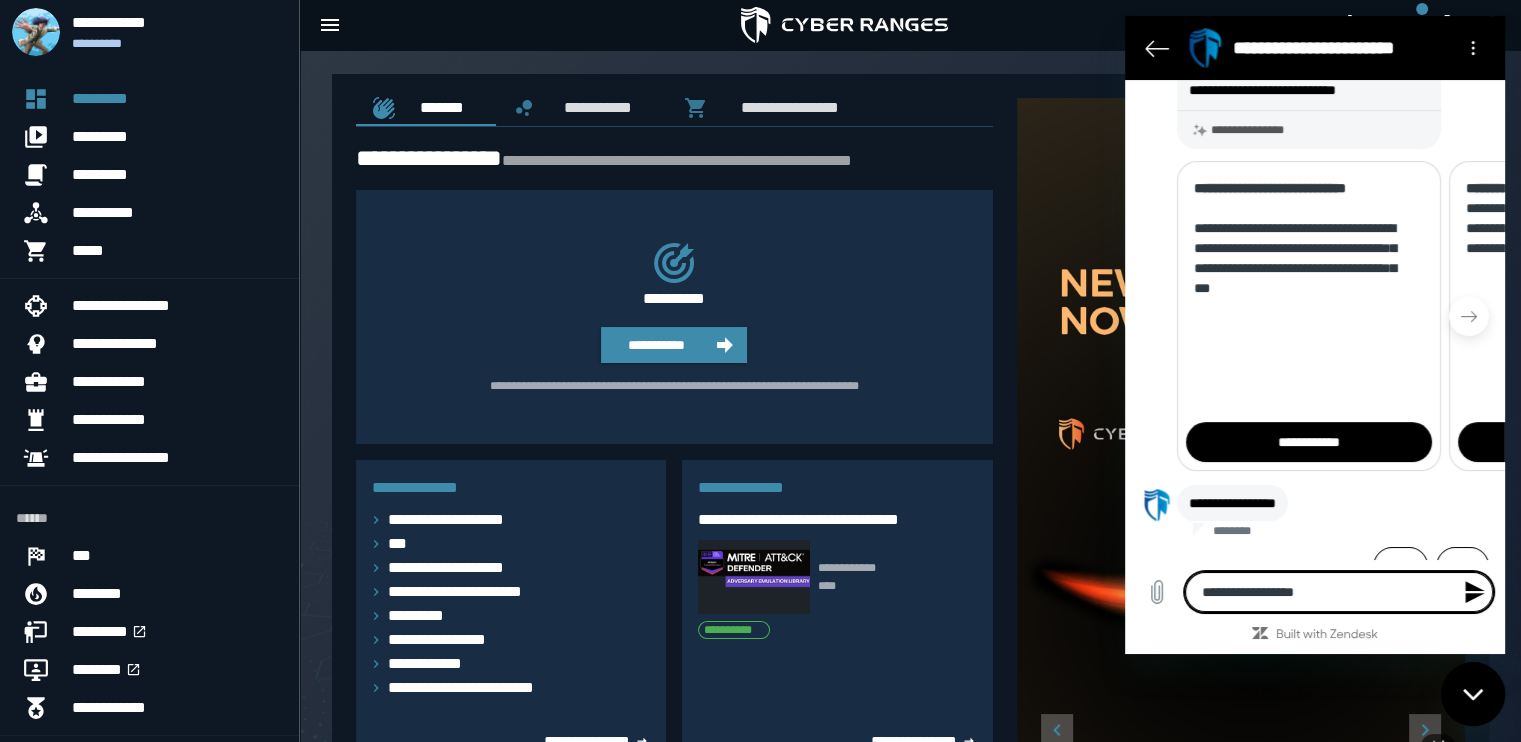 type on "**********" 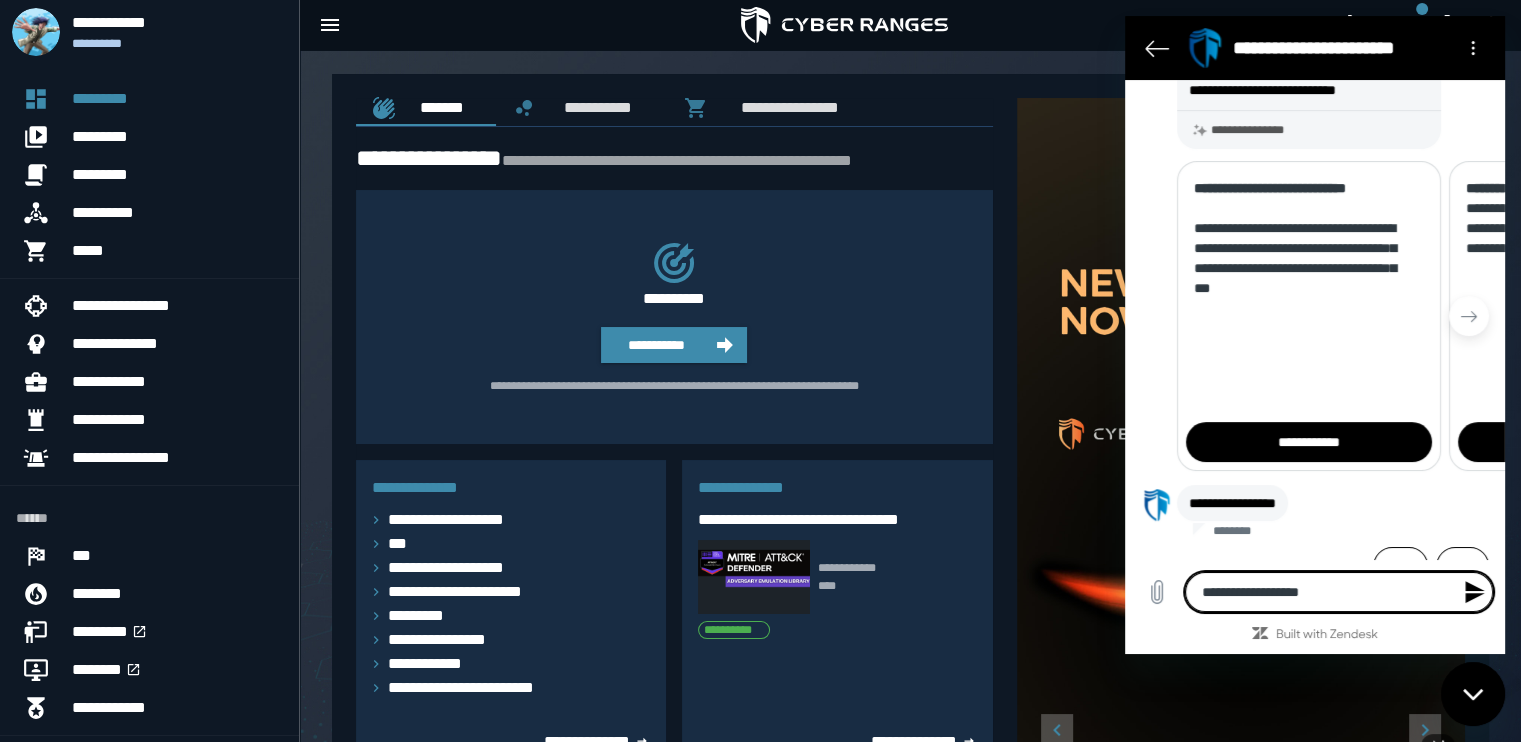 type on "**********" 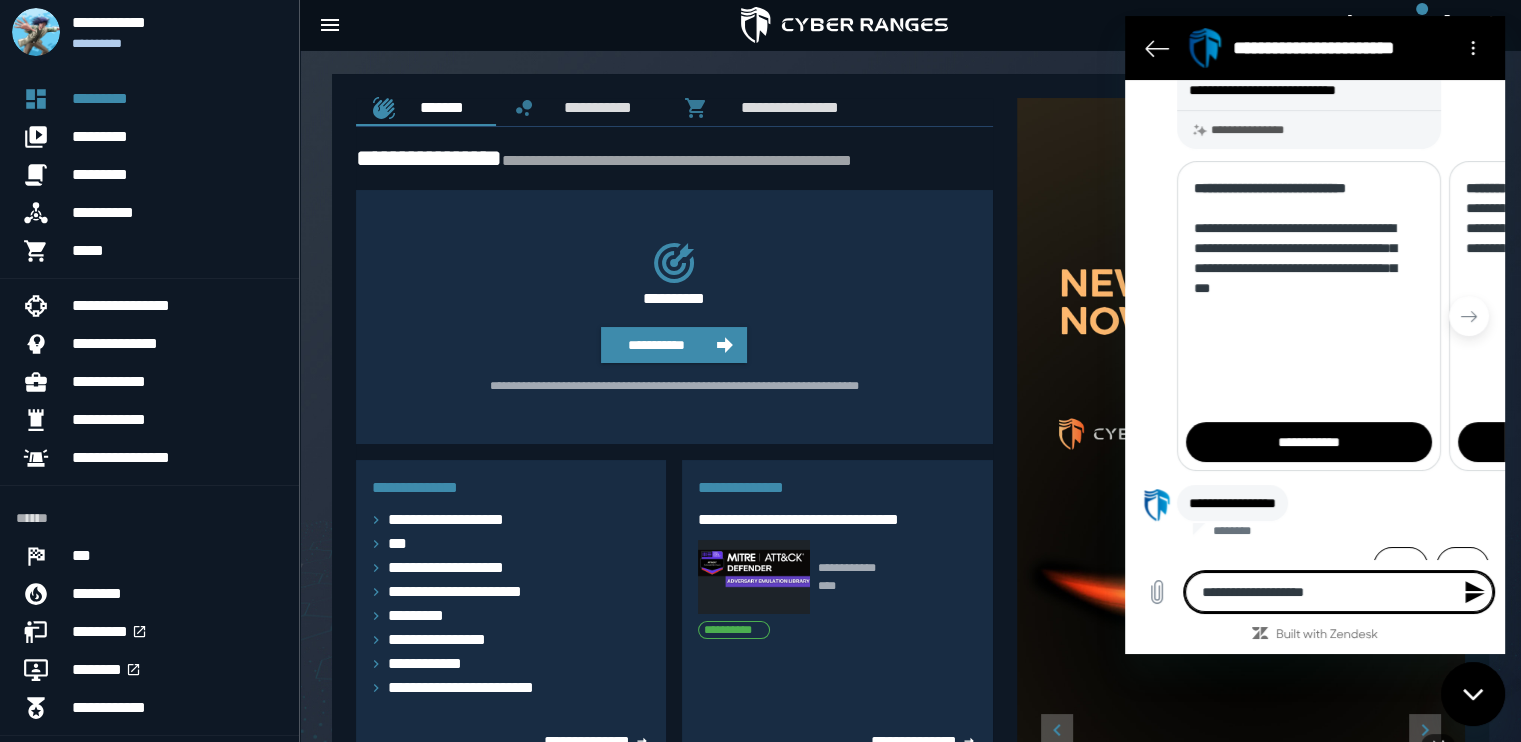 type on "**********" 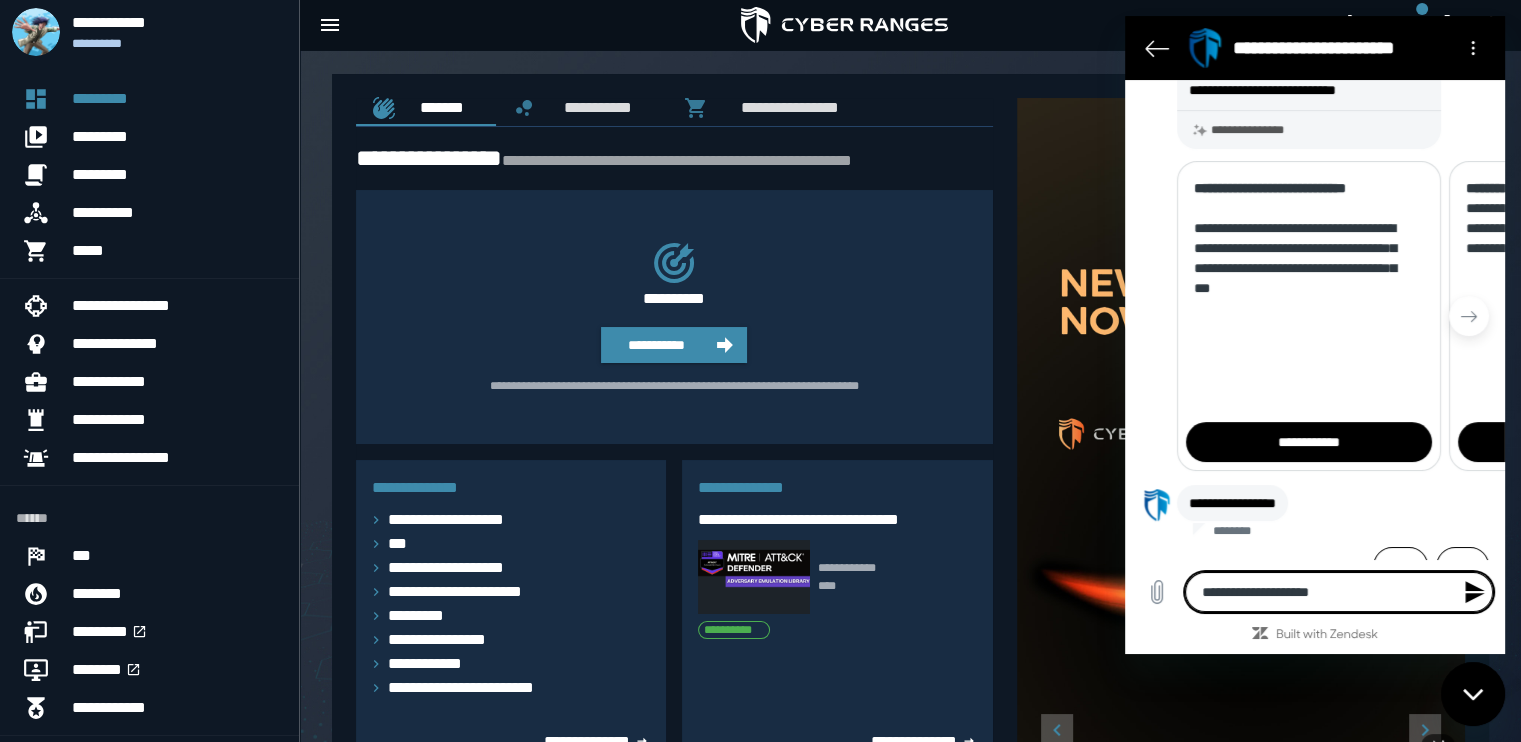 type on "**********" 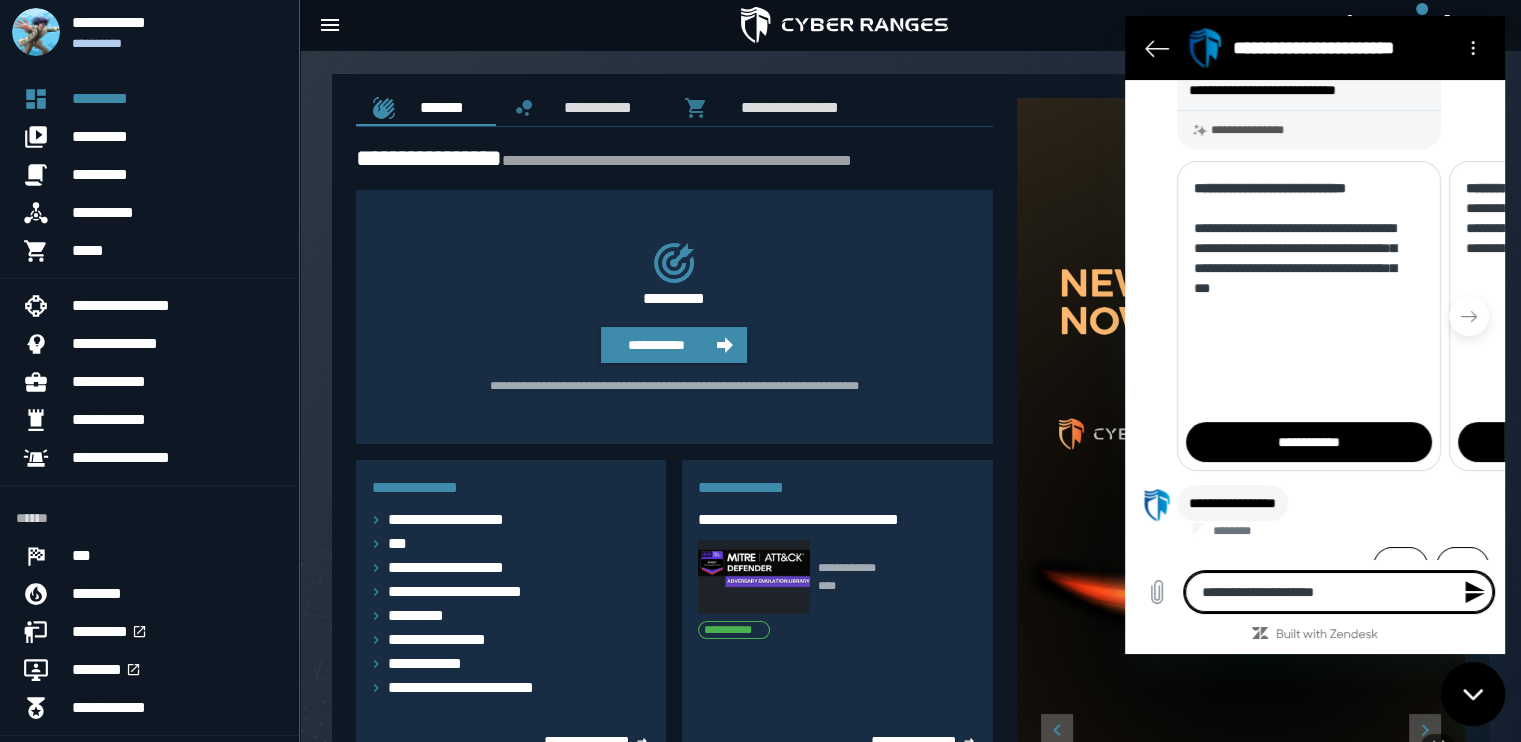 type on "**********" 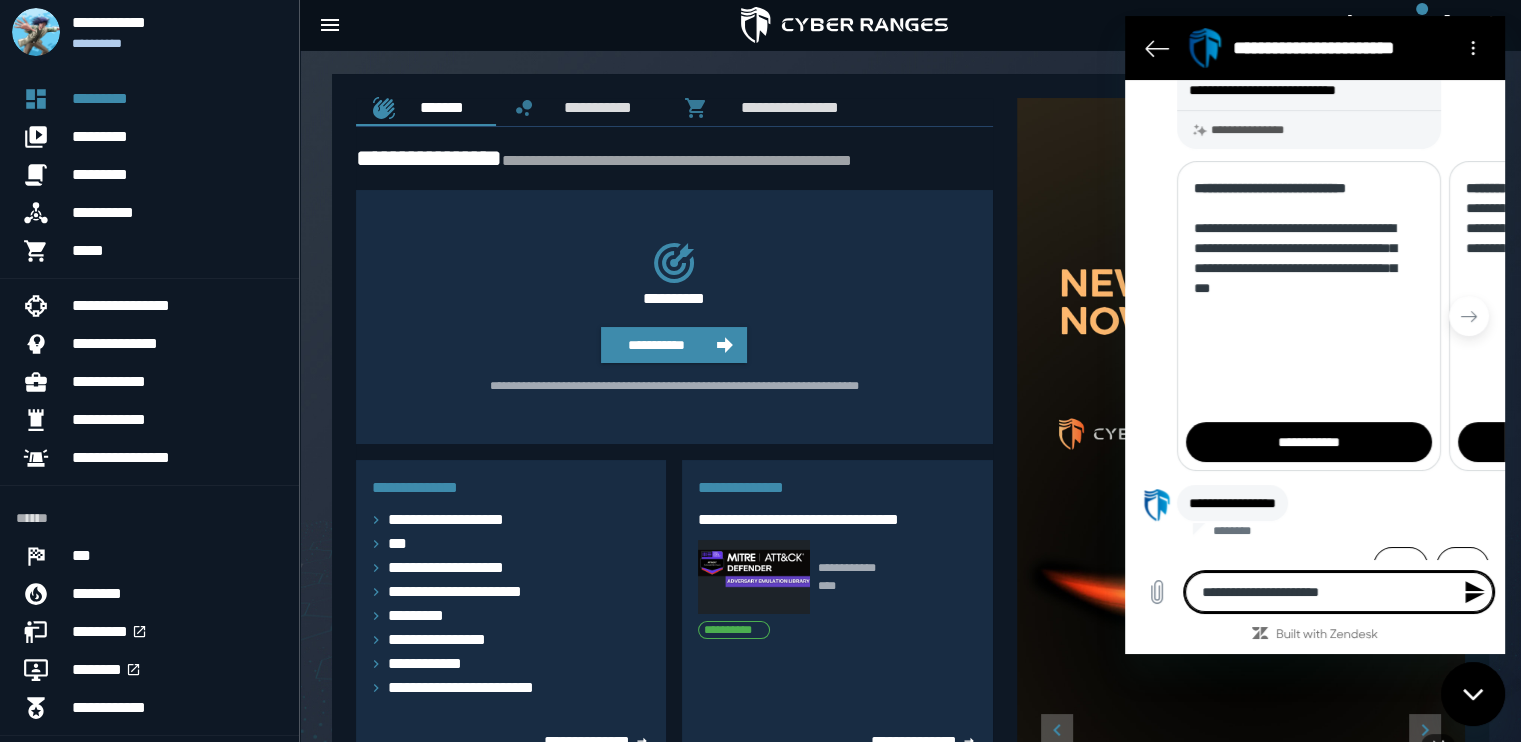 type on "**********" 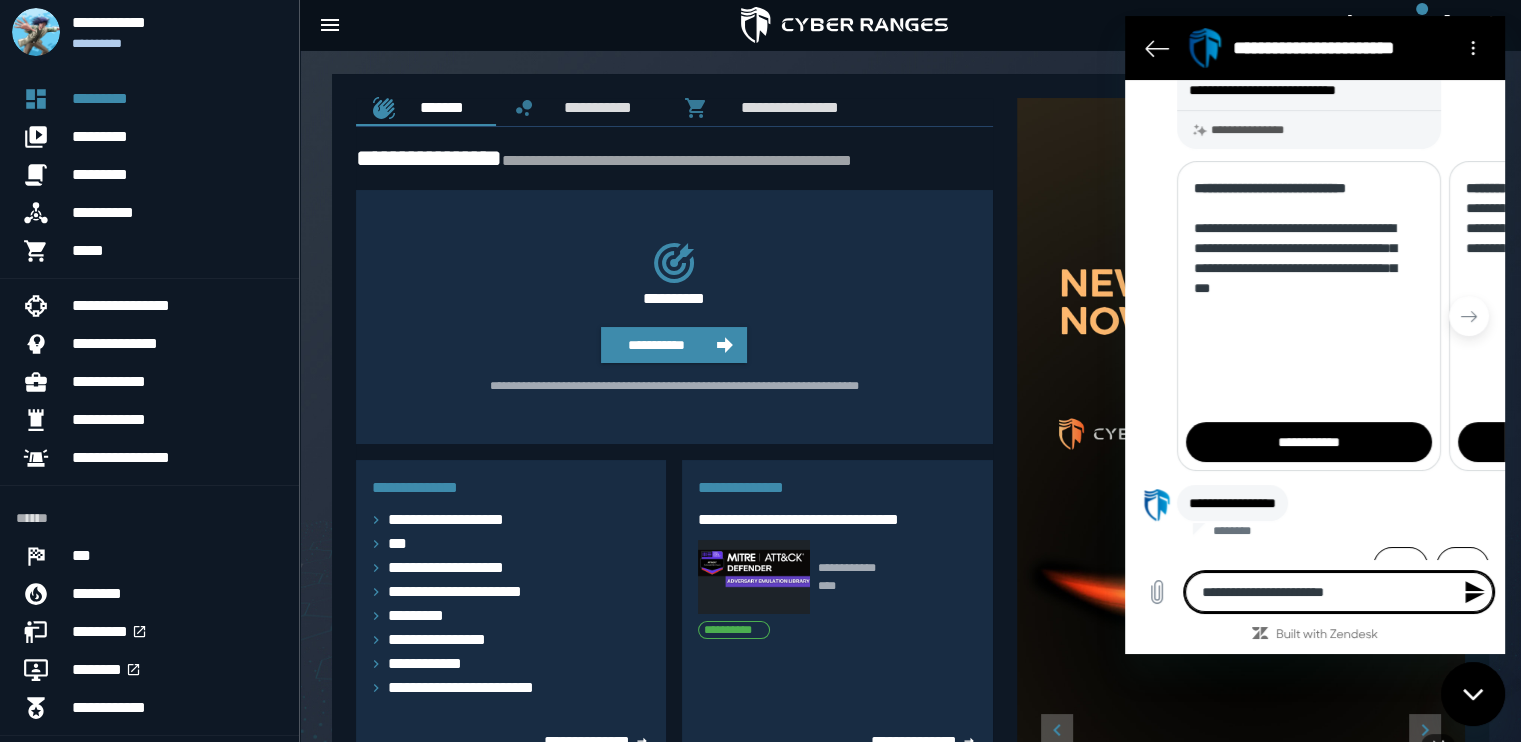 type on "*" 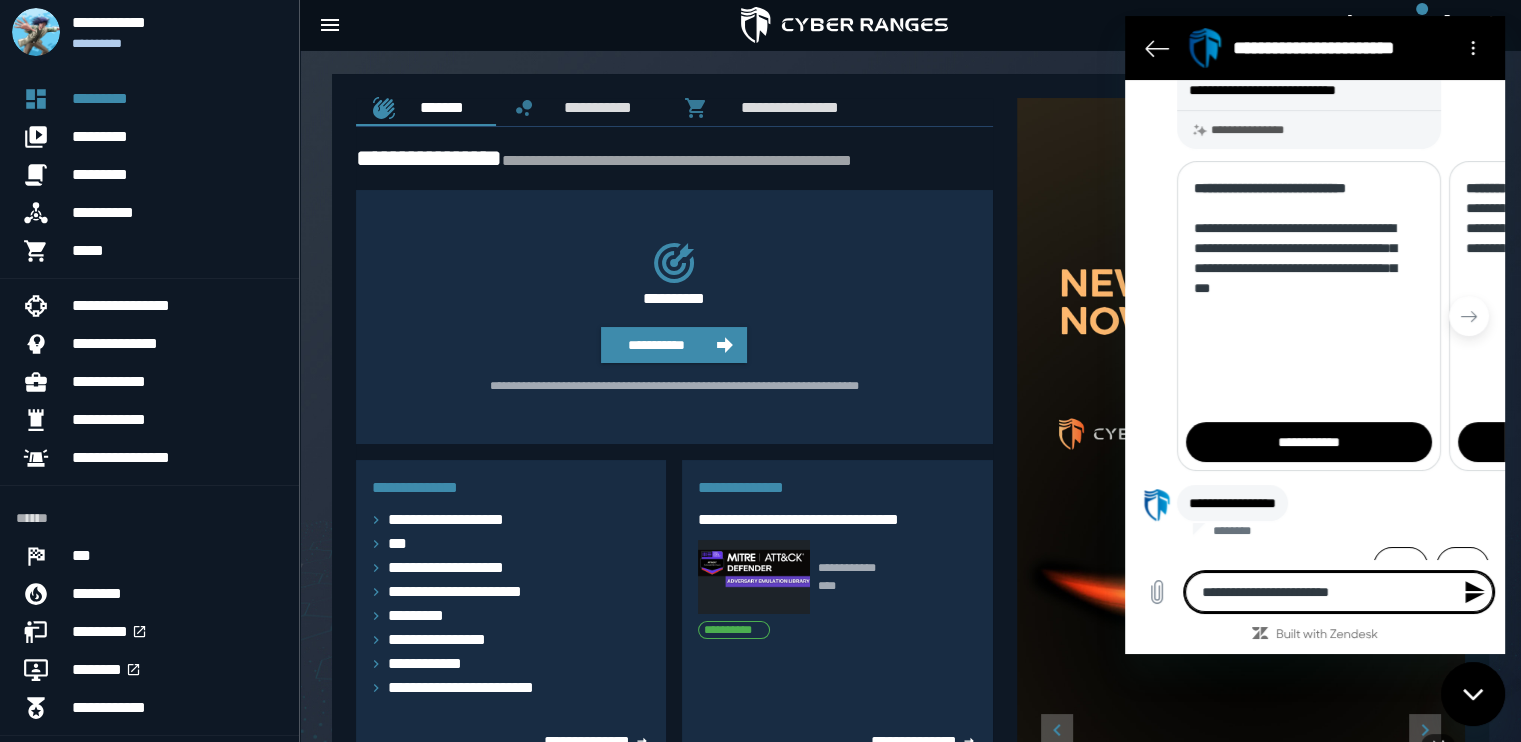 type on "**********" 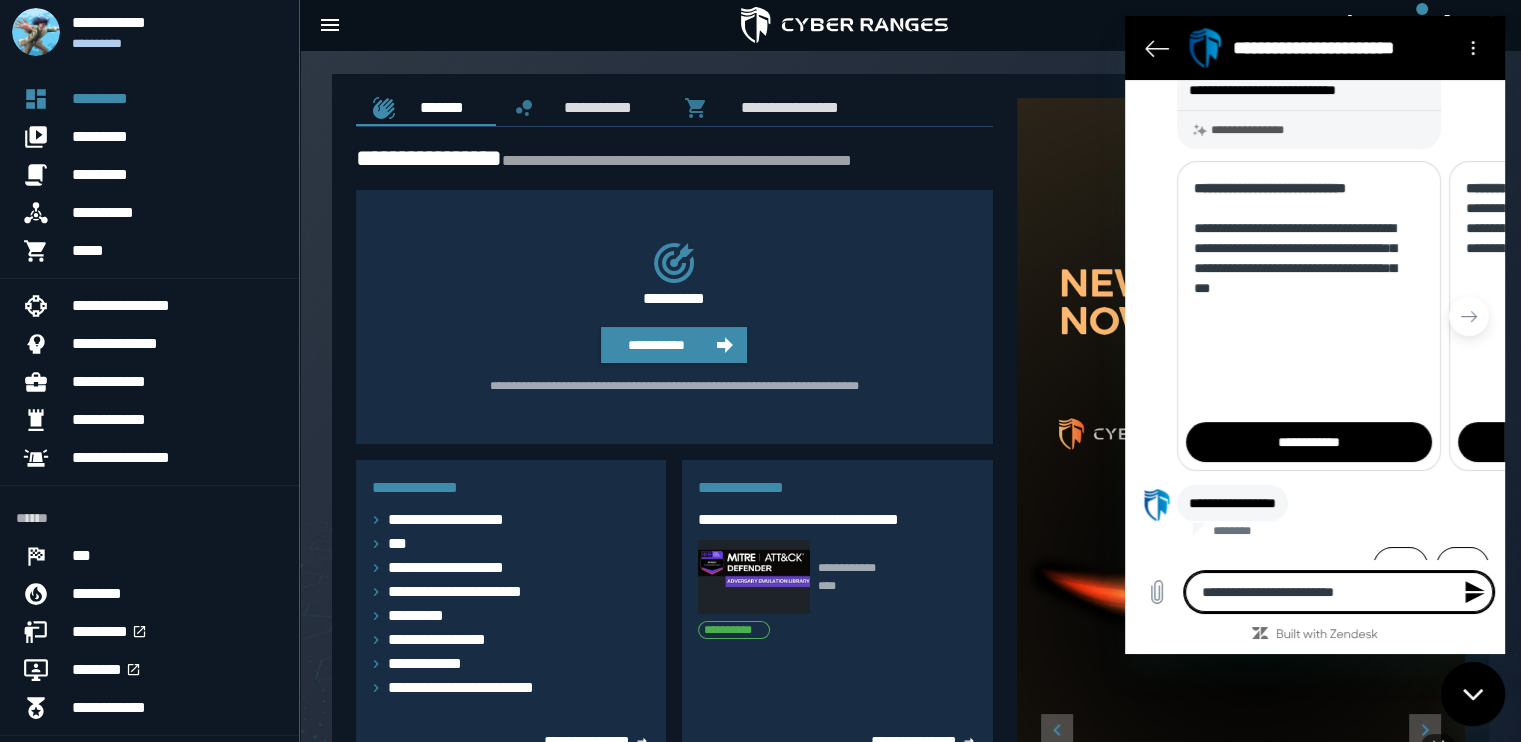 type on "**********" 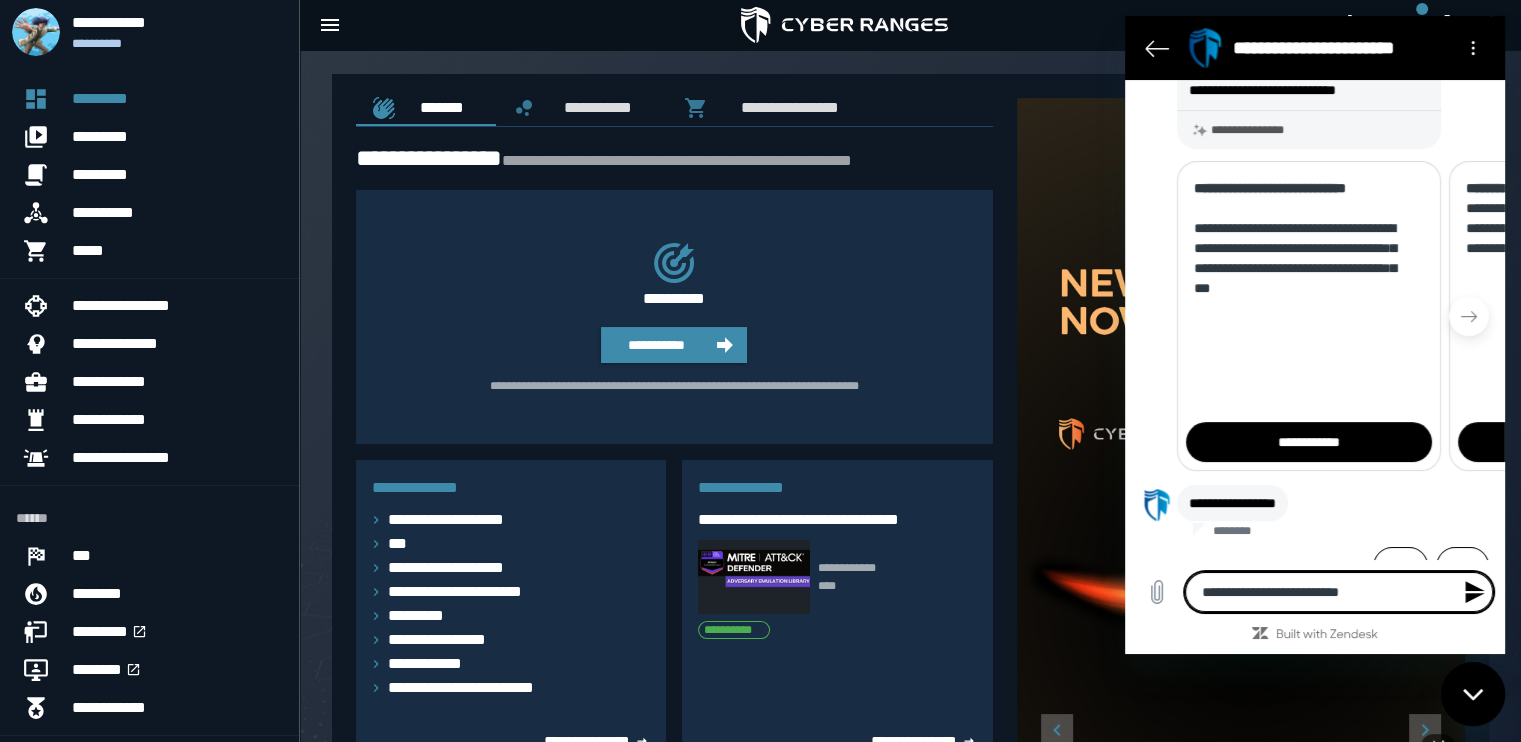 type on "**********" 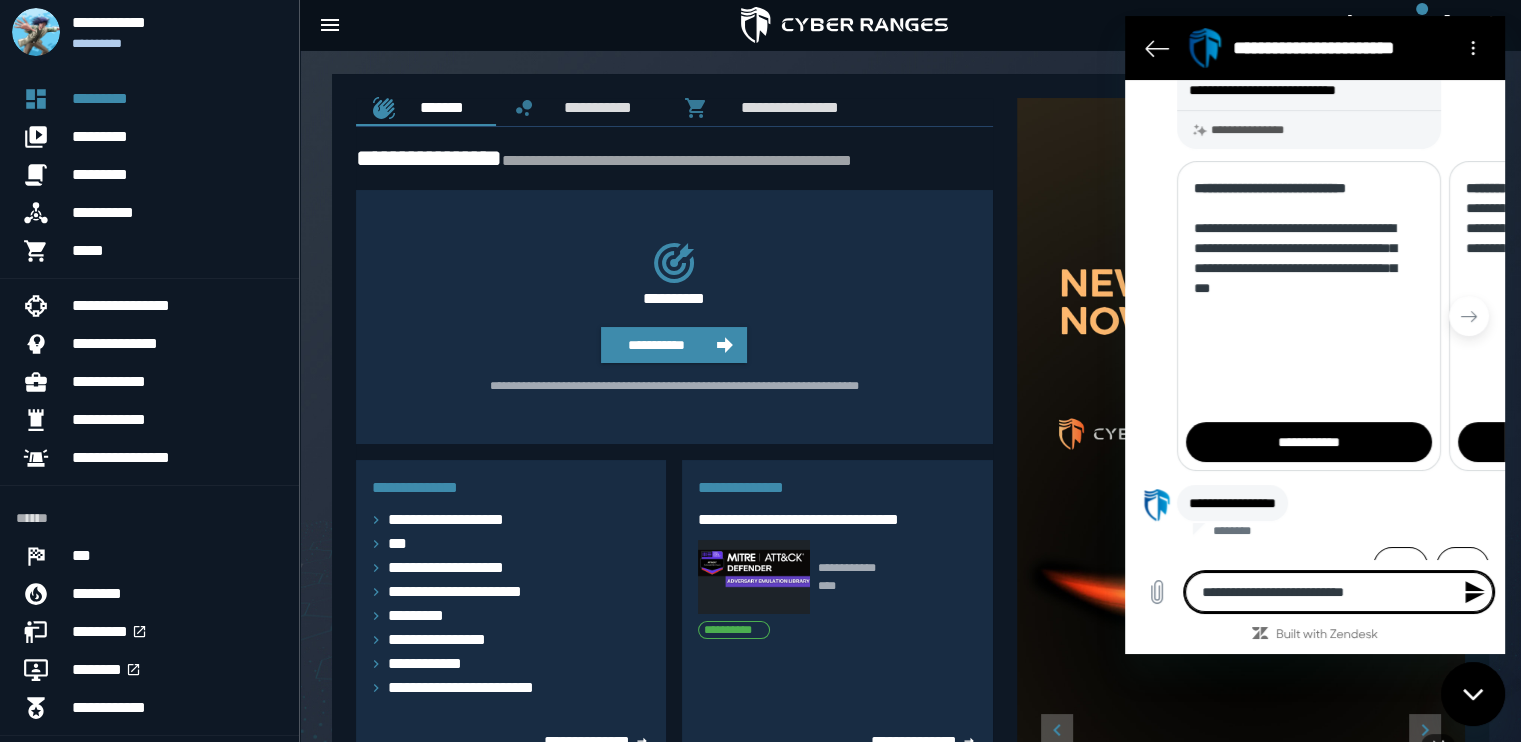 type on "**********" 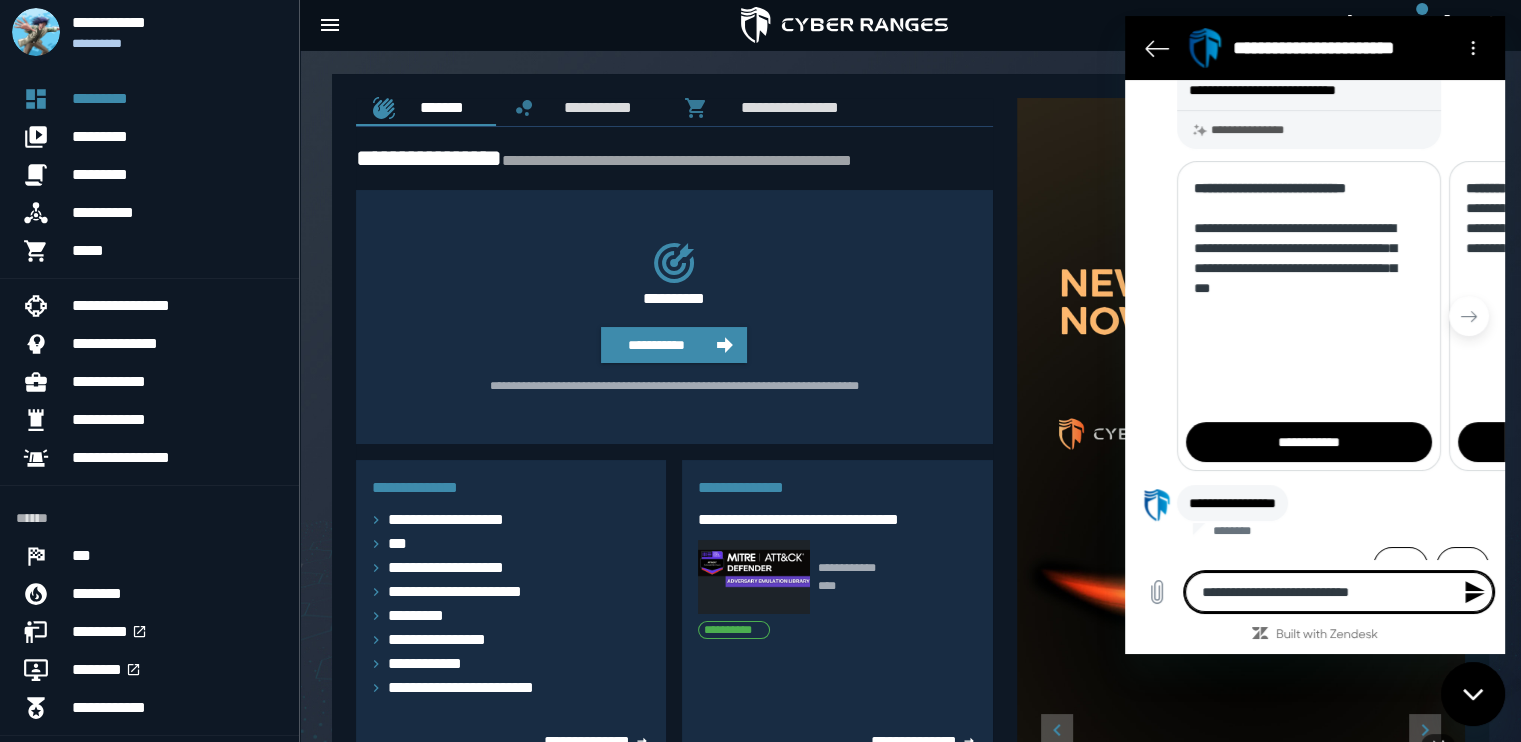 type on "**********" 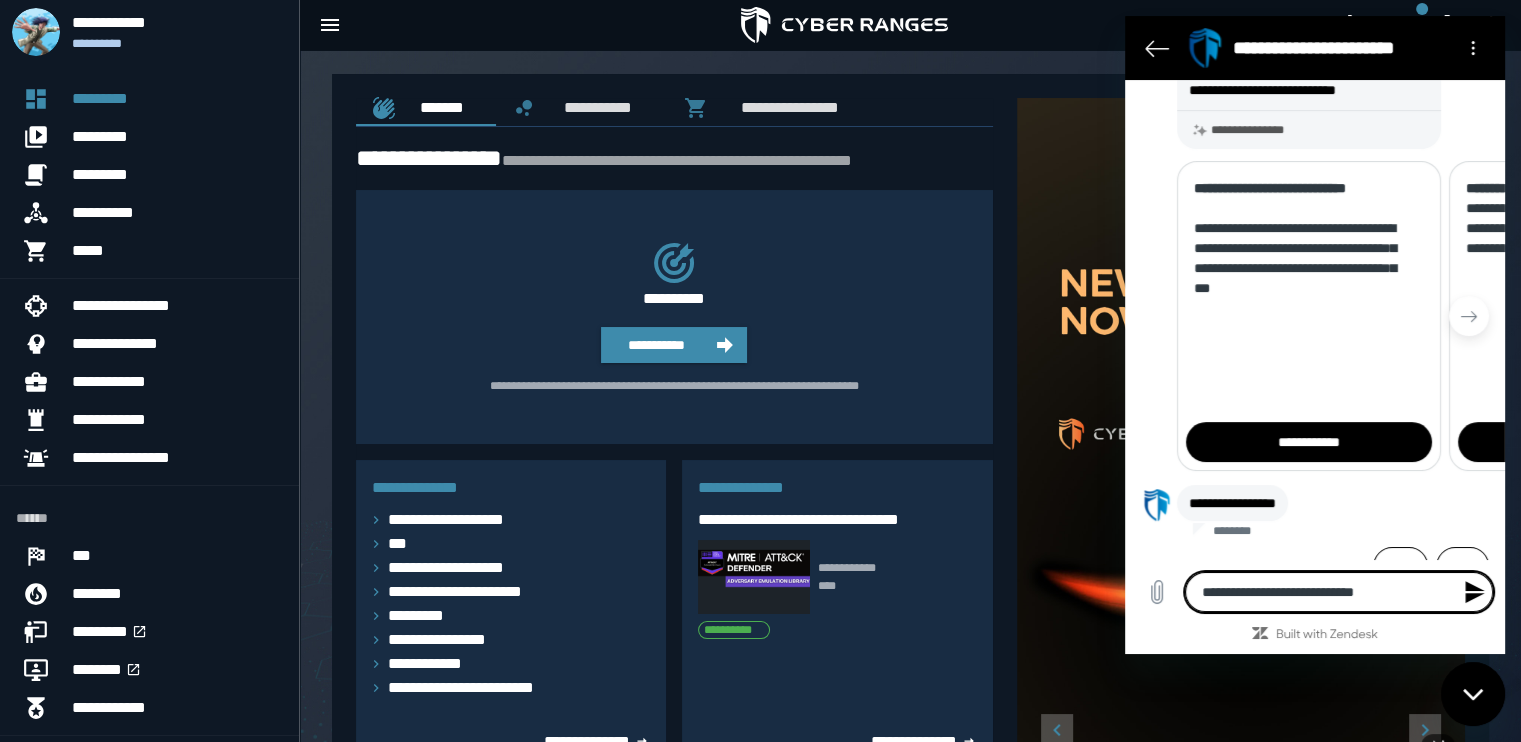 type on "**********" 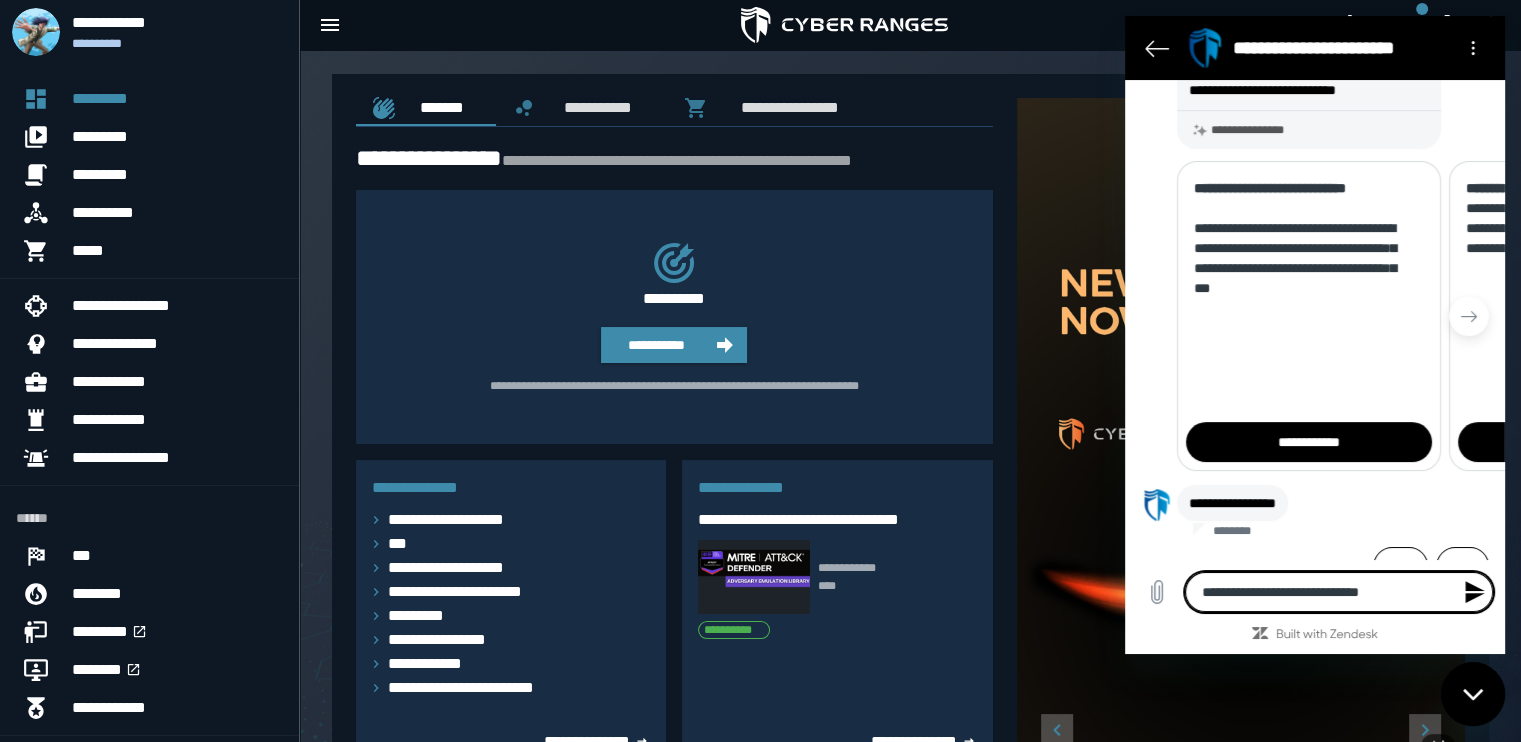 type on "**********" 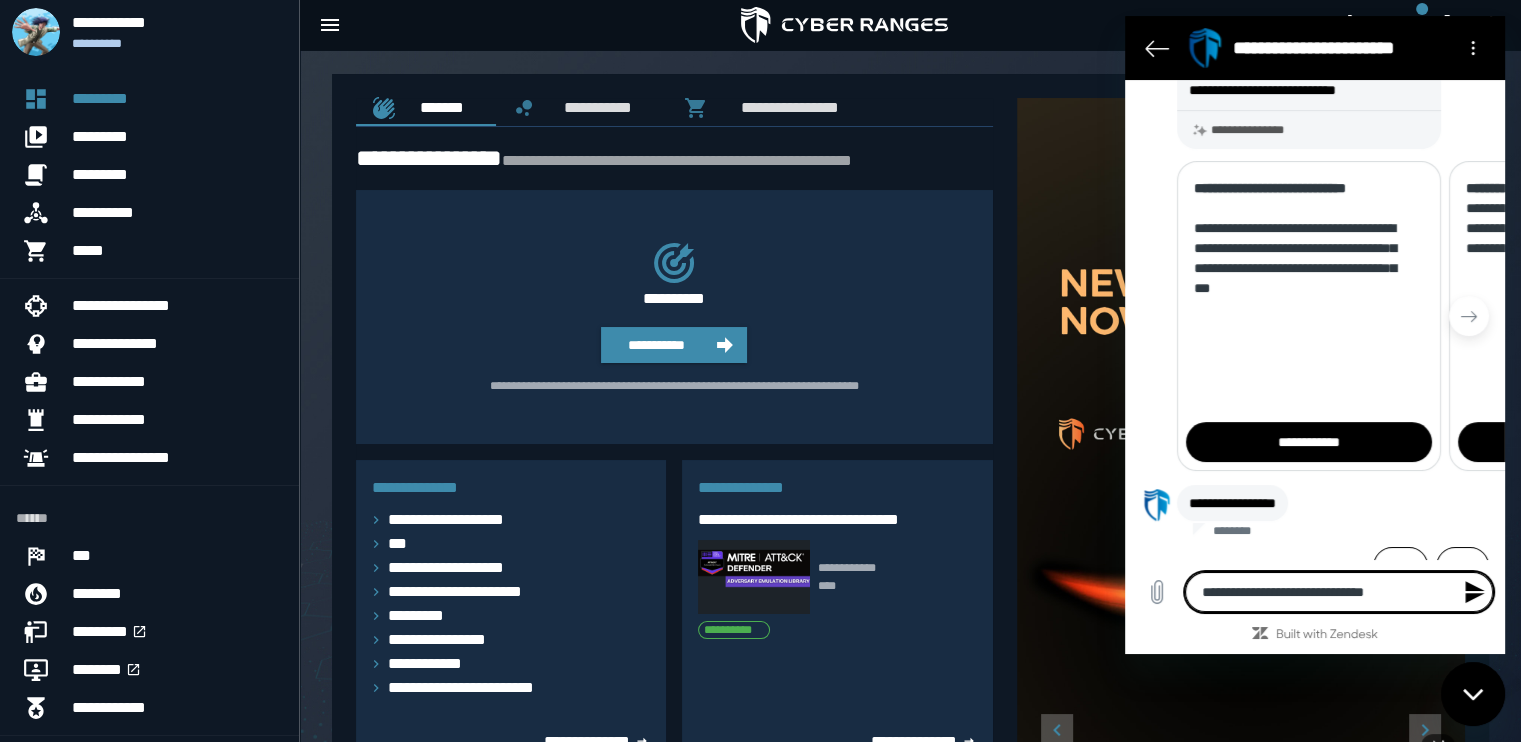 type on "**********" 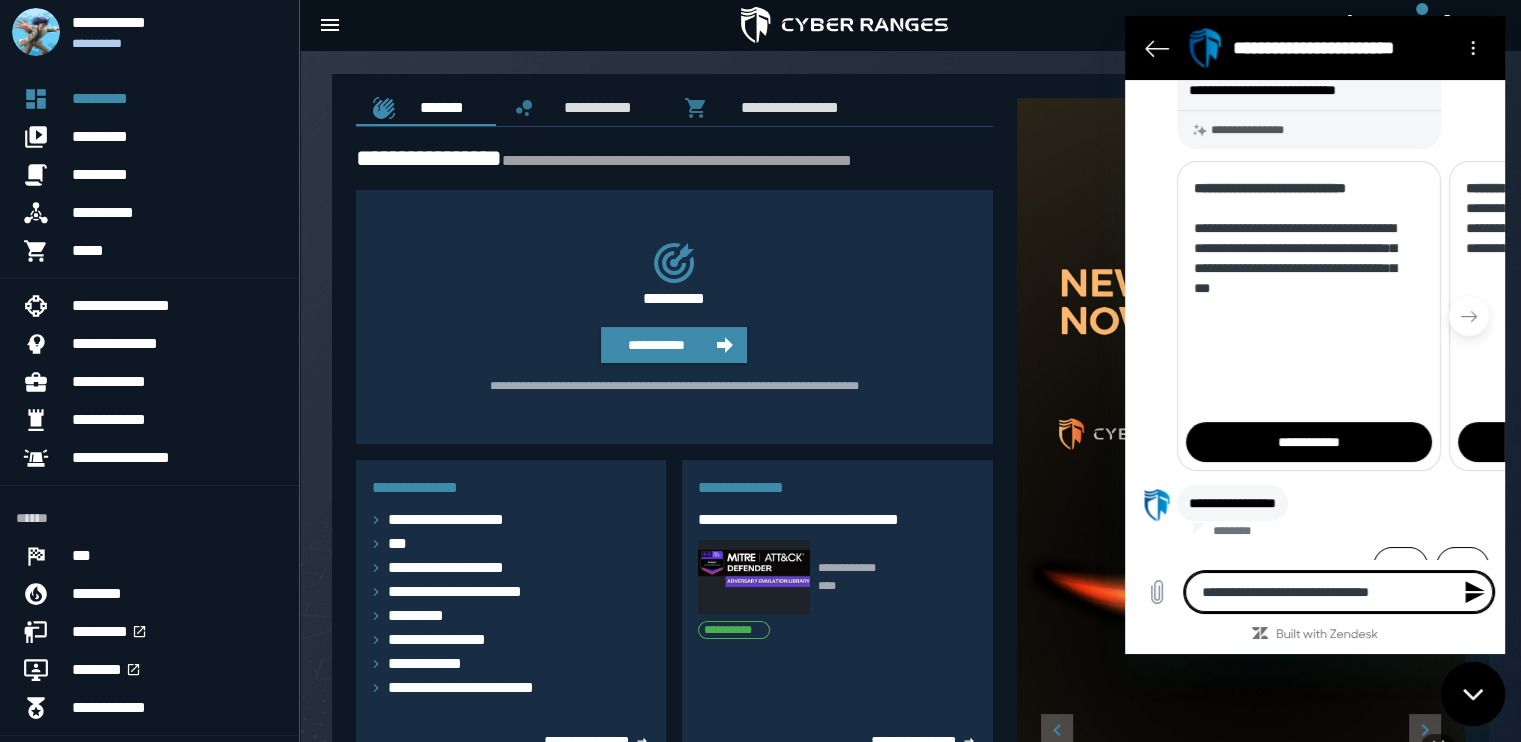 type on "**********" 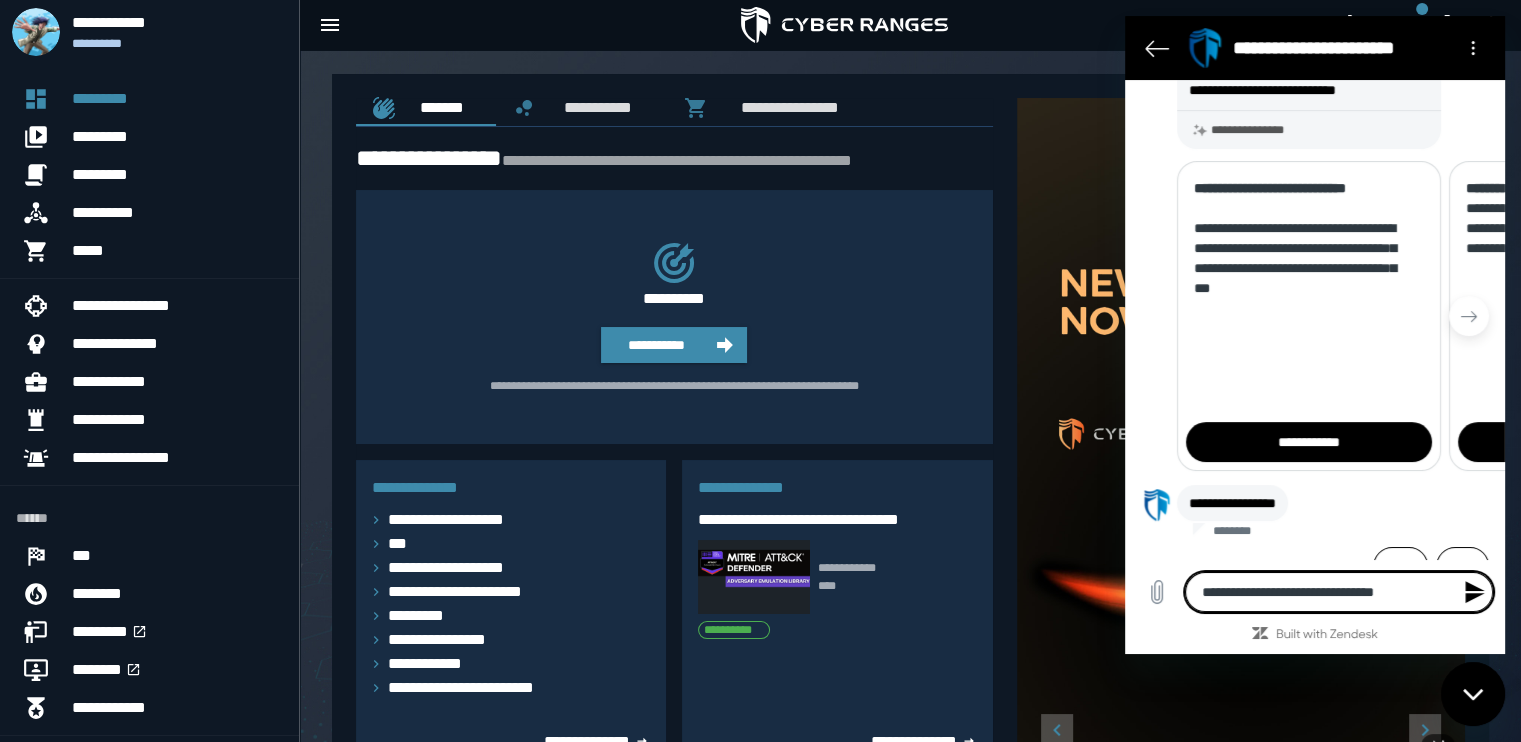 type on "**********" 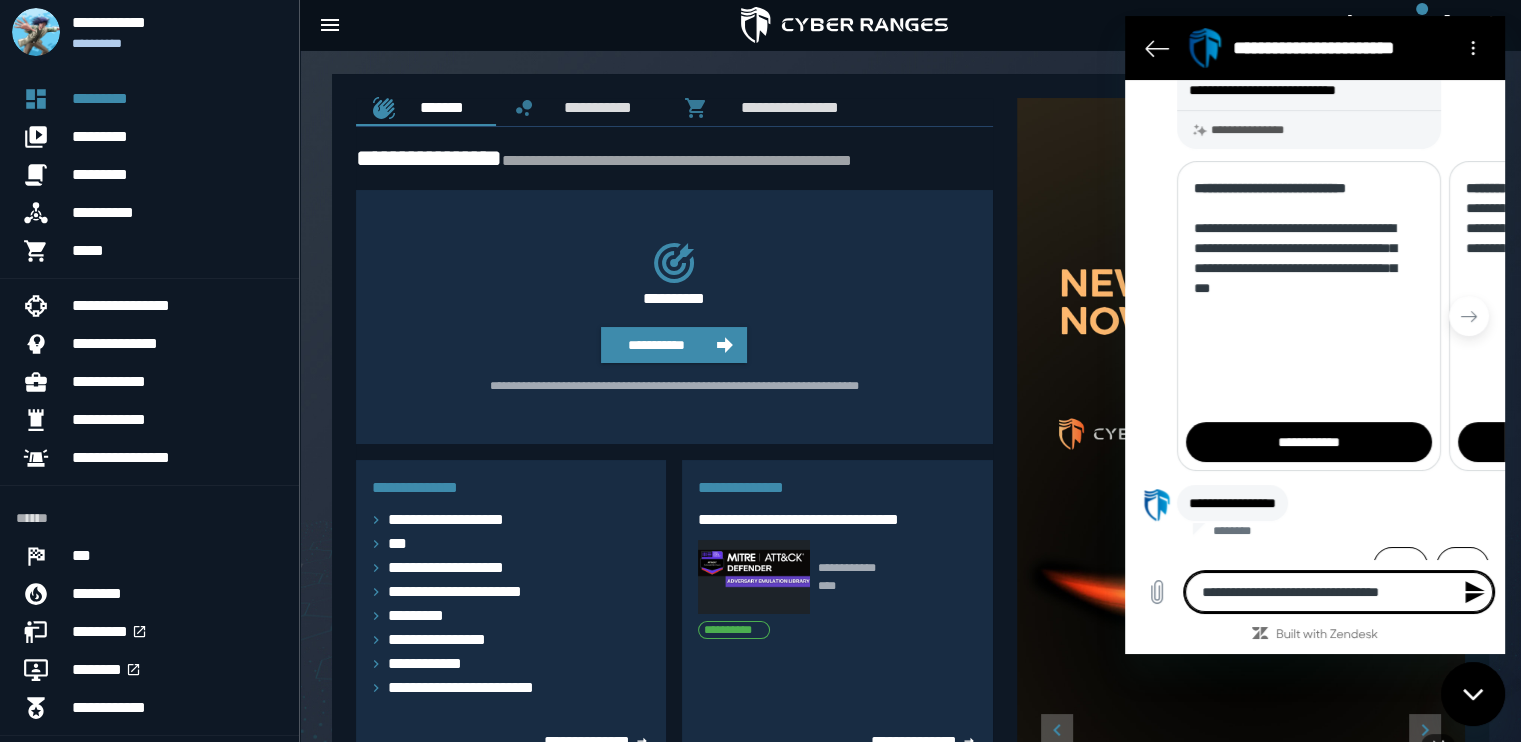 type on "**********" 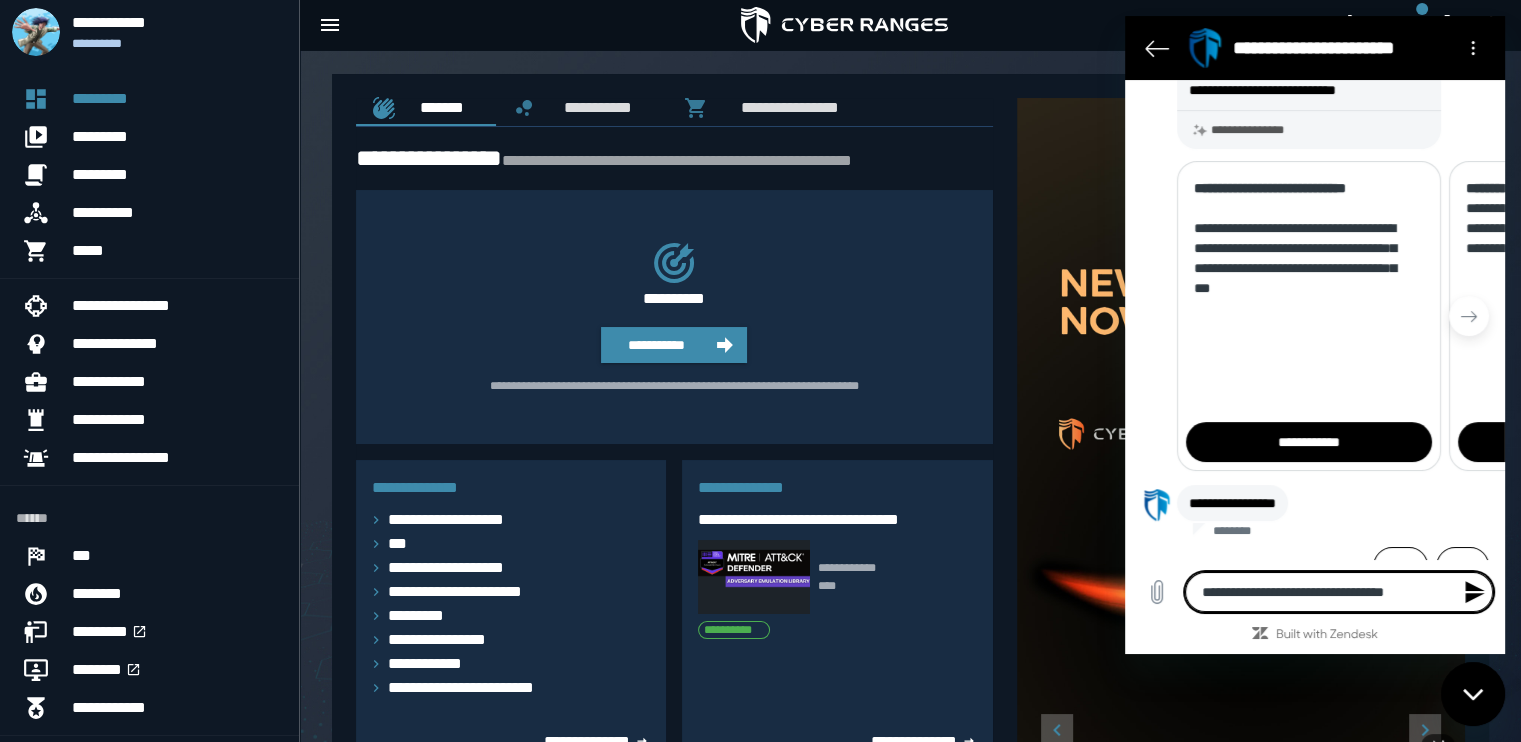 type on "**********" 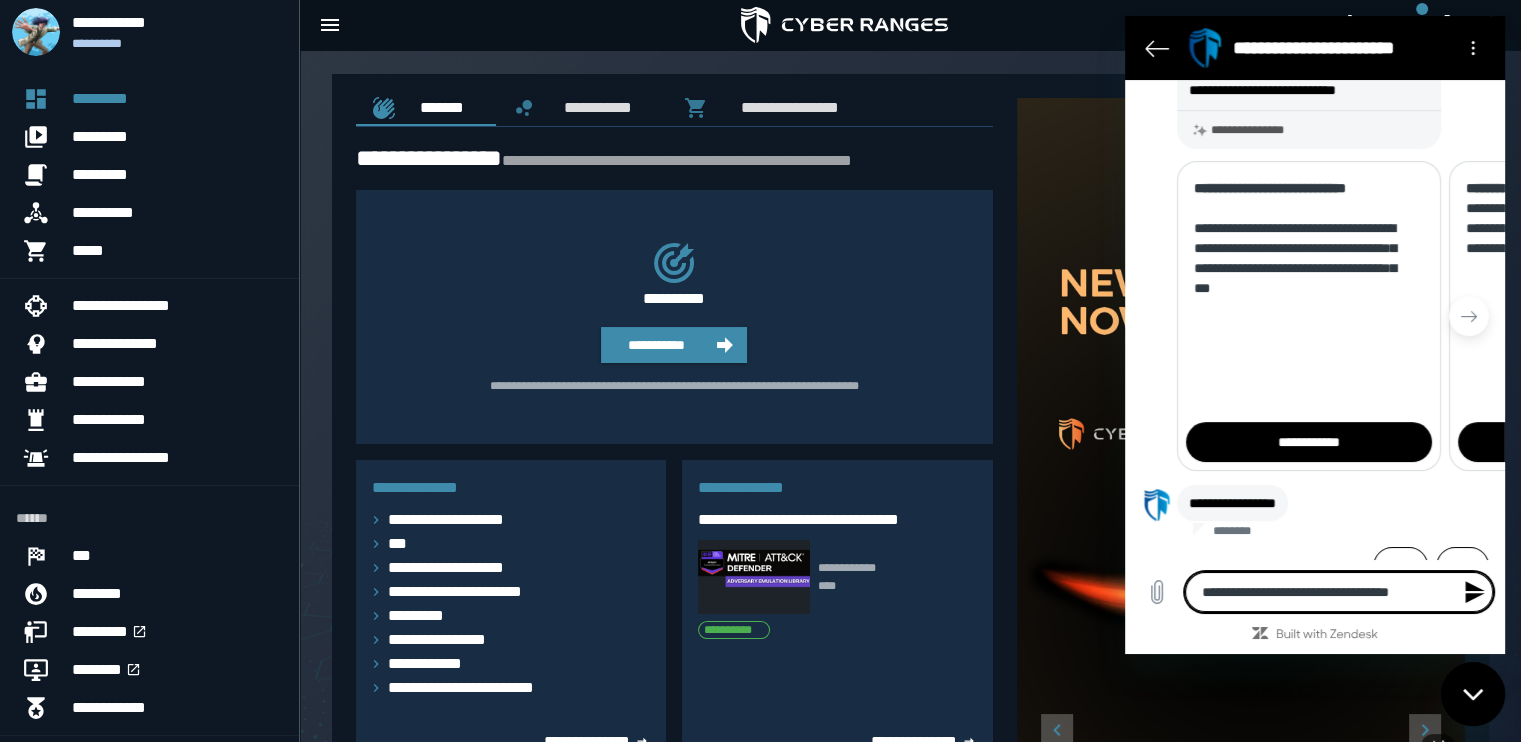 type on "**********" 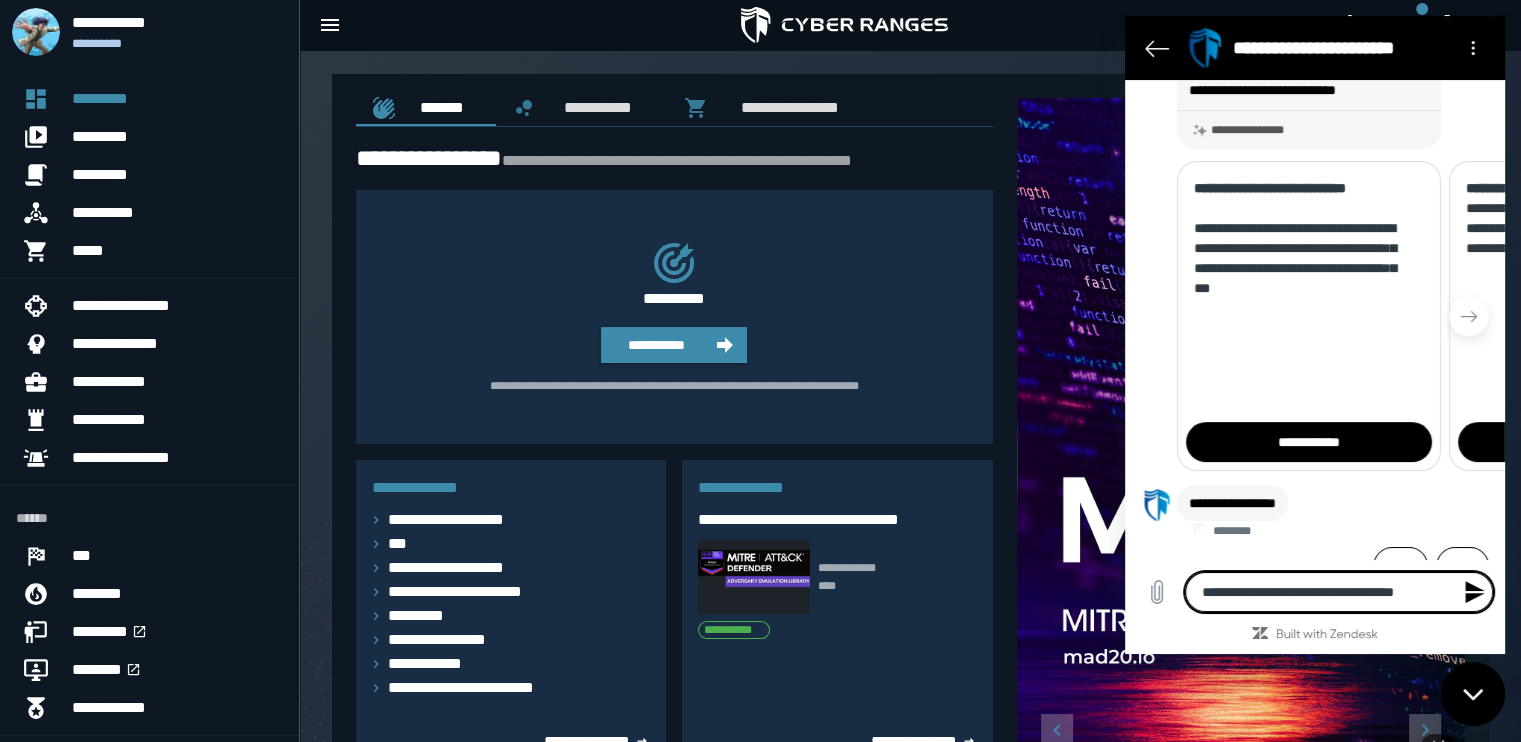 type on "**********" 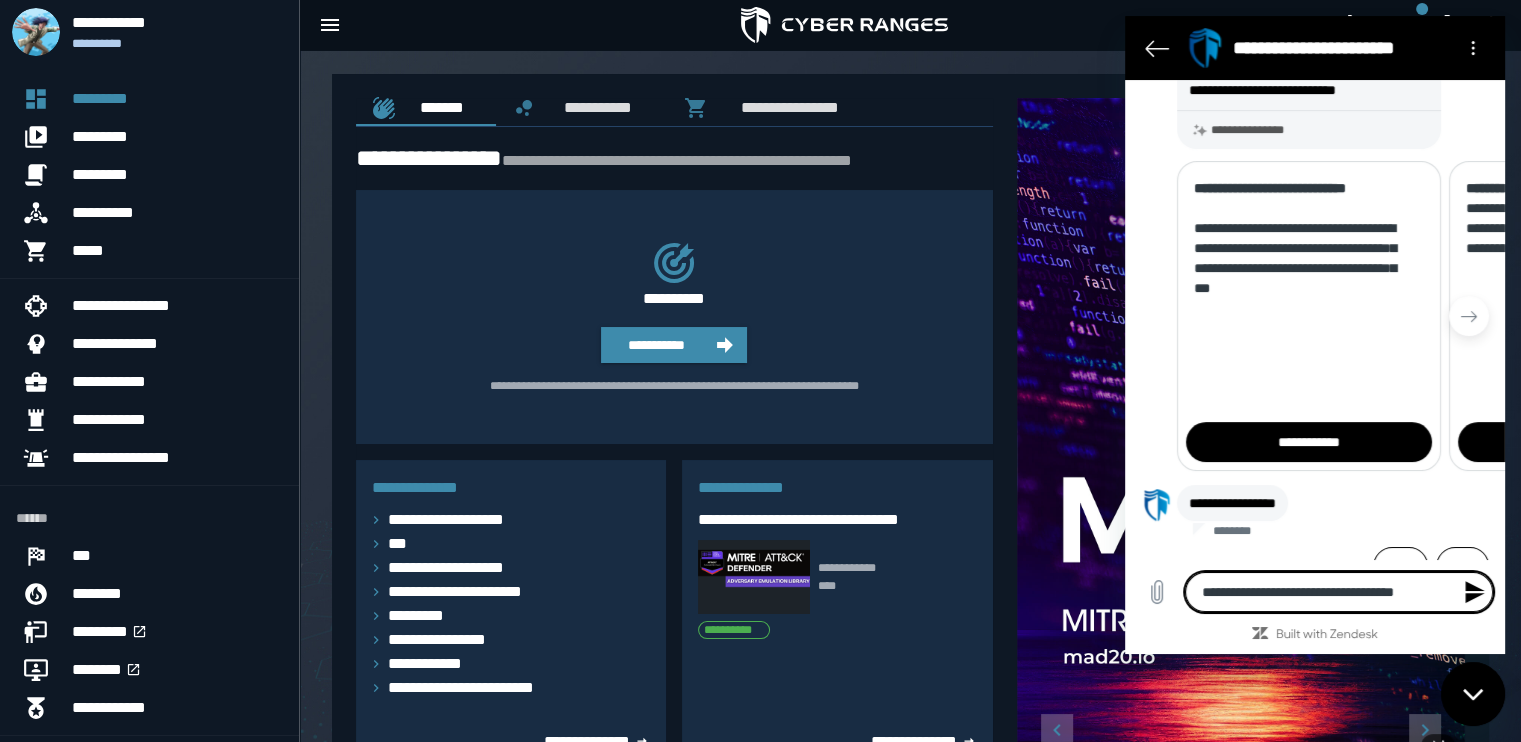 type on "*" 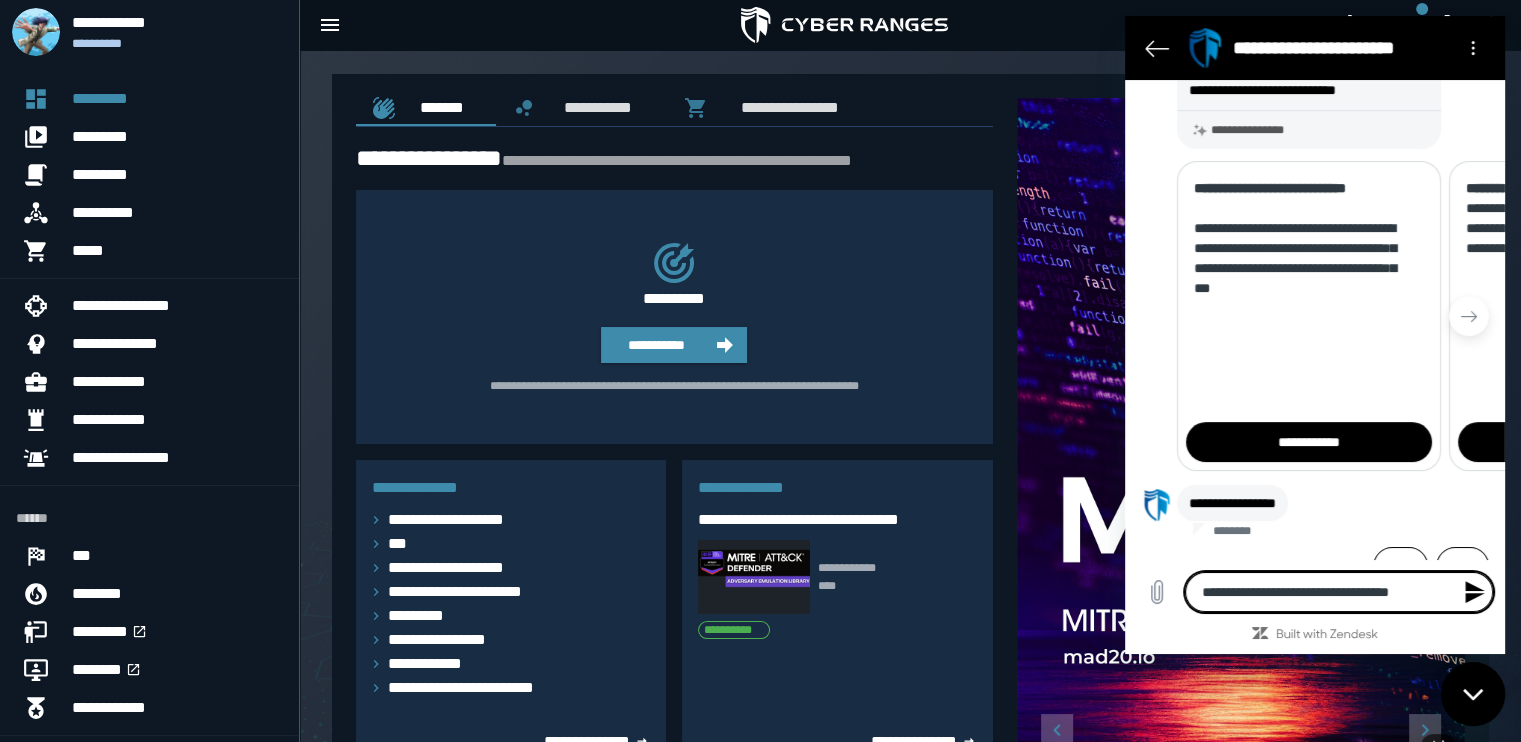 type 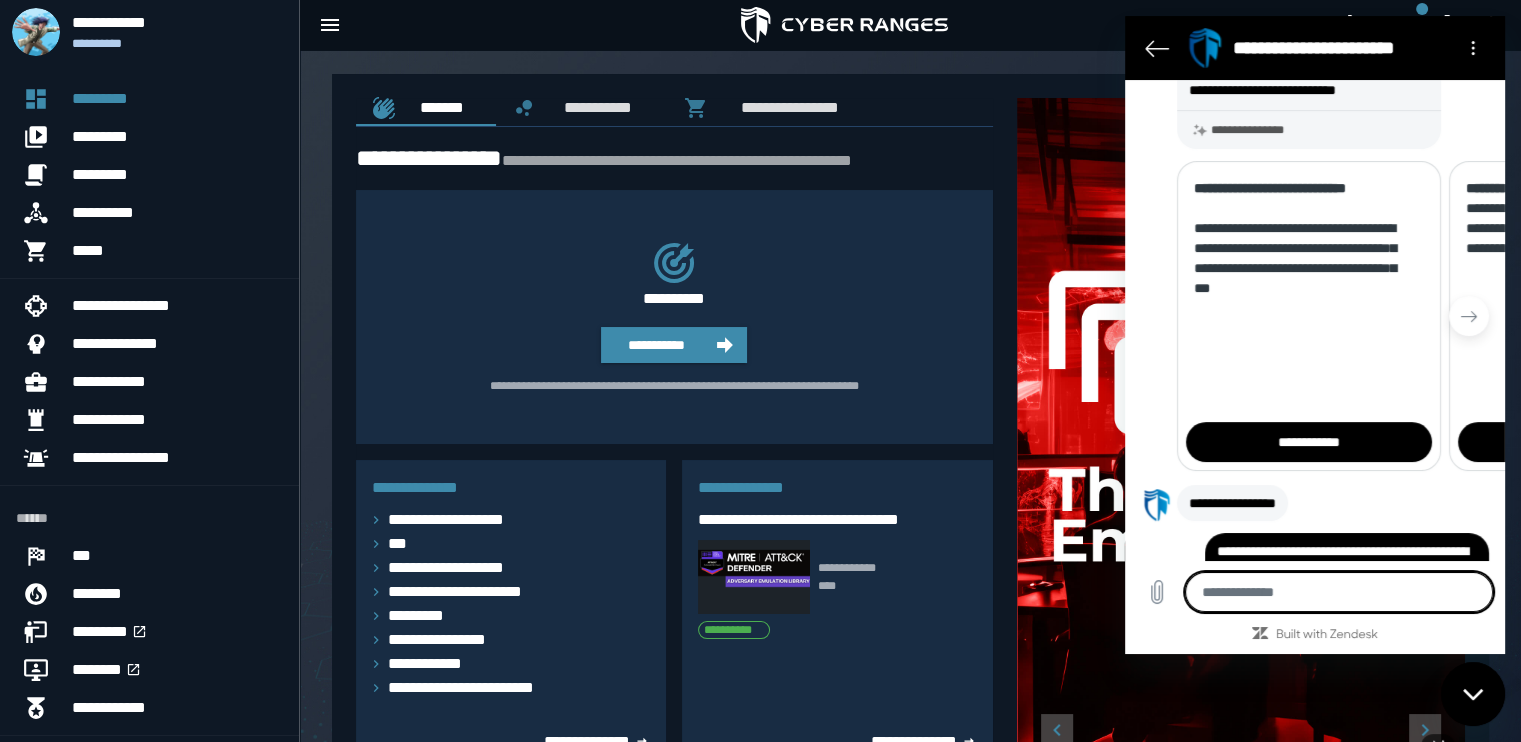 scroll, scrollTop: 548, scrollLeft: 0, axis: vertical 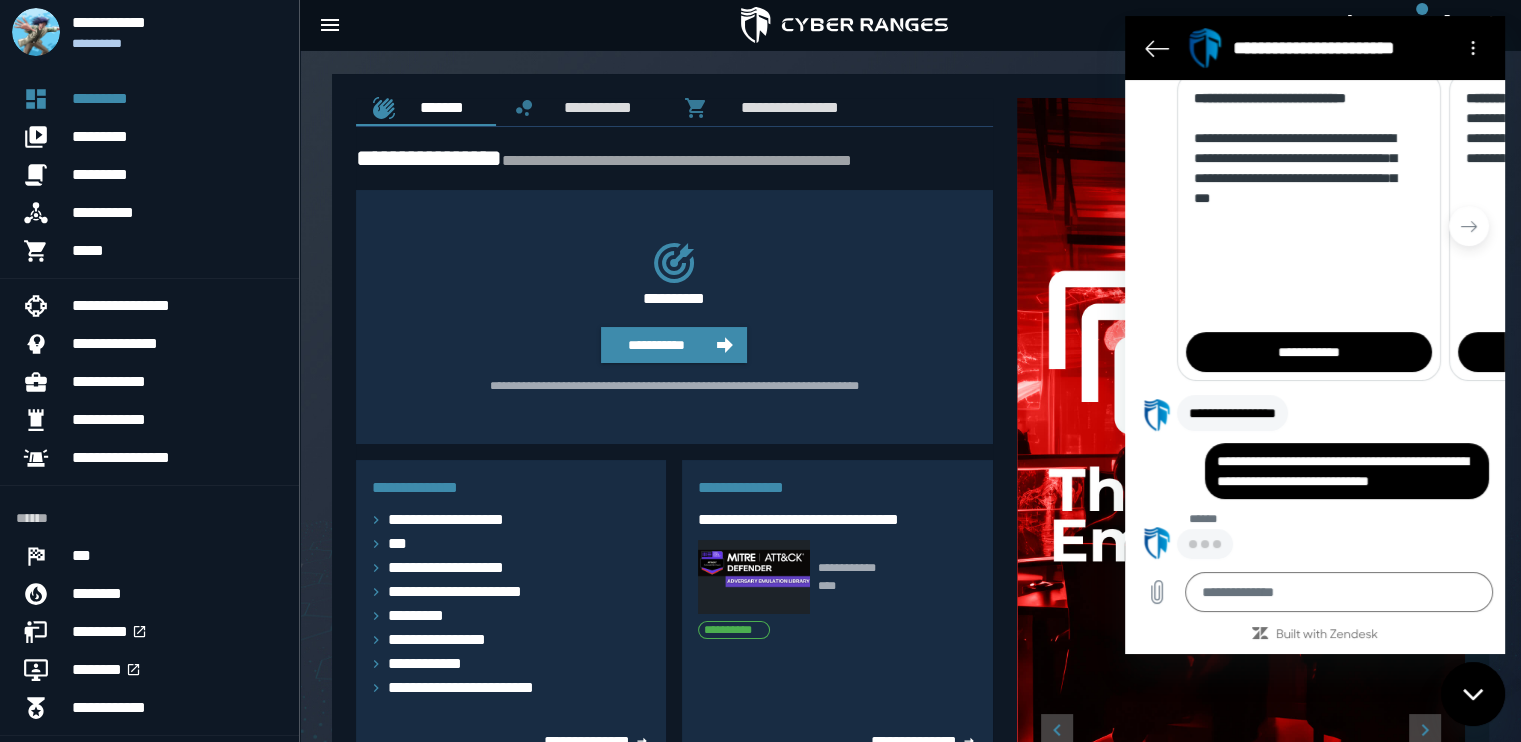 click on "*" at bounding box center [8, 2372] 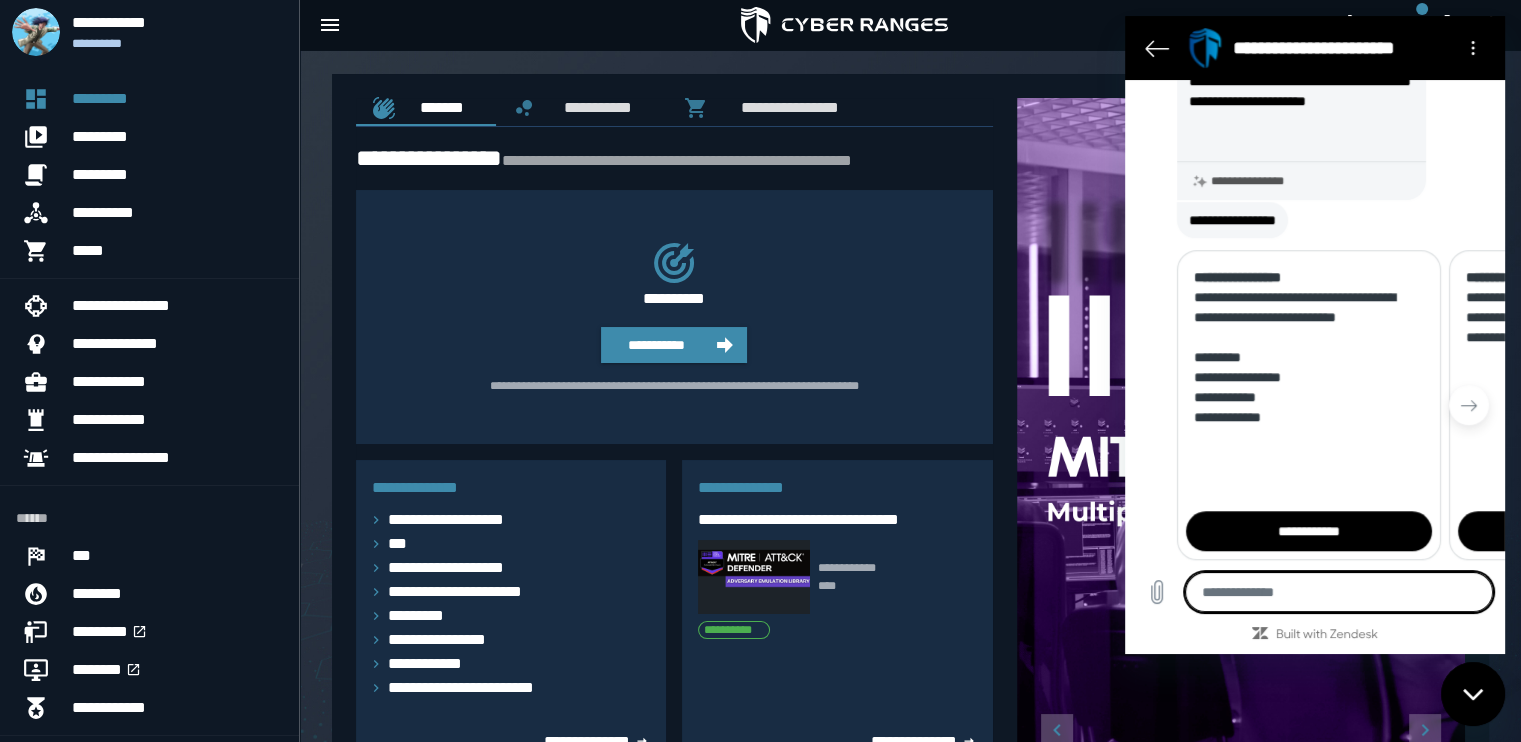 scroll, scrollTop: 1556, scrollLeft: 0, axis: vertical 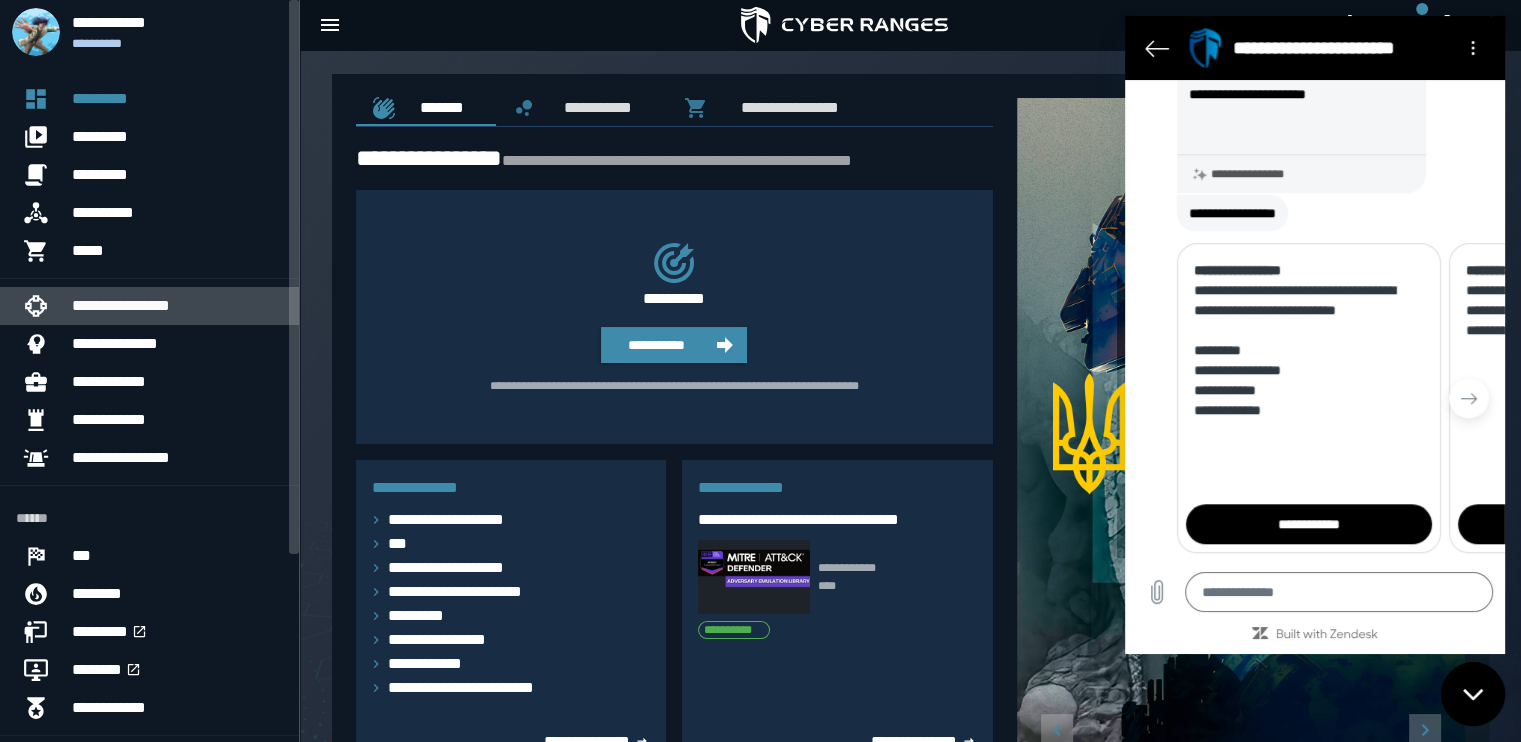 click on "**********" at bounding box center [177, 306] 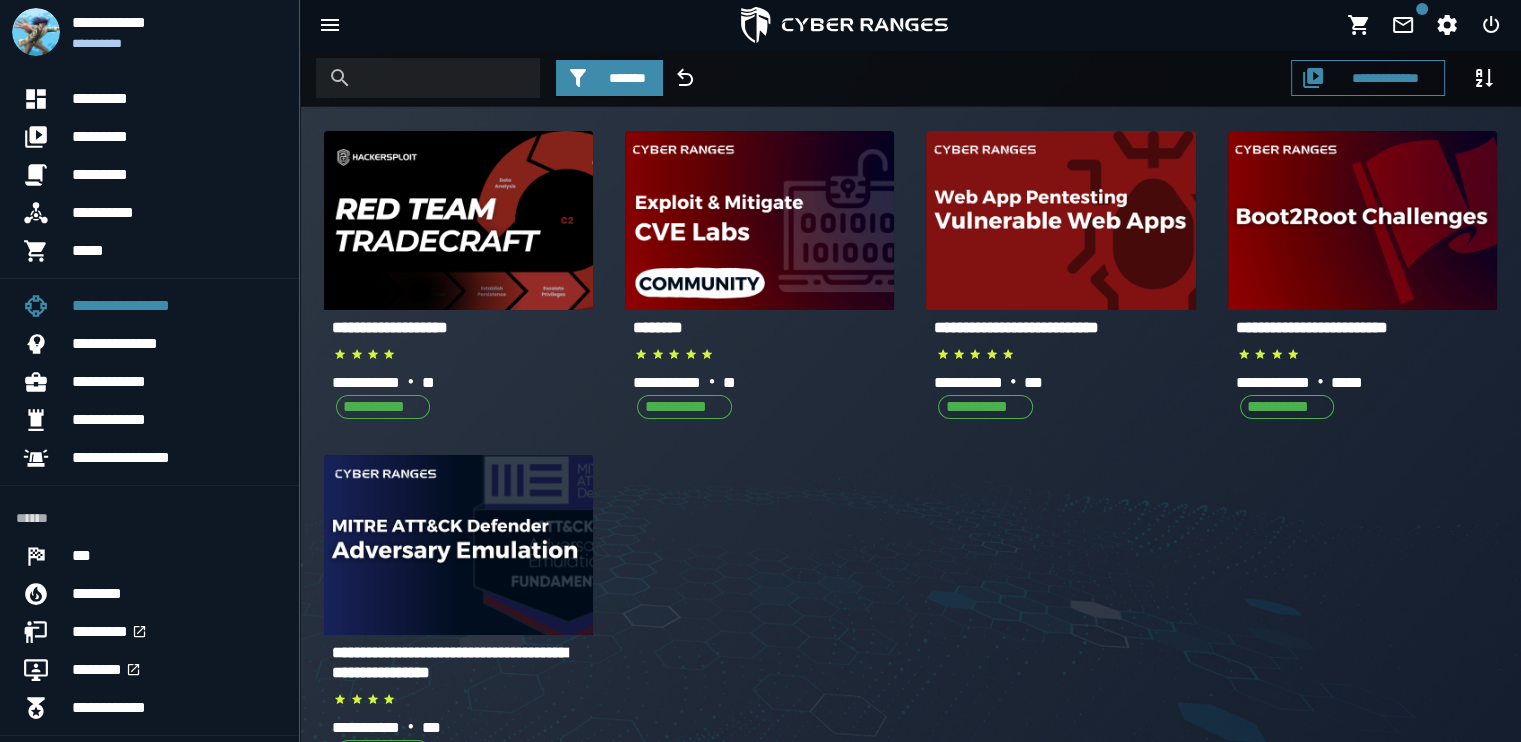 scroll, scrollTop: 0, scrollLeft: 0, axis: both 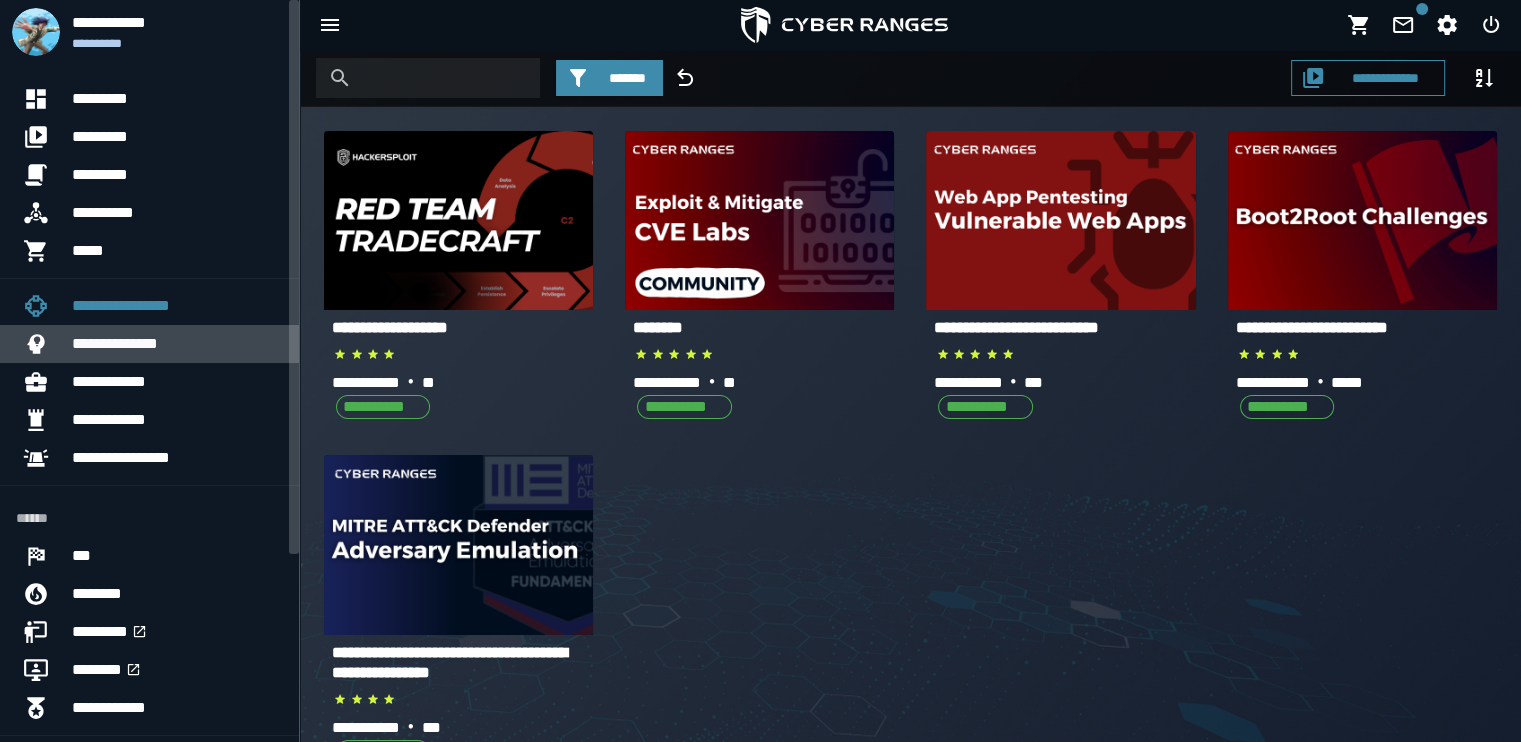 click on "**********" at bounding box center (177, 344) 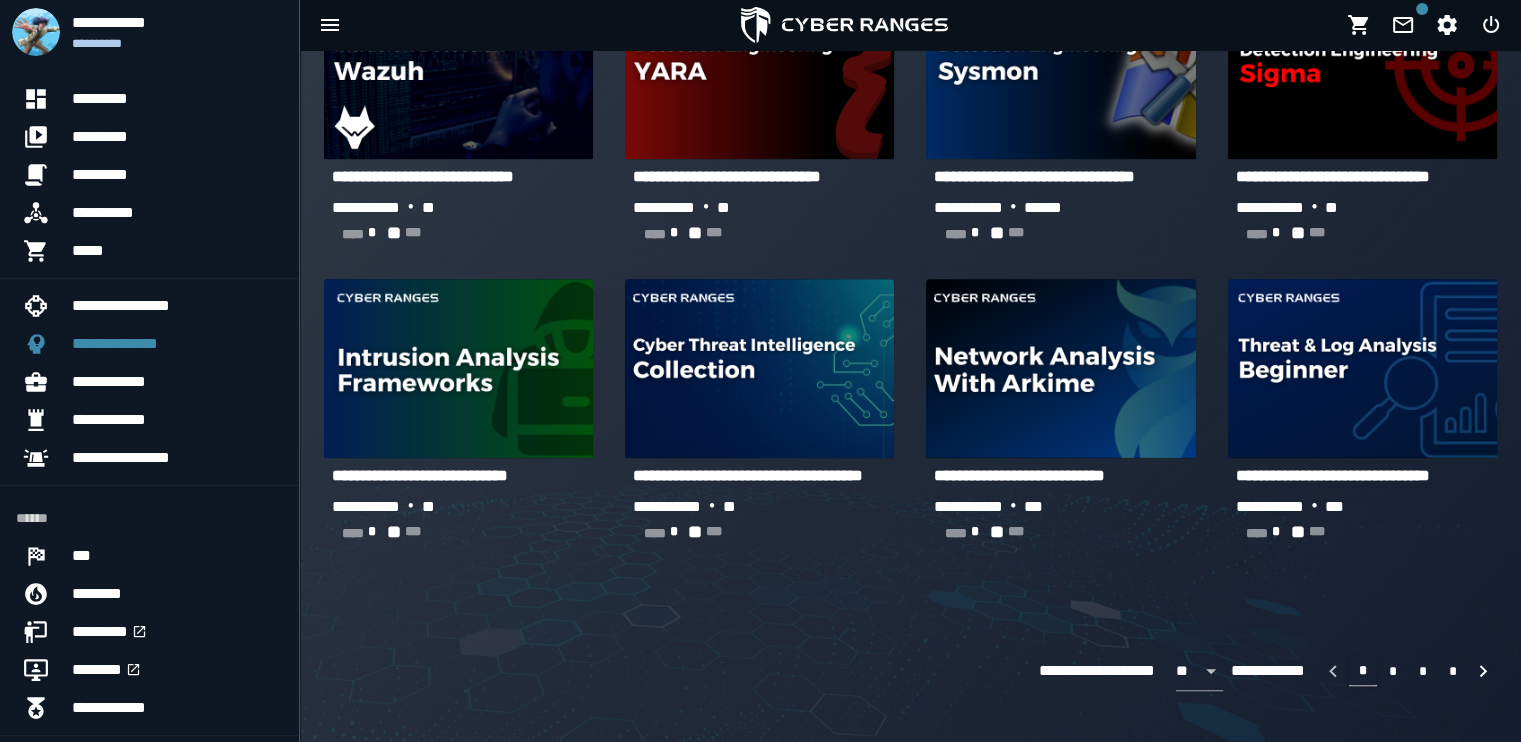scroll, scrollTop: 1082, scrollLeft: 0, axis: vertical 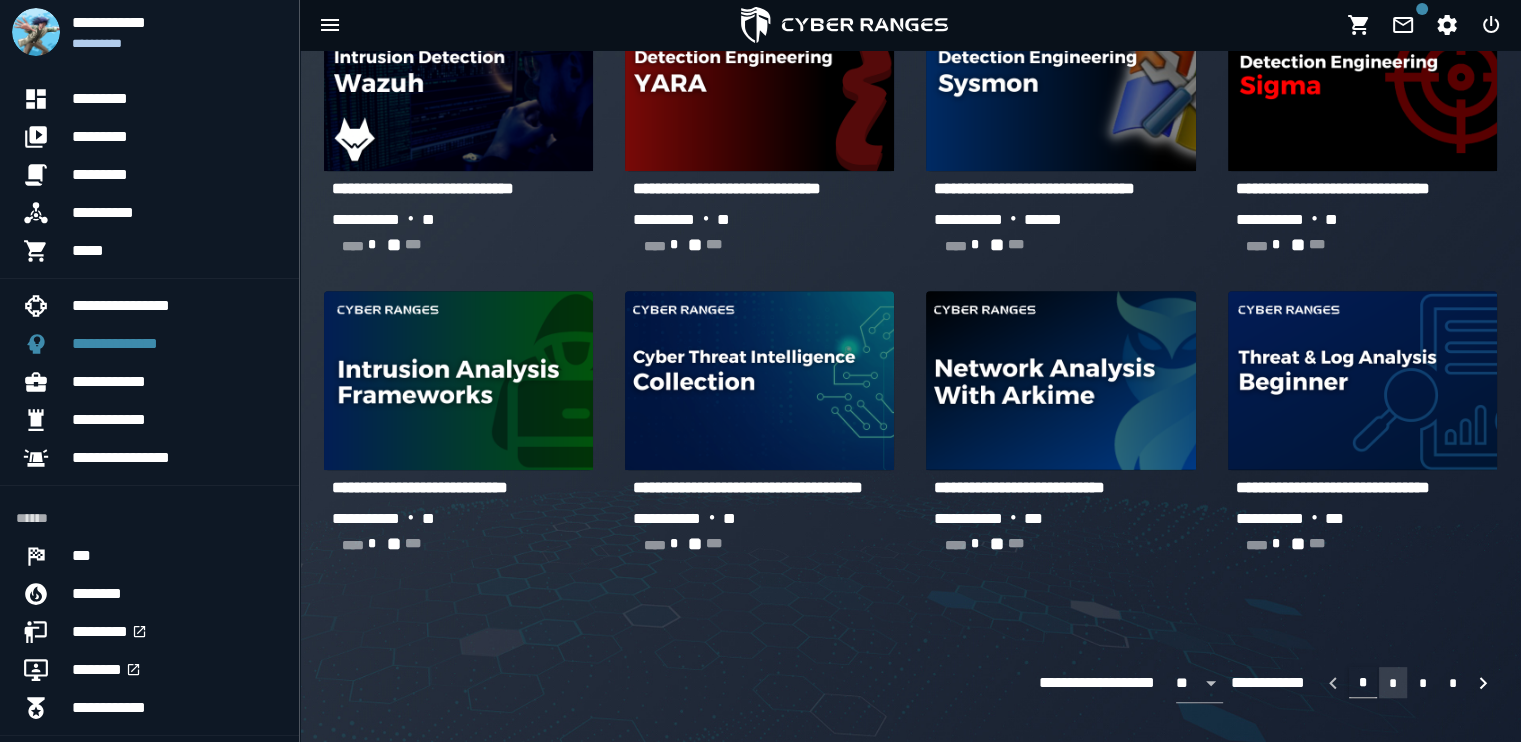 click on "*" at bounding box center (1393, 682) 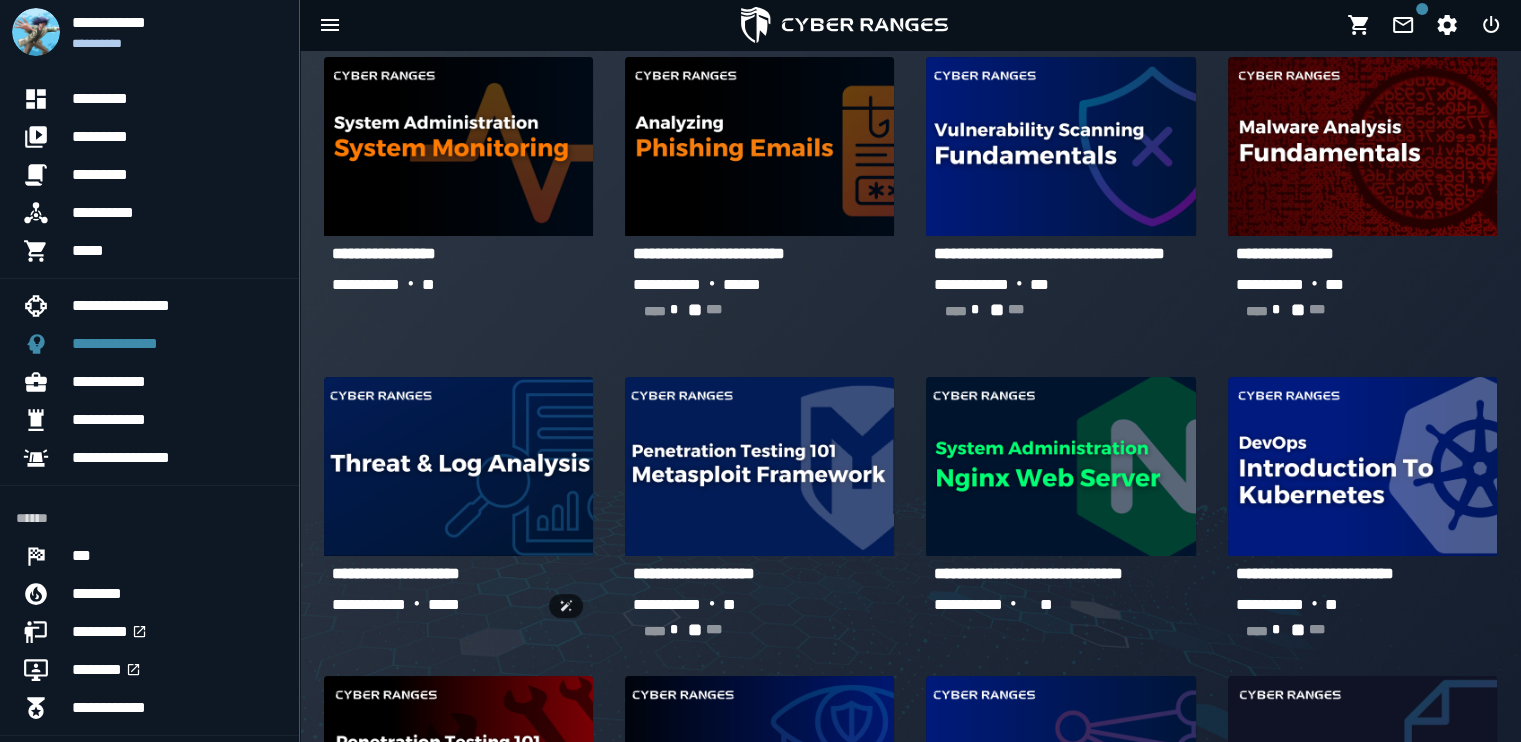 scroll, scrollTop: 0, scrollLeft: 0, axis: both 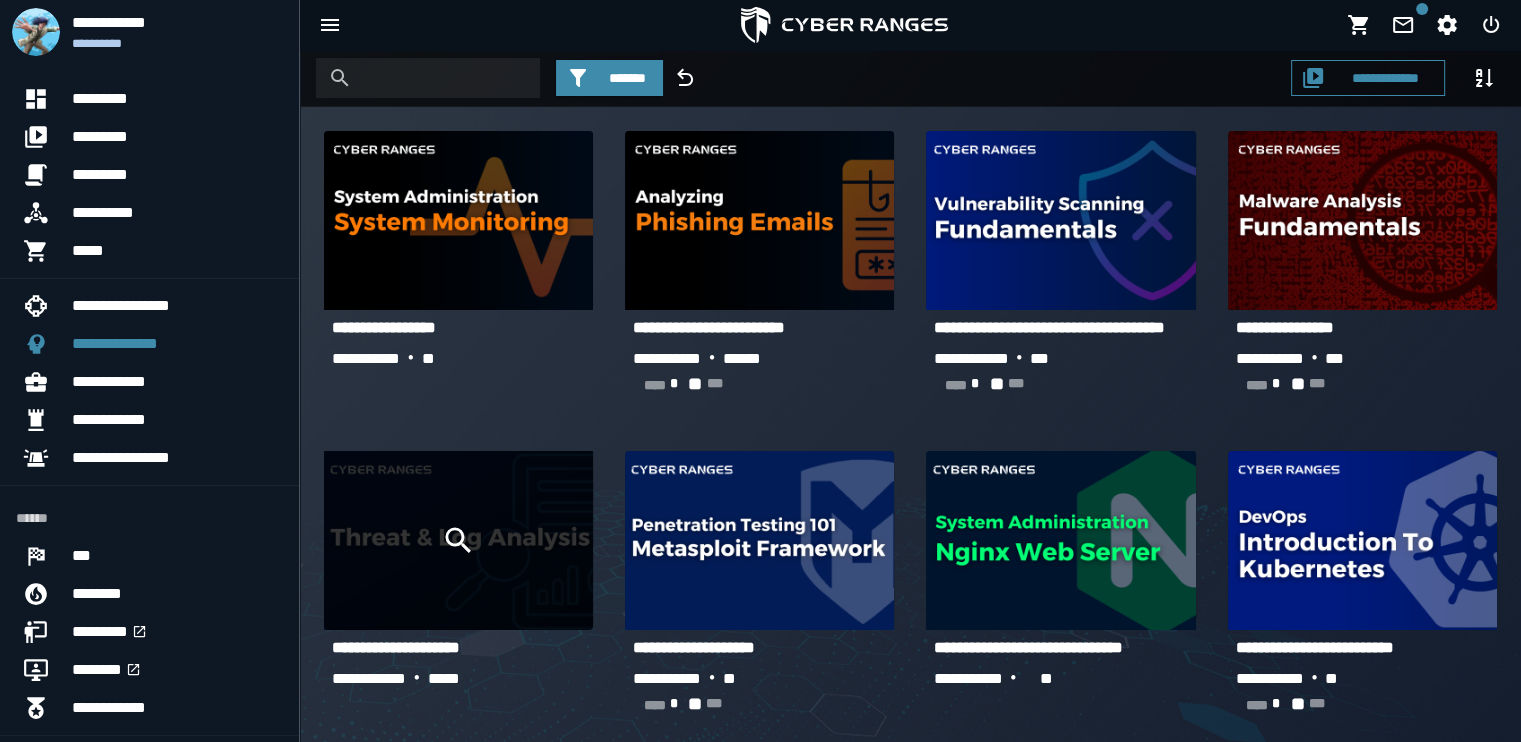 click 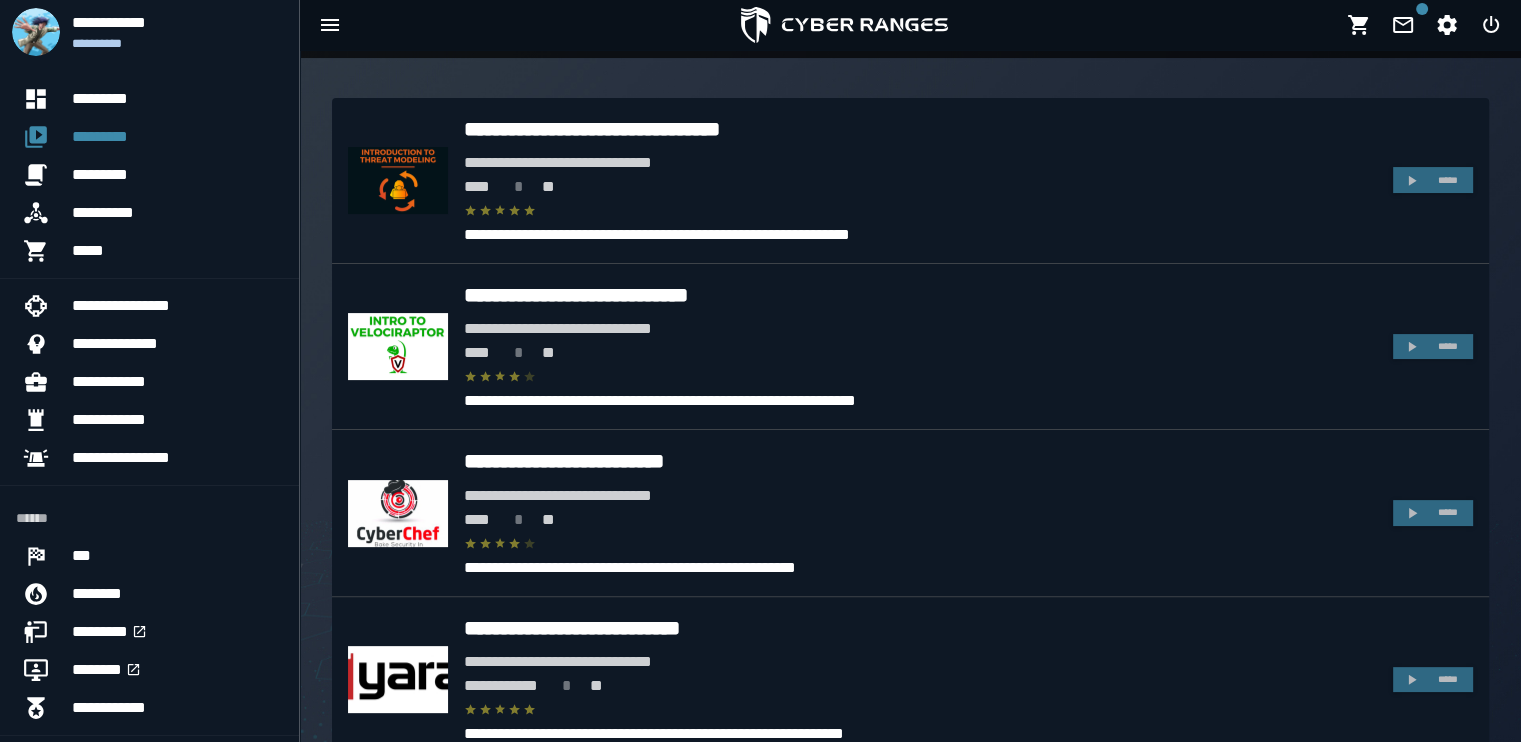scroll, scrollTop: 403, scrollLeft: 0, axis: vertical 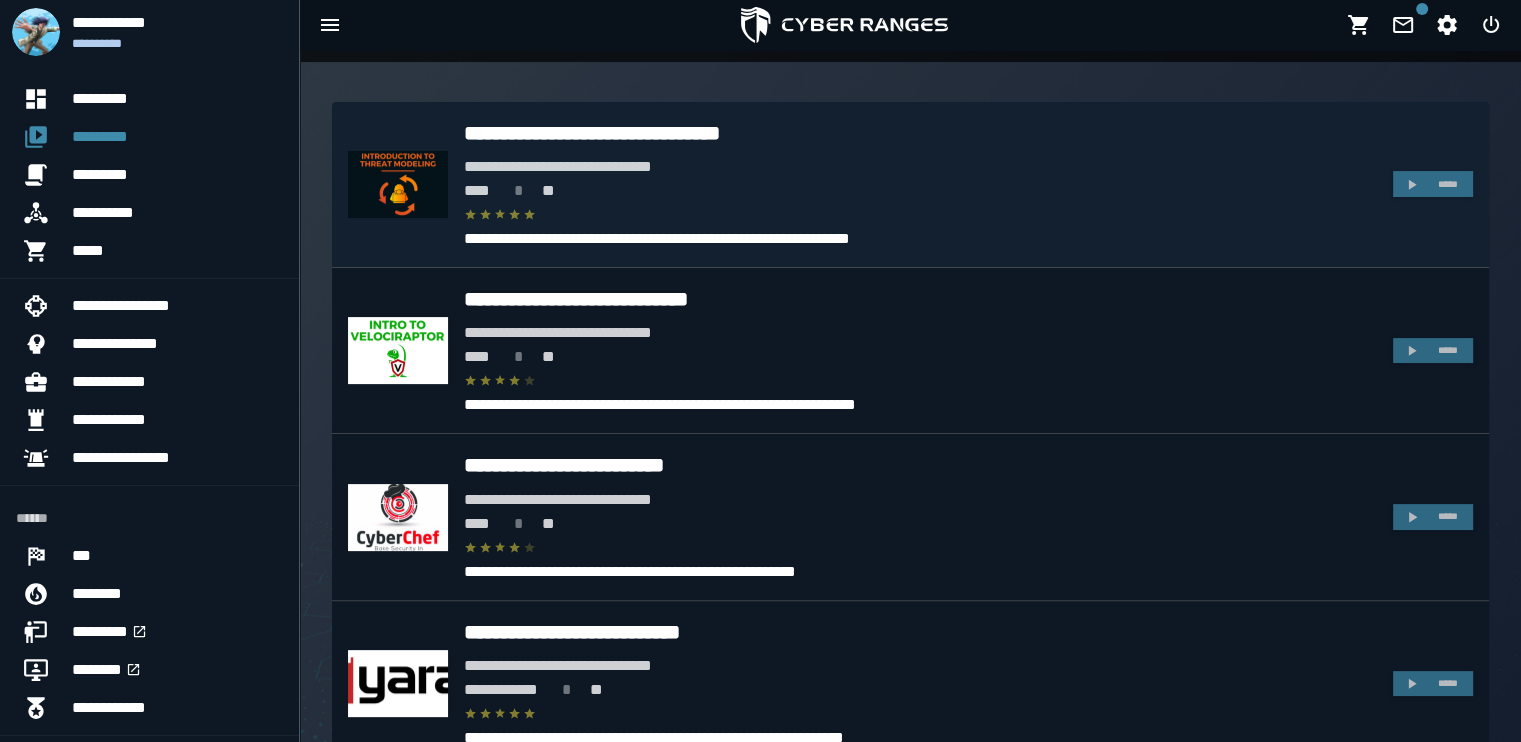 click at bounding box center [920, 215] 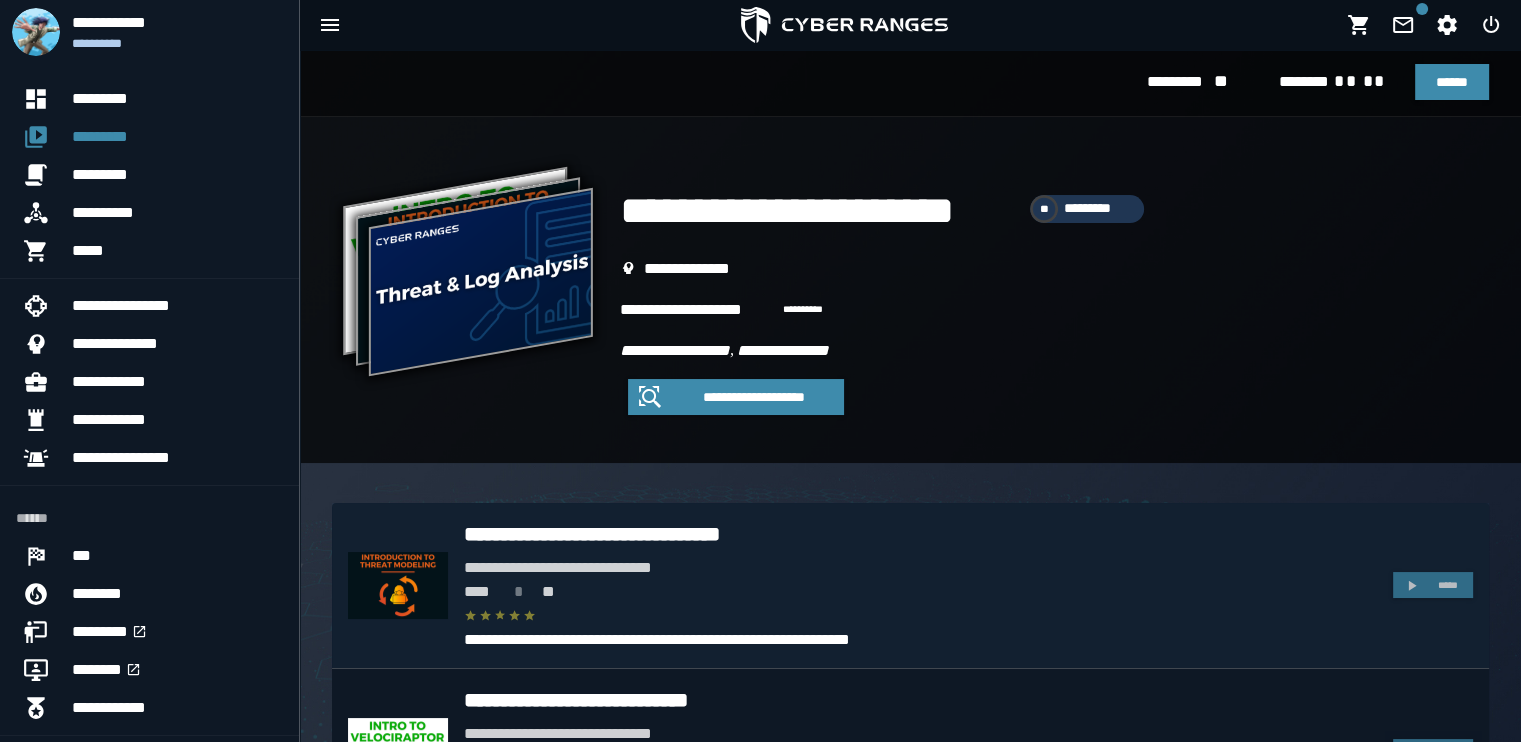 scroll, scrollTop: 0, scrollLeft: 0, axis: both 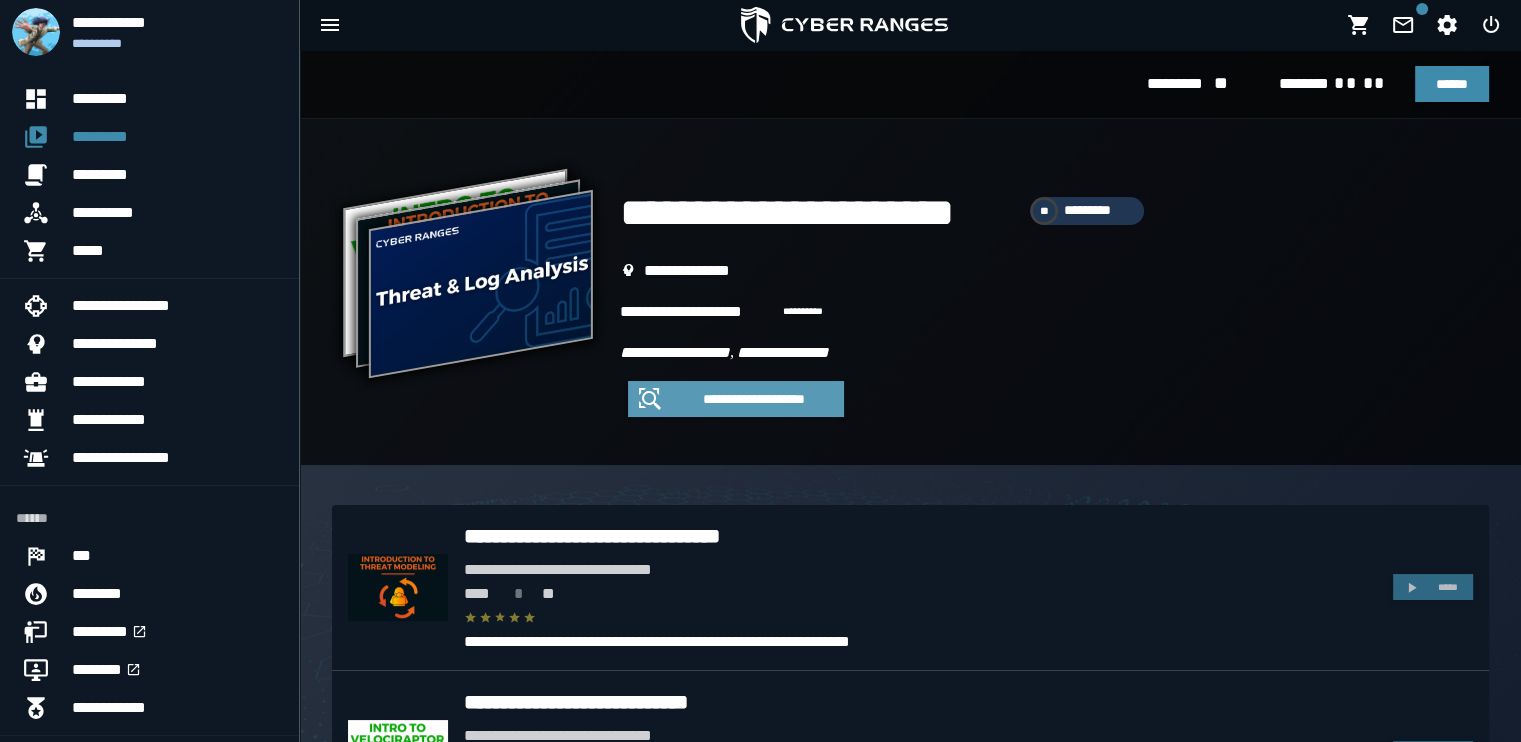 click on "**********" at bounding box center [754, 399] 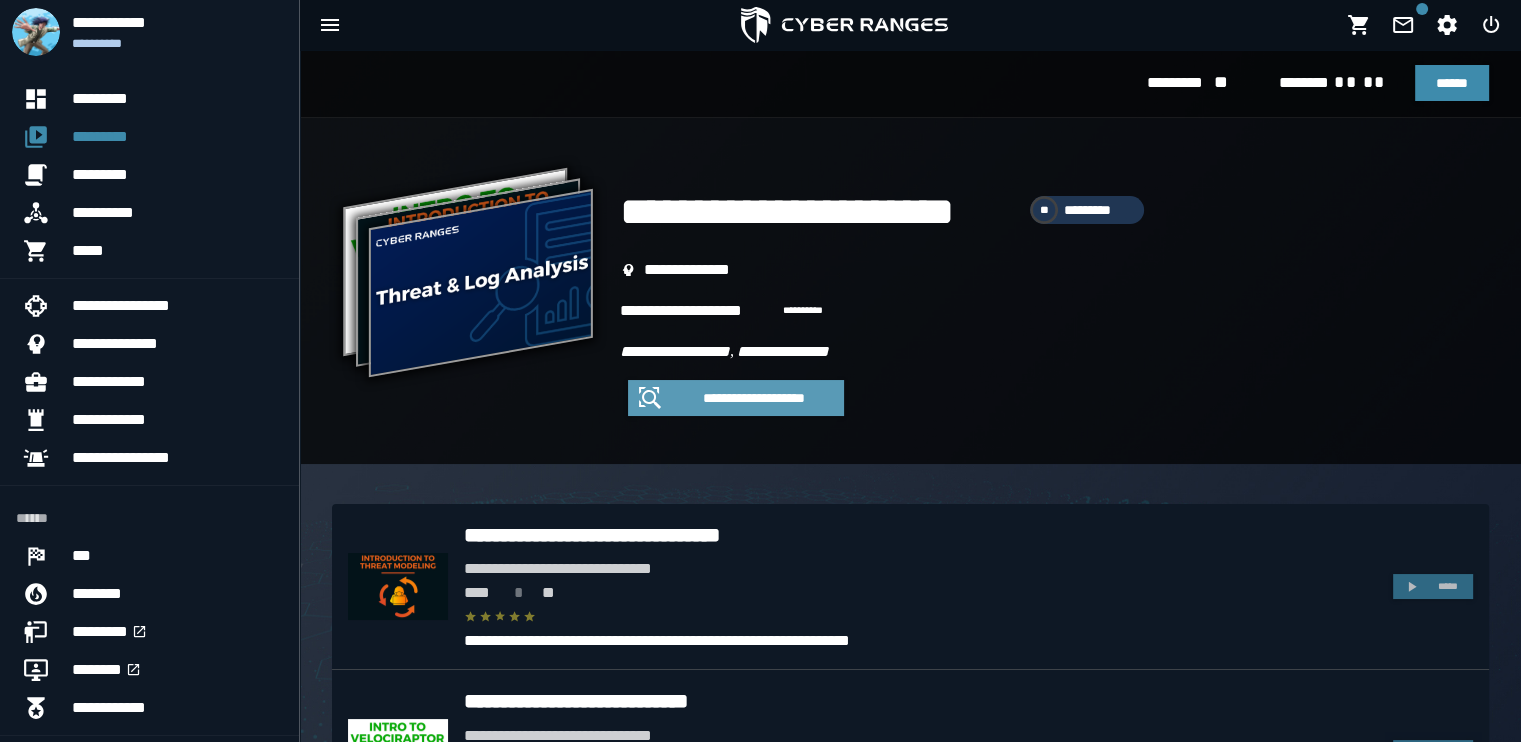 scroll, scrollTop: 0, scrollLeft: 0, axis: both 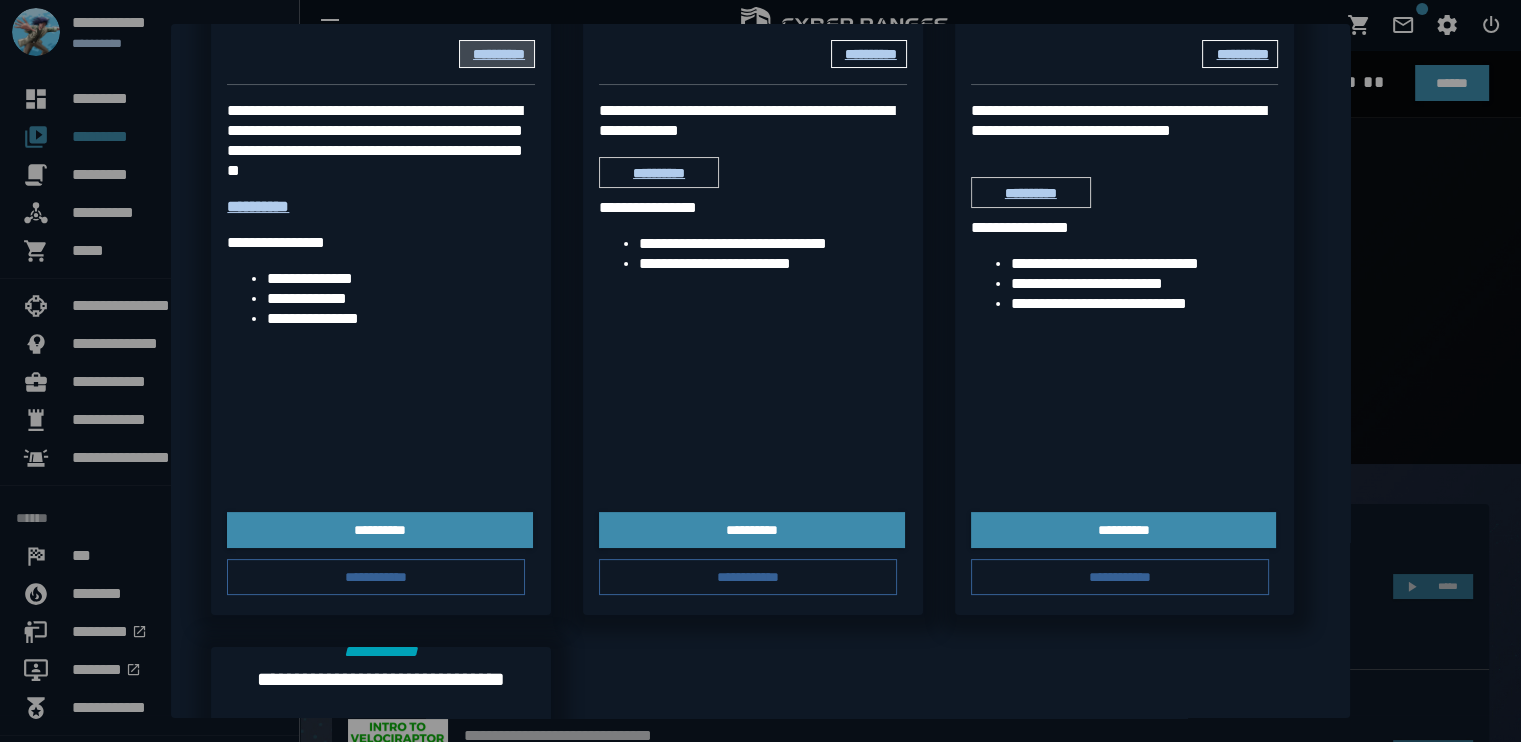 click at bounding box center [760, 371] 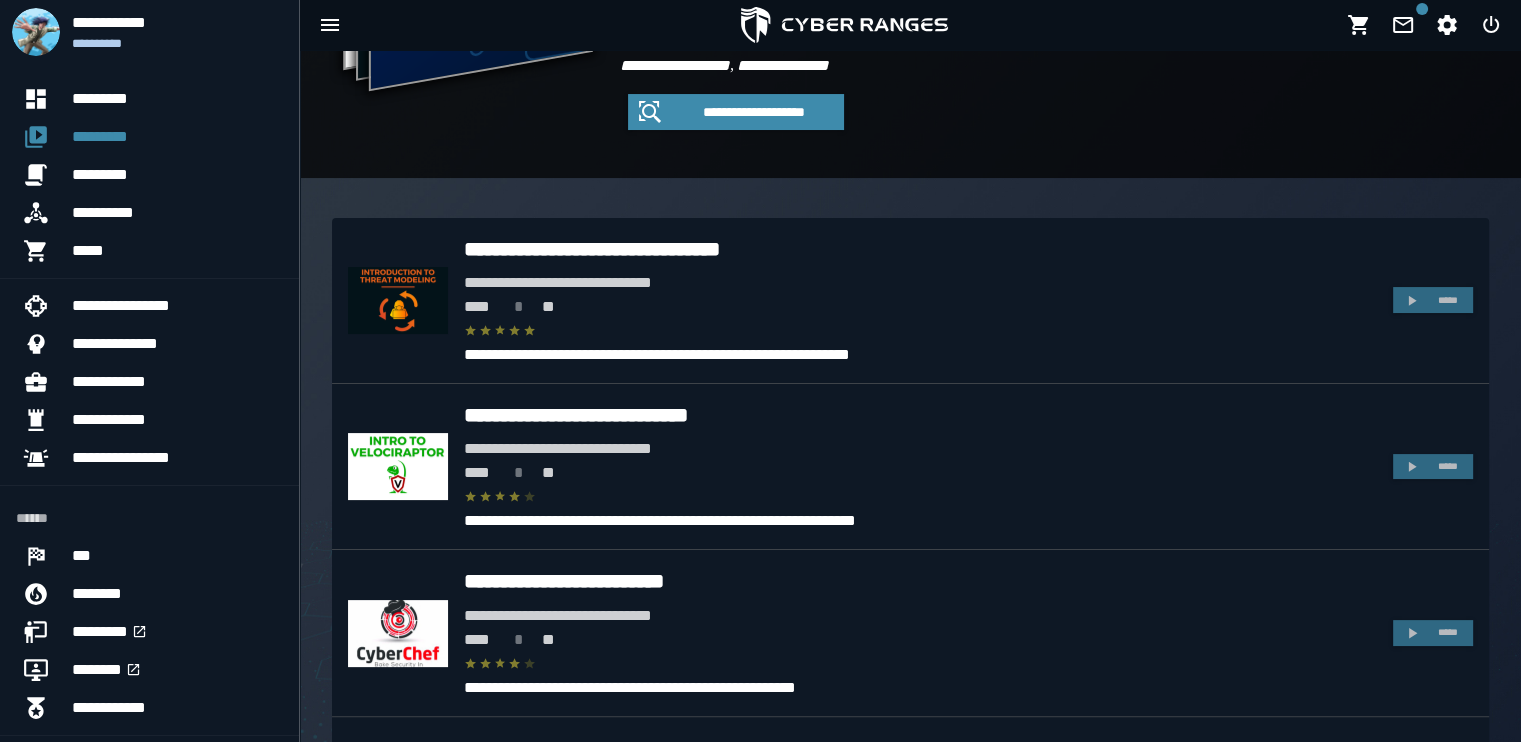 scroll, scrollTop: 303, scrollLeft: 0, axis: vertical 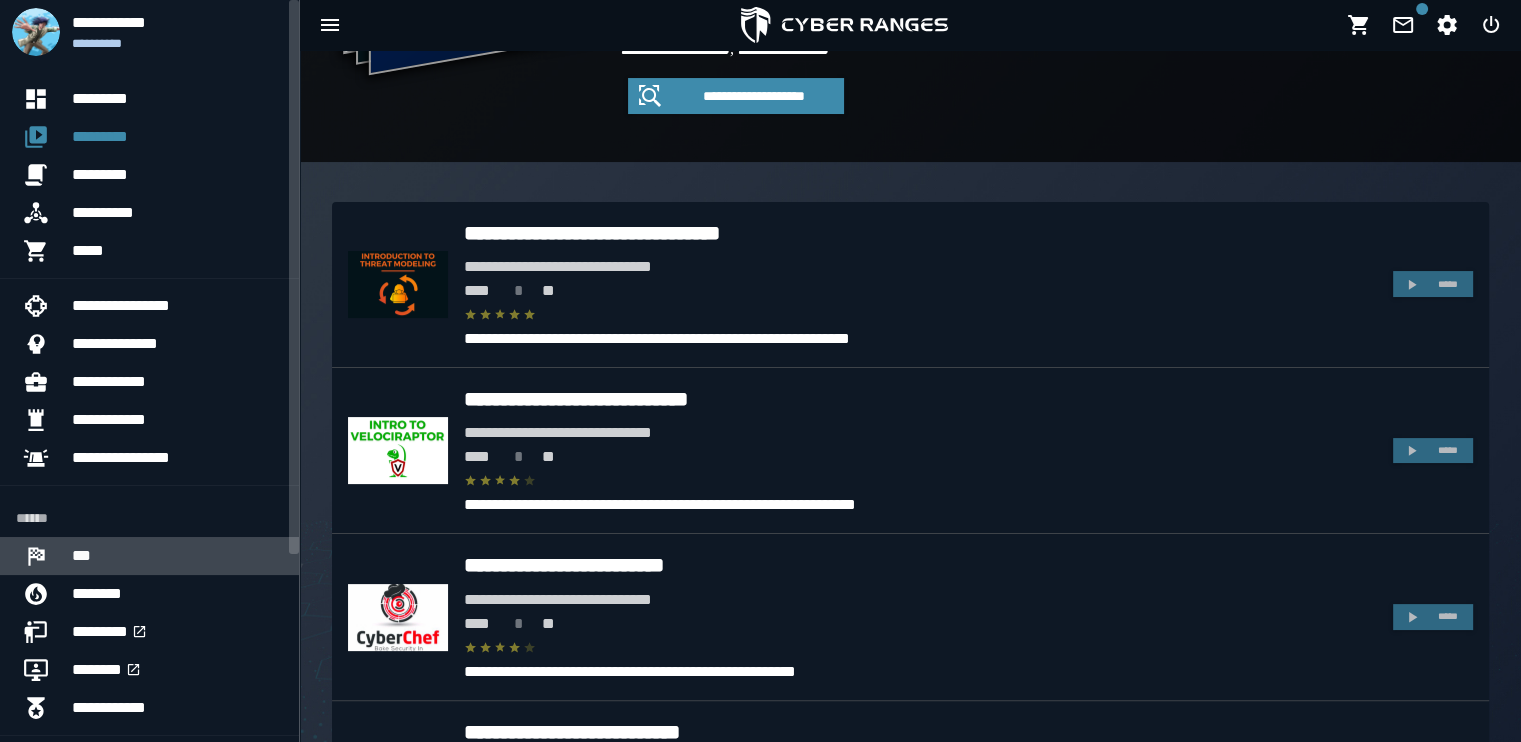 click on "***" at bounding box center [177, 556] 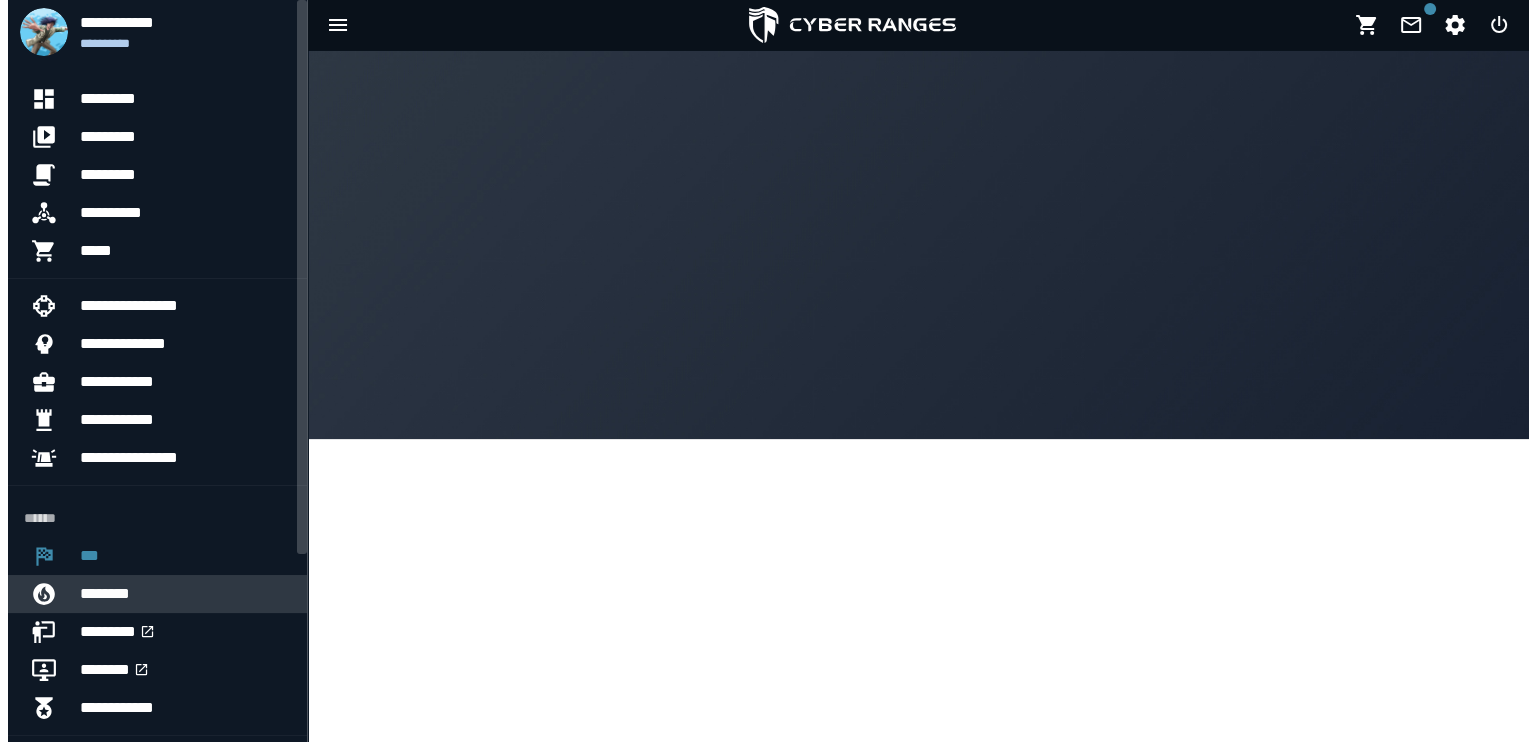 scroll, scrollTop: 0, scrollLeft: 0, axis: both 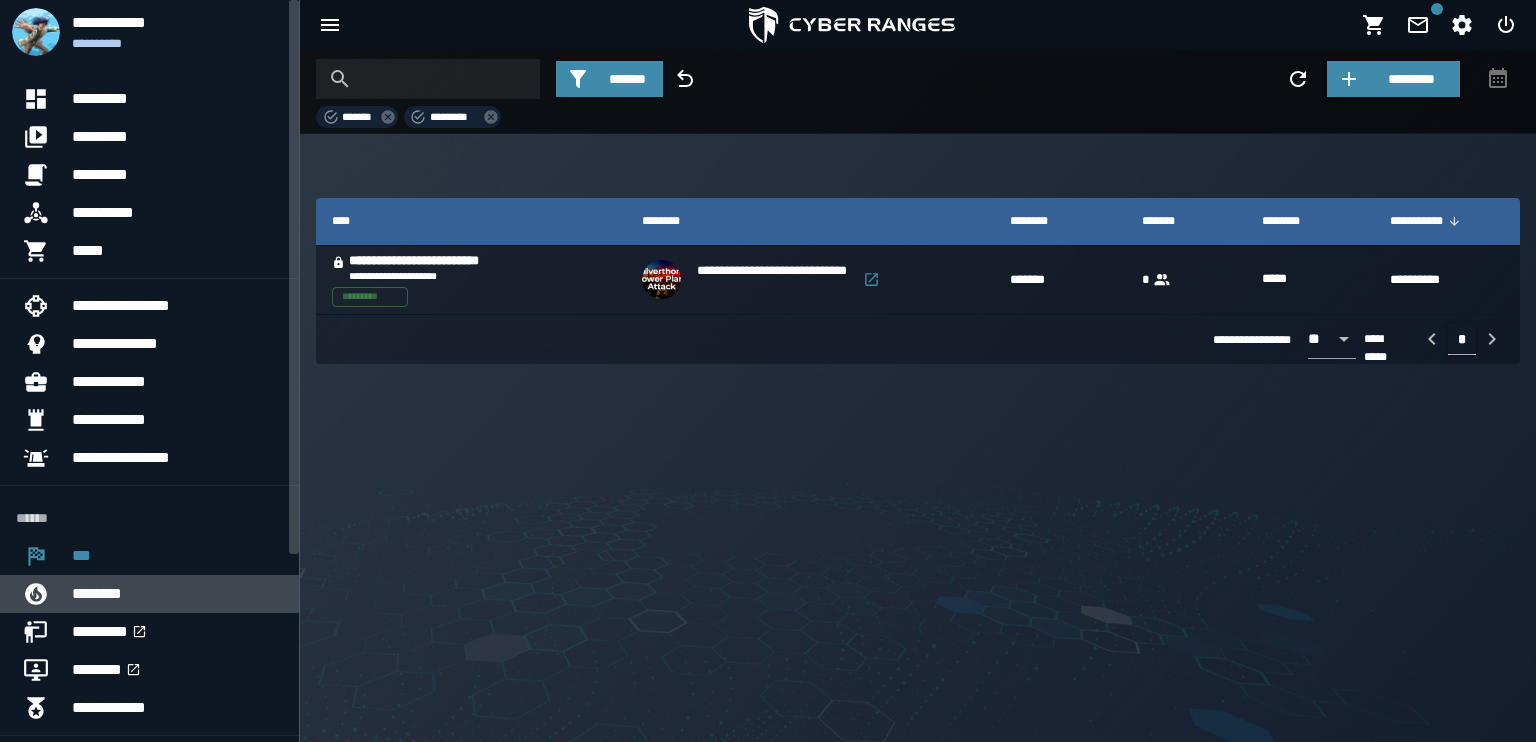 click on "********" at bounding box center [177, 594] 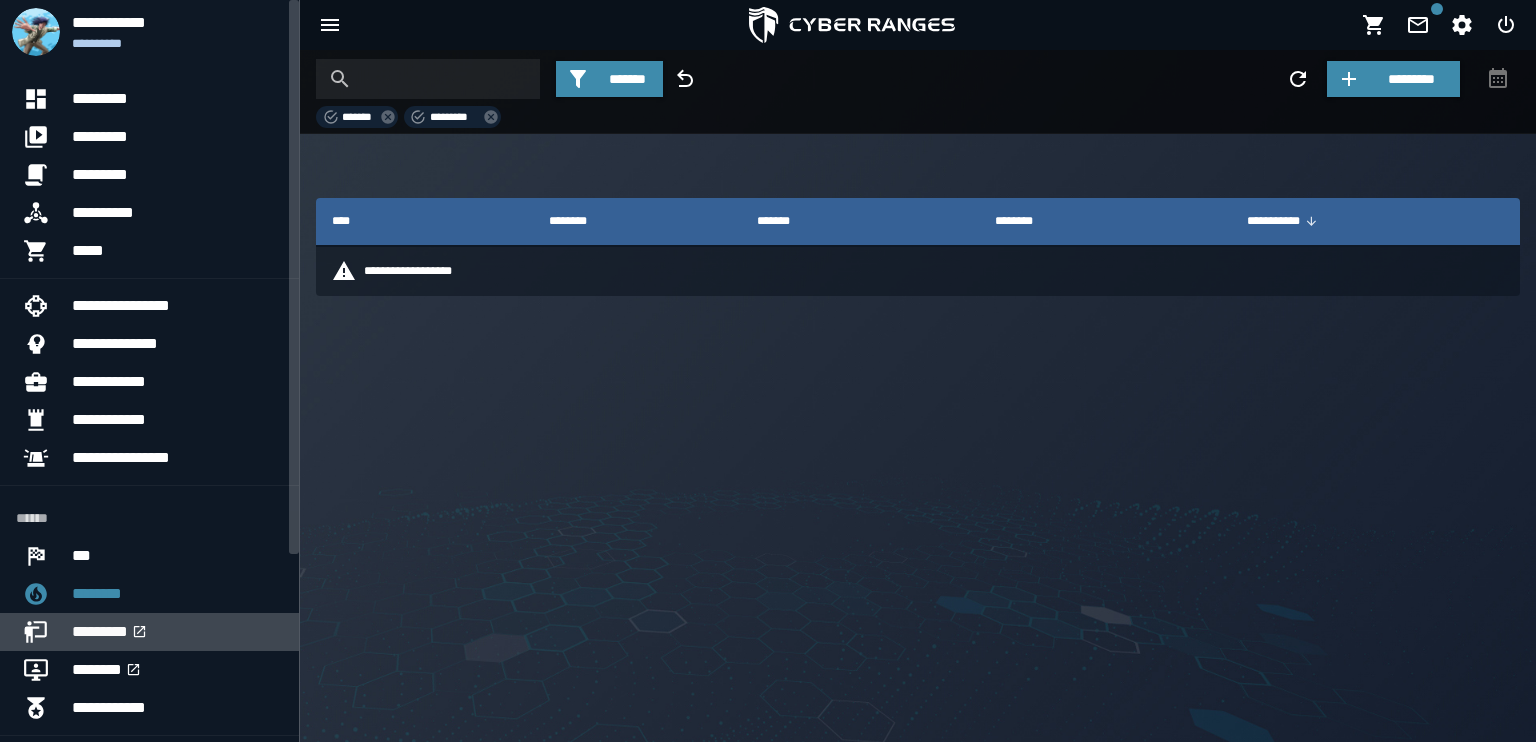 click on "*********" at bounding box center [177, 632] 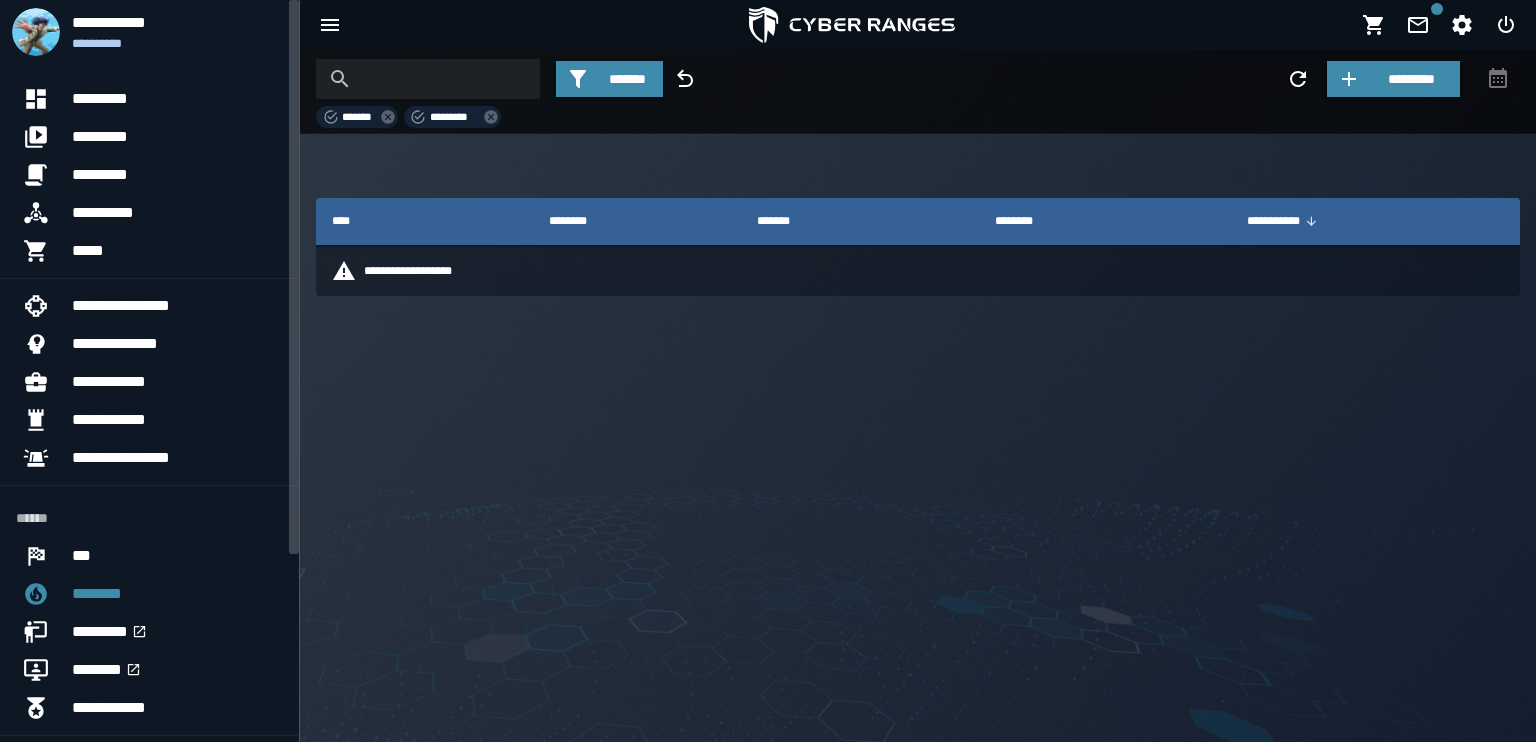 scroll, scrollTop: 1614, scrollLeft: 0, axis: vertical 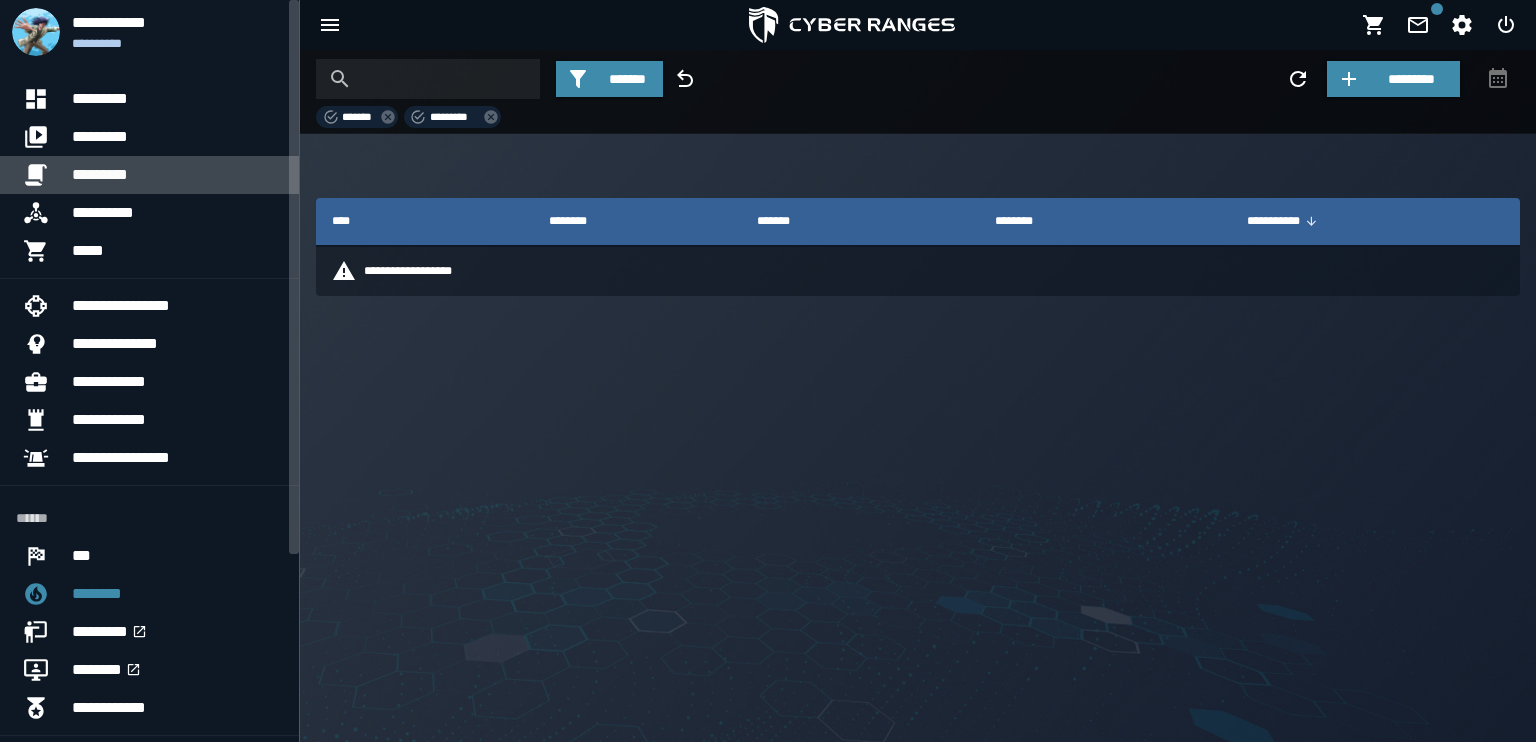 click on "*********" at bounding box center (177, 175) 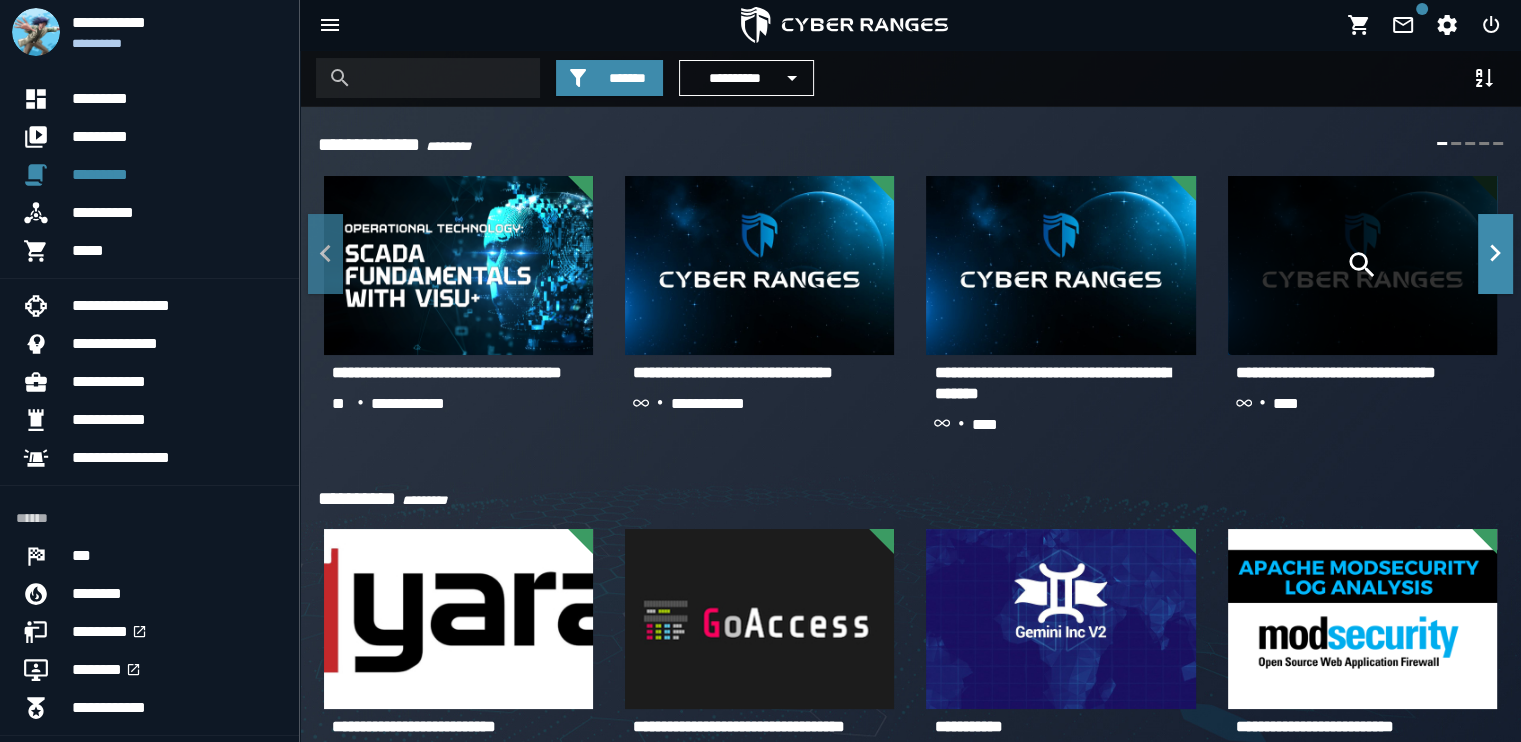 click 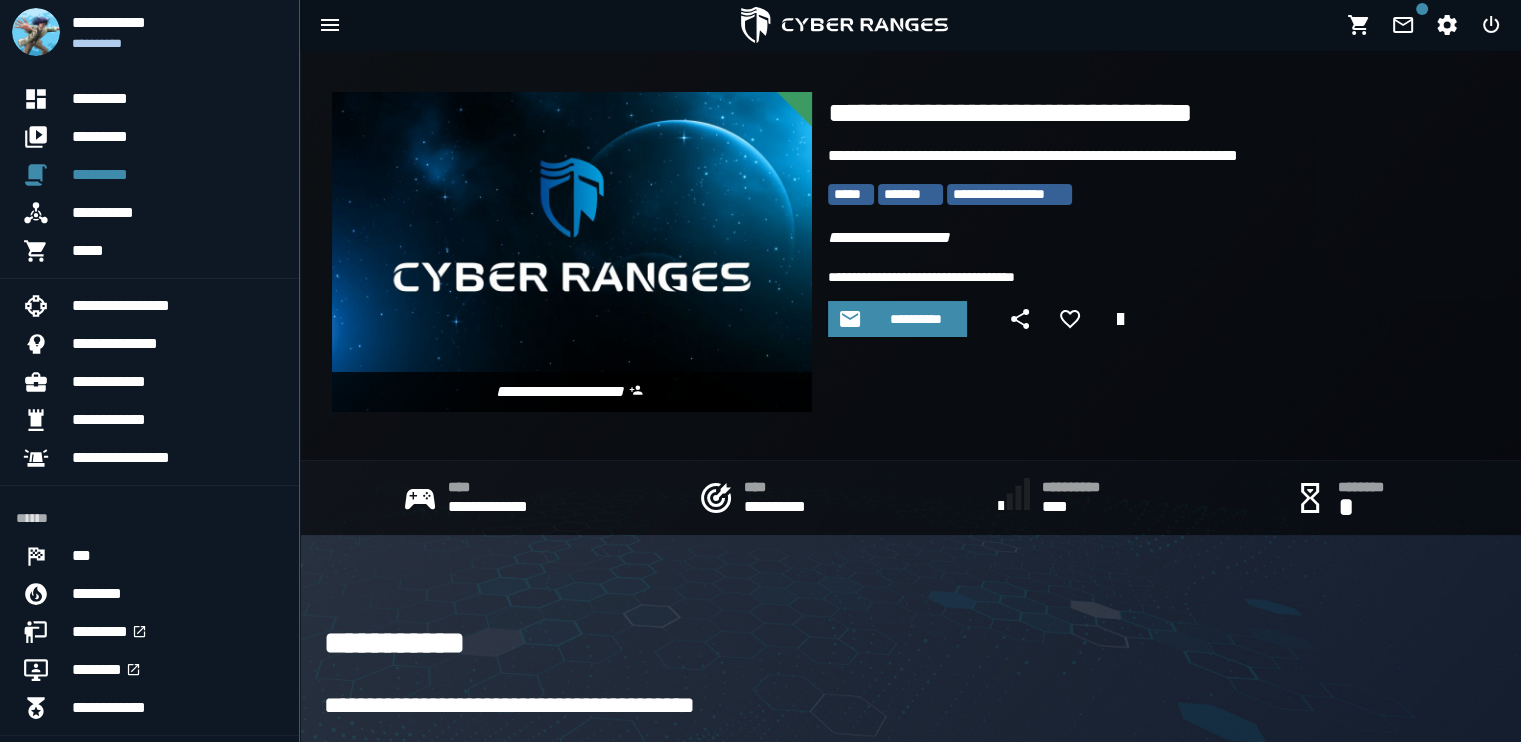 scroll, scrollTop: 0, scrollLeft: 0, axis: both 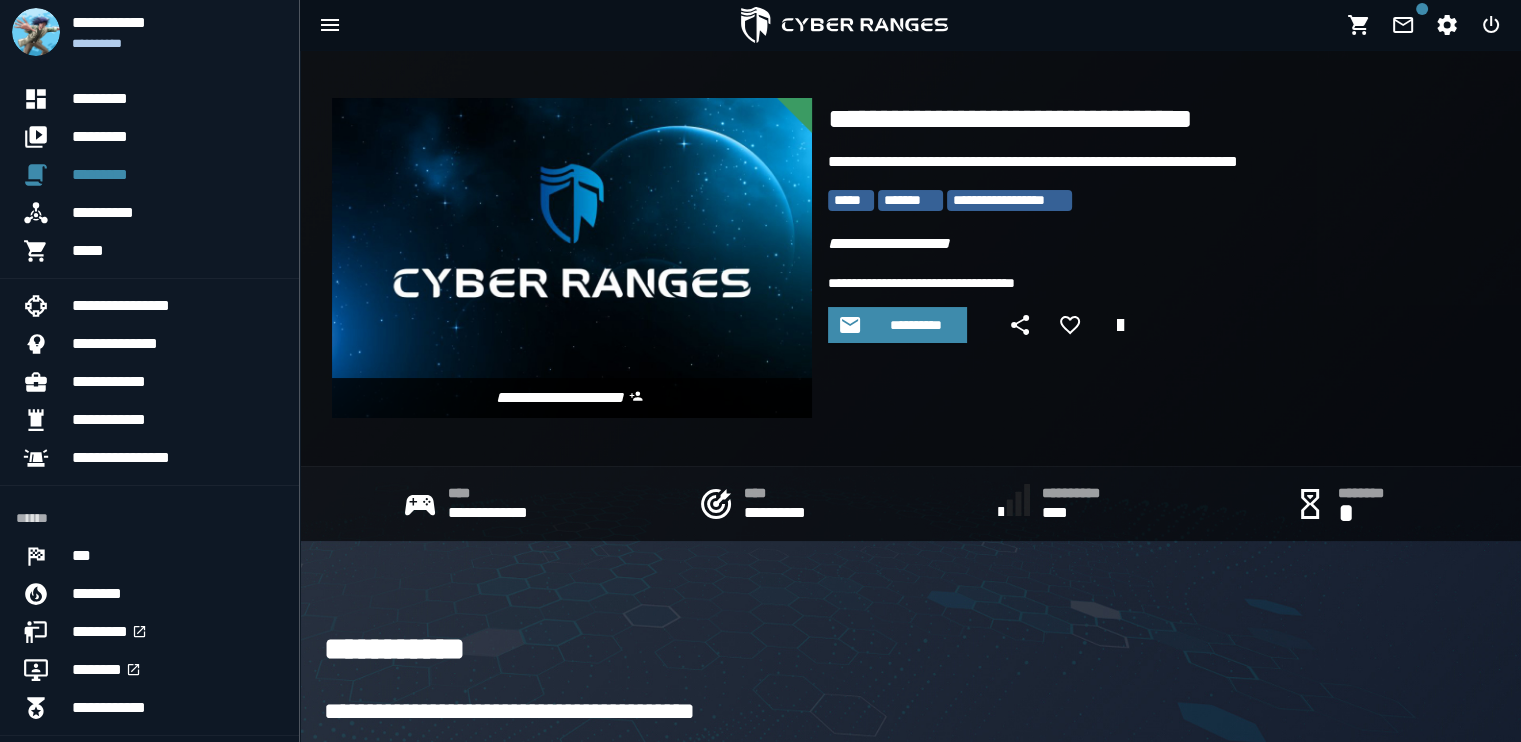 click on "****" at bounding box center (787, 494) 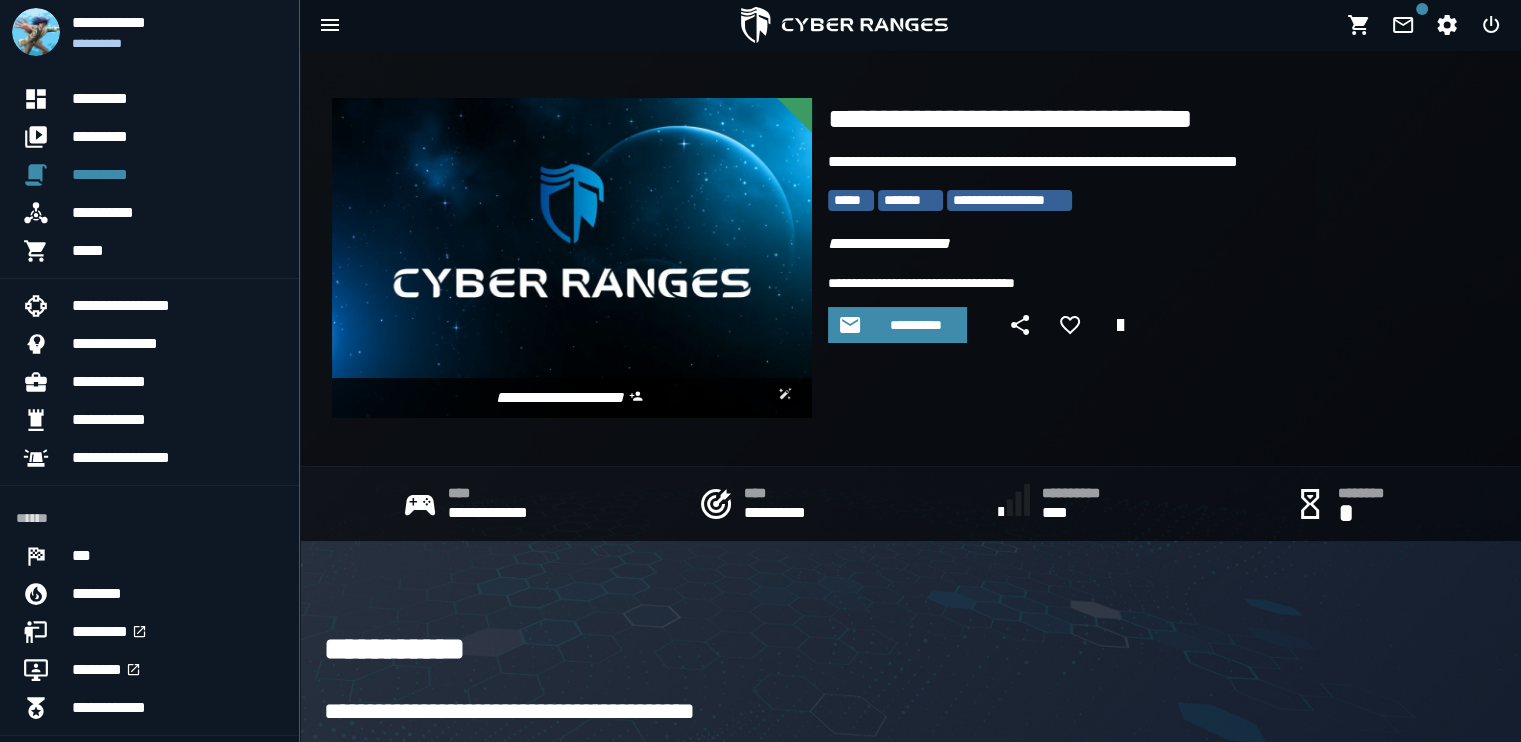 click at bounding box center (572, 258) 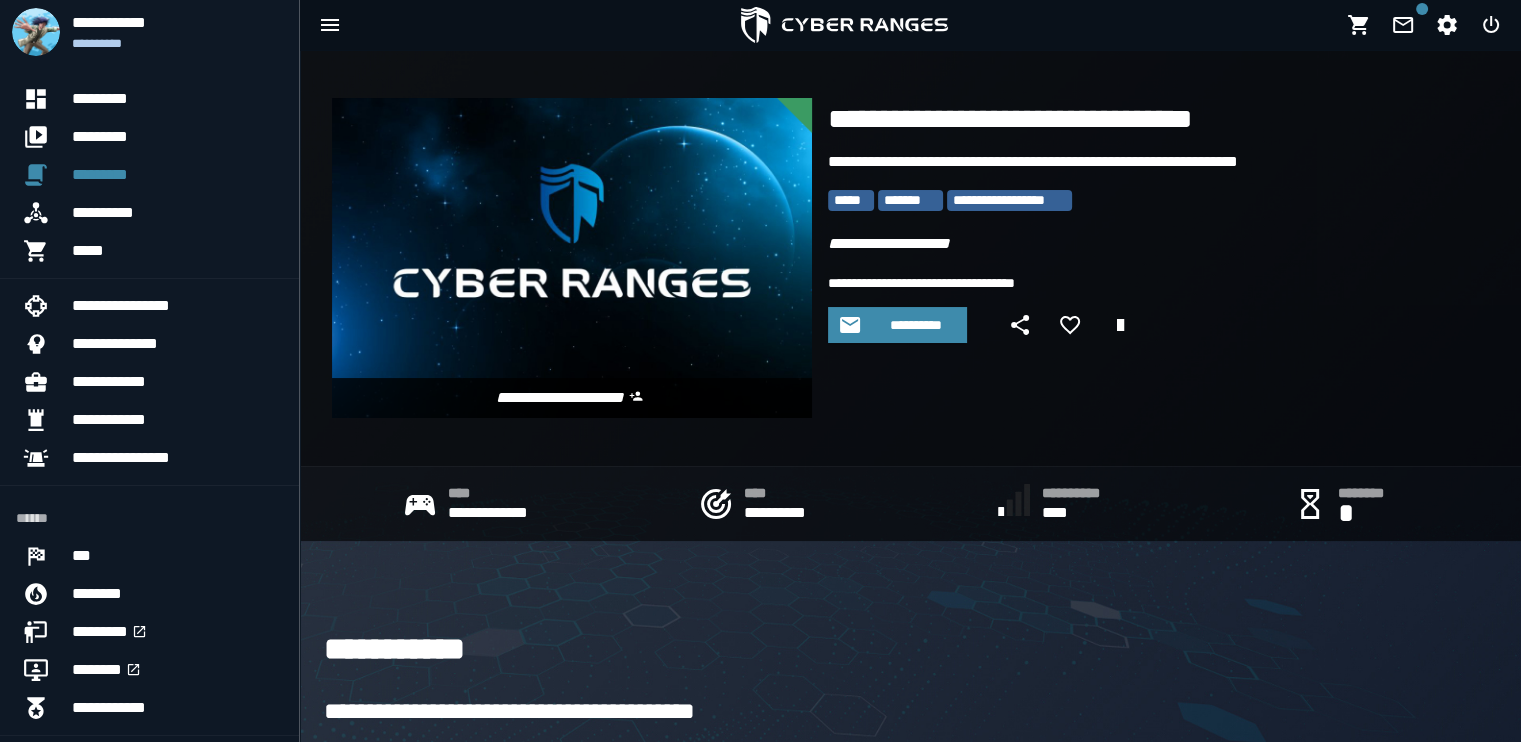 click on "**********" at bounding box center [1079, 494] 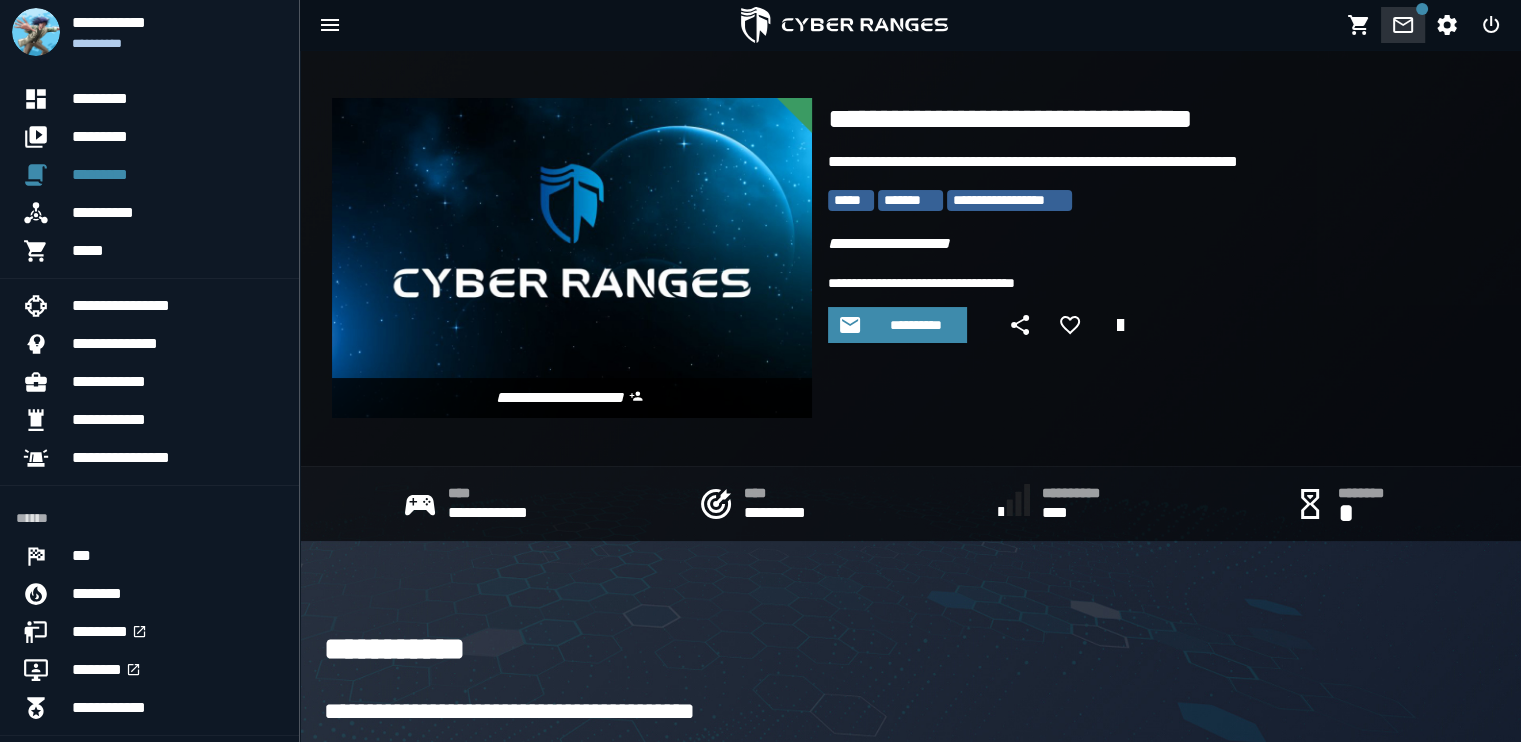 click 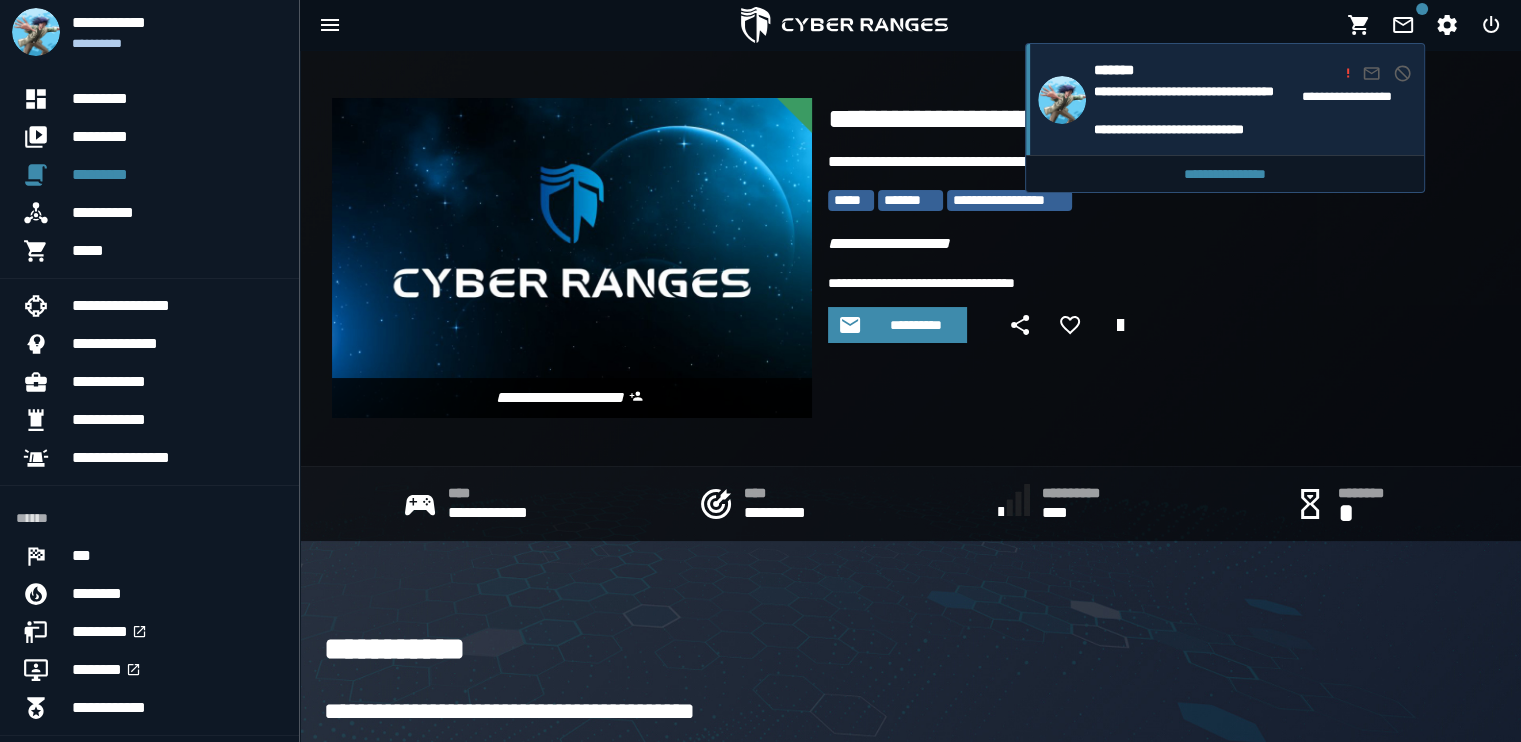 click at bounding box center [1357, 71] 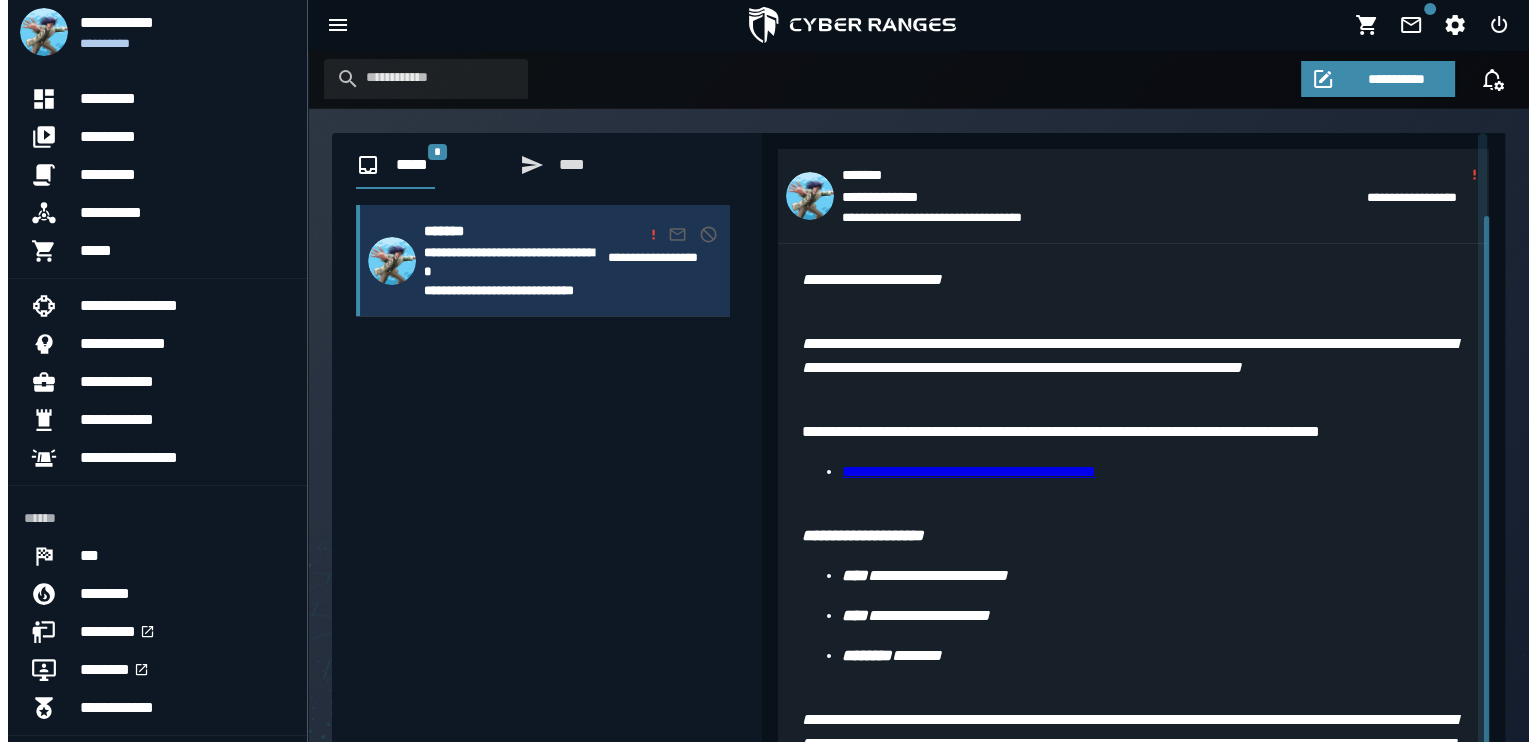 scroll, scrollTop: 131, scrollLeft: 0, axis: vertical 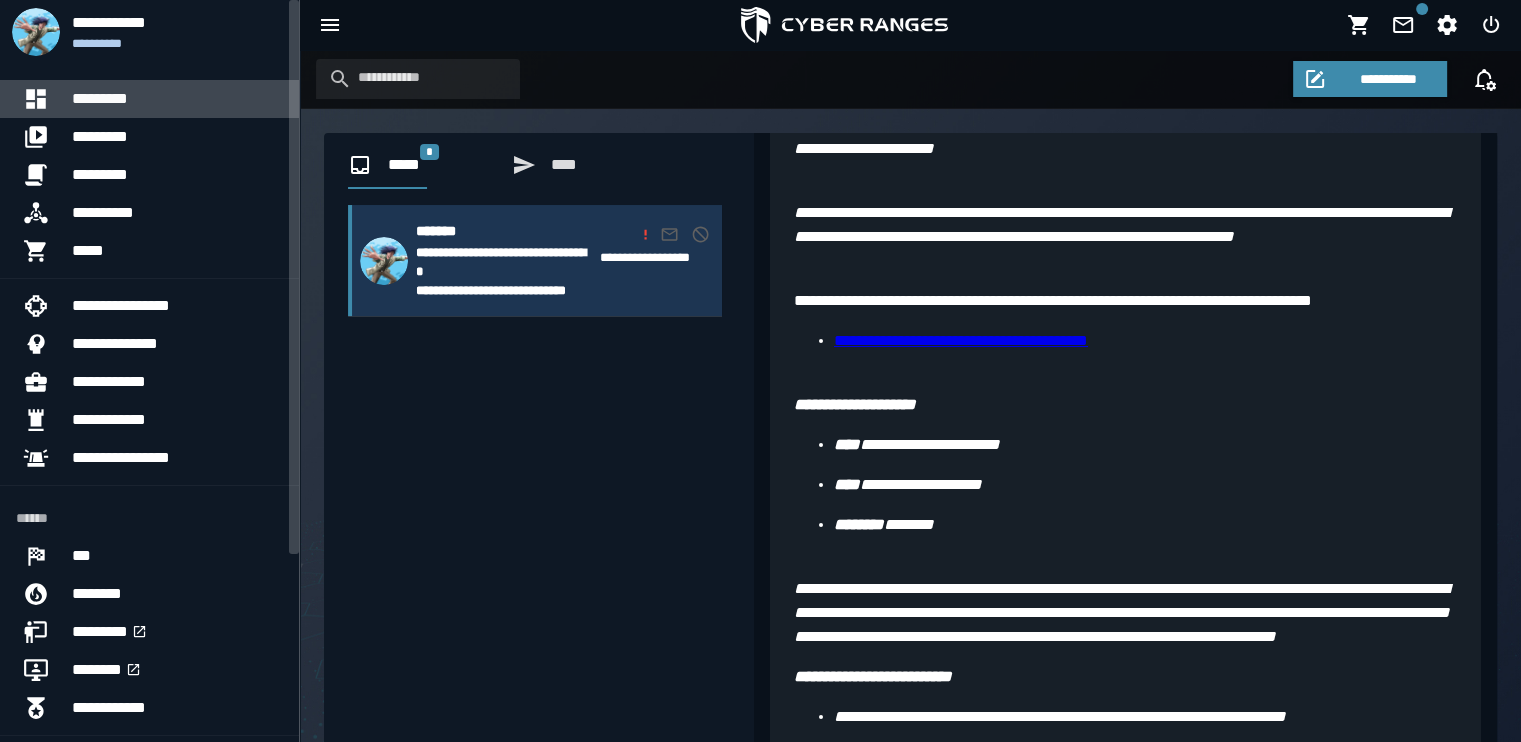 click on "*********" at bounding box center [177, 99] 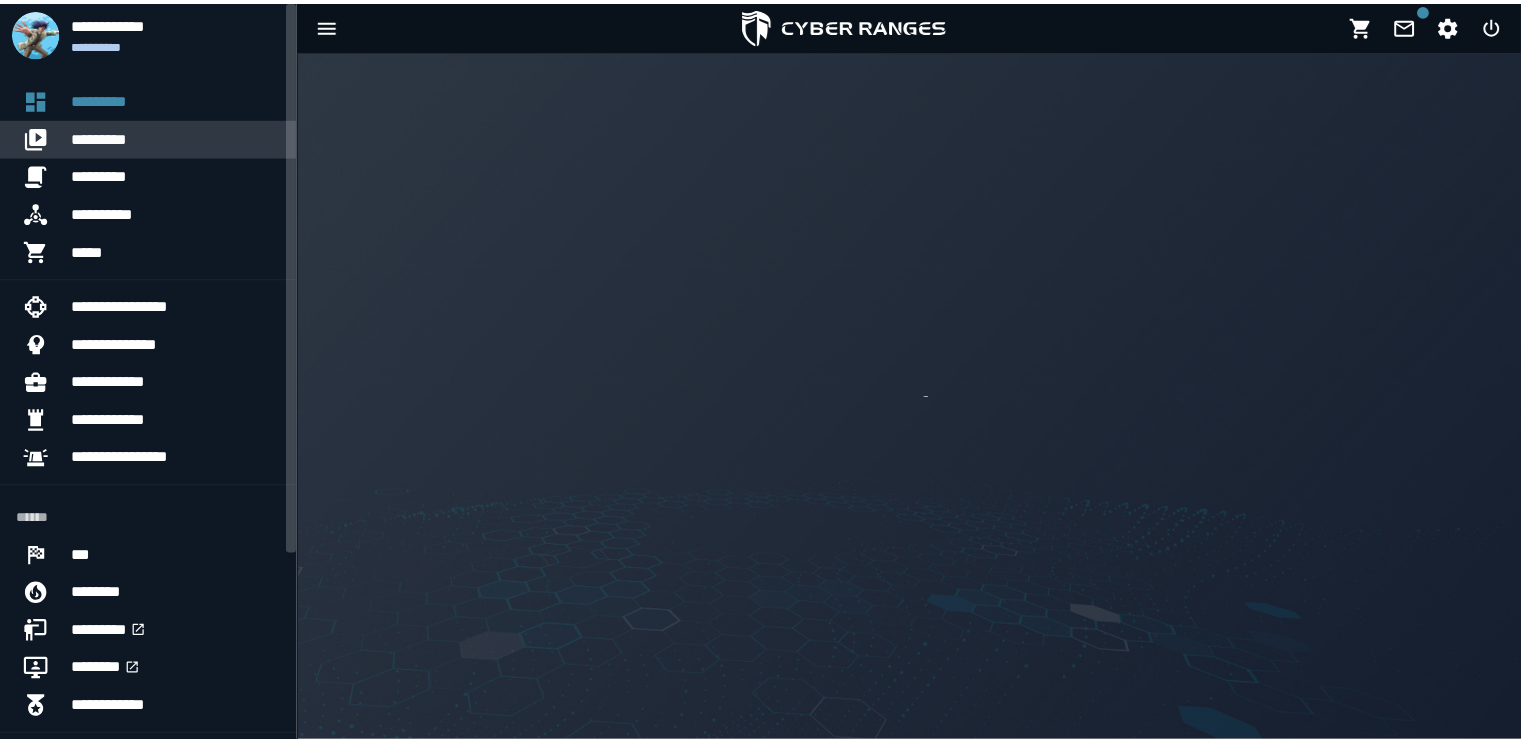 scroll, scrollTop: 0, scrollLeft: 0, axis: both 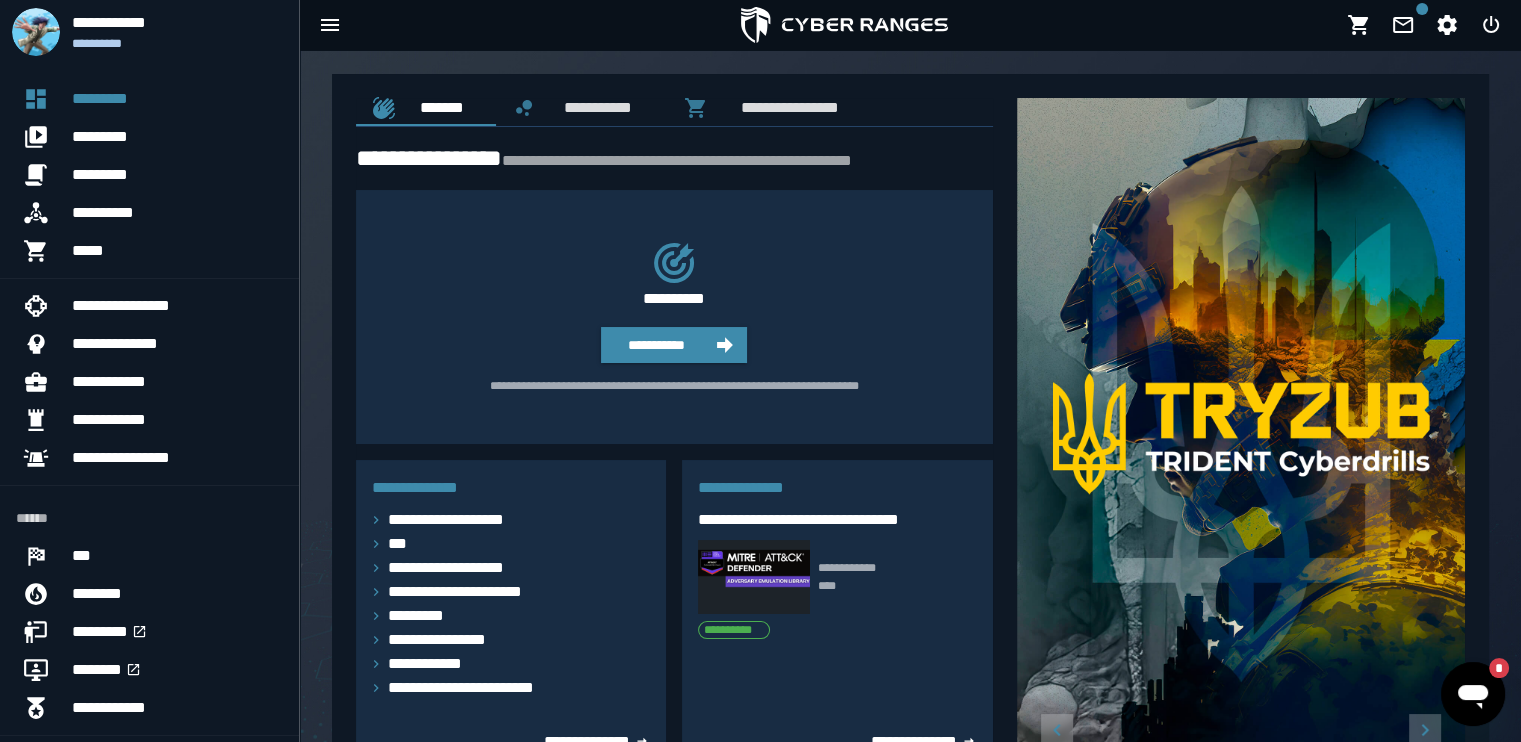 click on "*" at bounding box center [1489, 668] 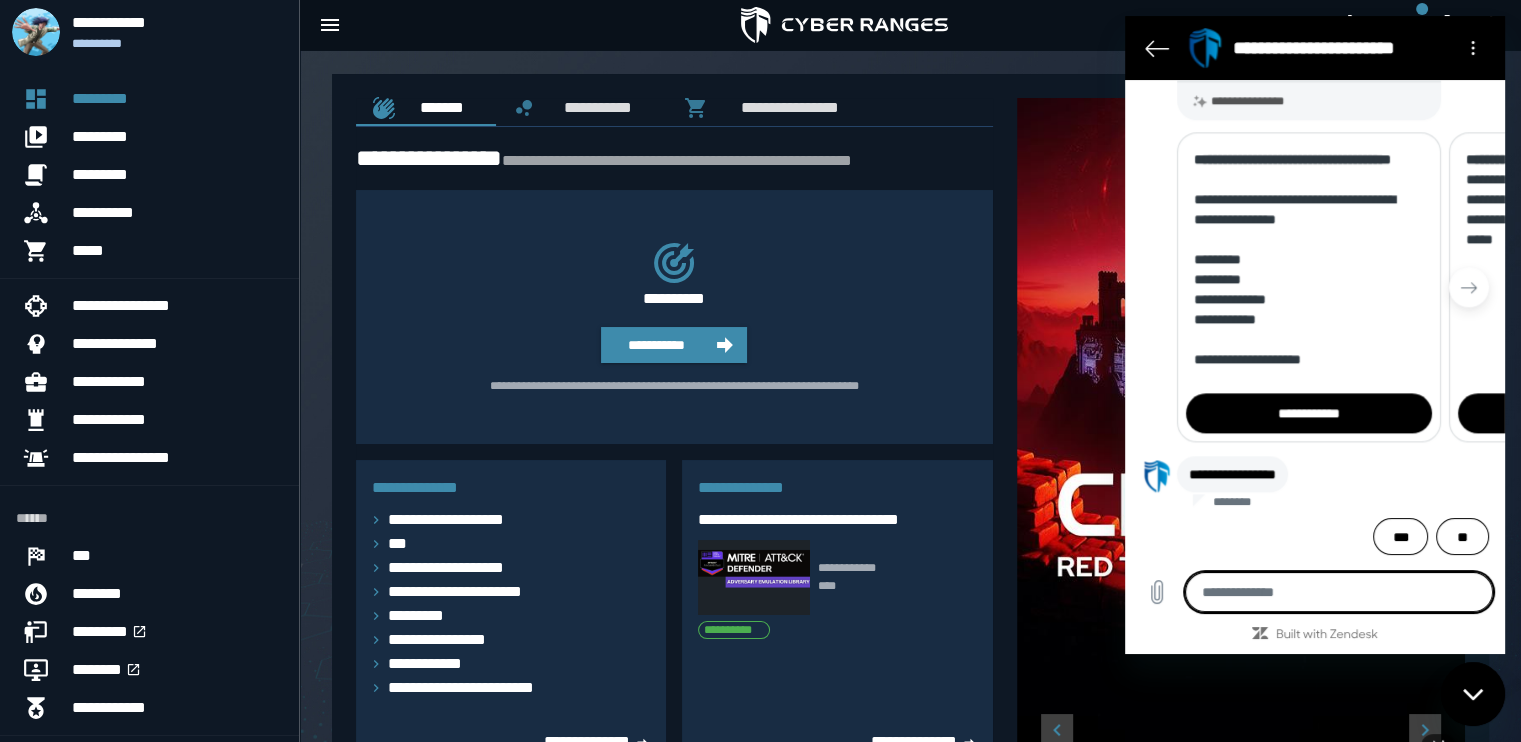 scroll, scrollTop: 2493, scrollLeft: 0, axis: vertical 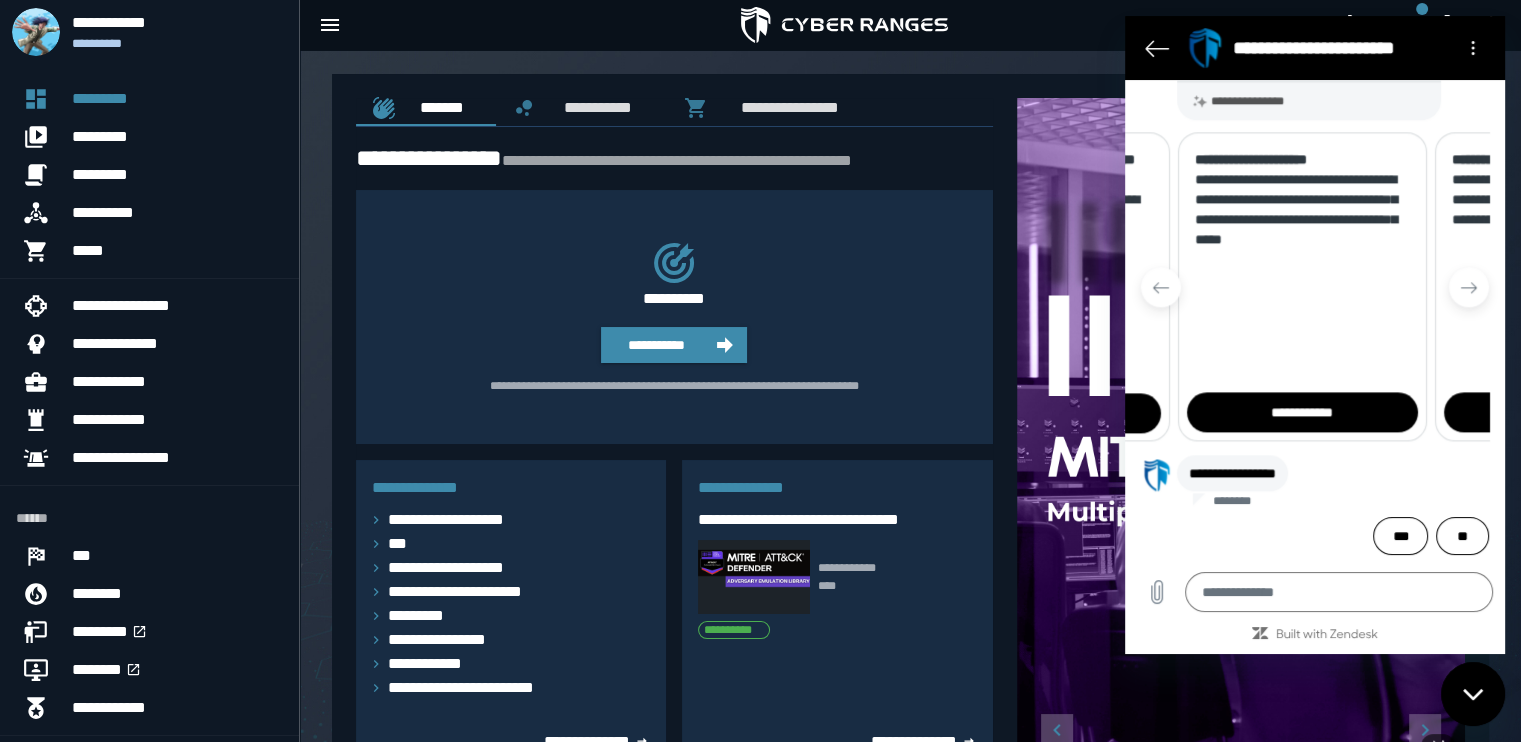 click on "**********" at bounding box center [1302, 412] 